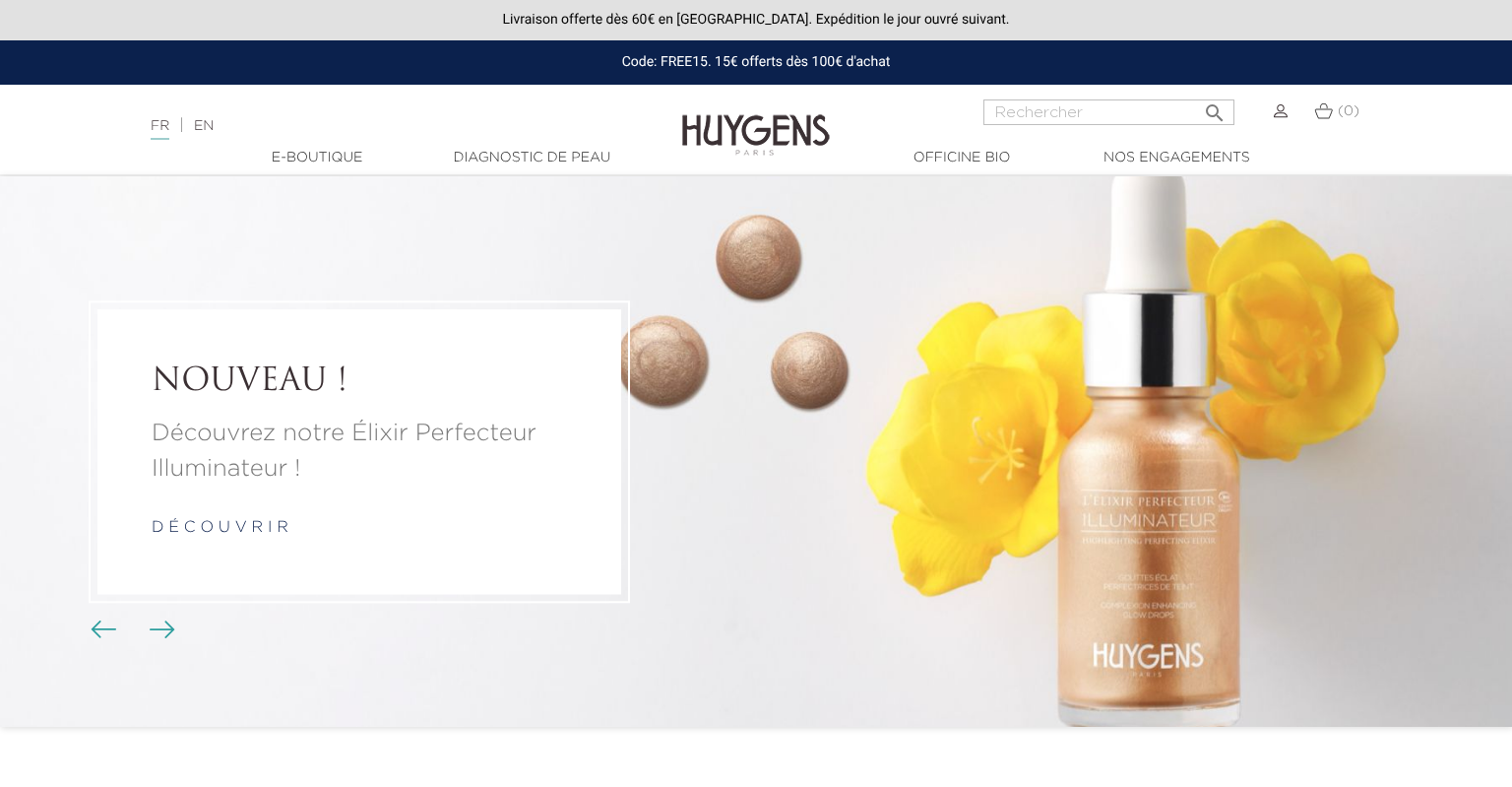 scroll, scrollTop: 0, scrollLeft: 0, axis: both 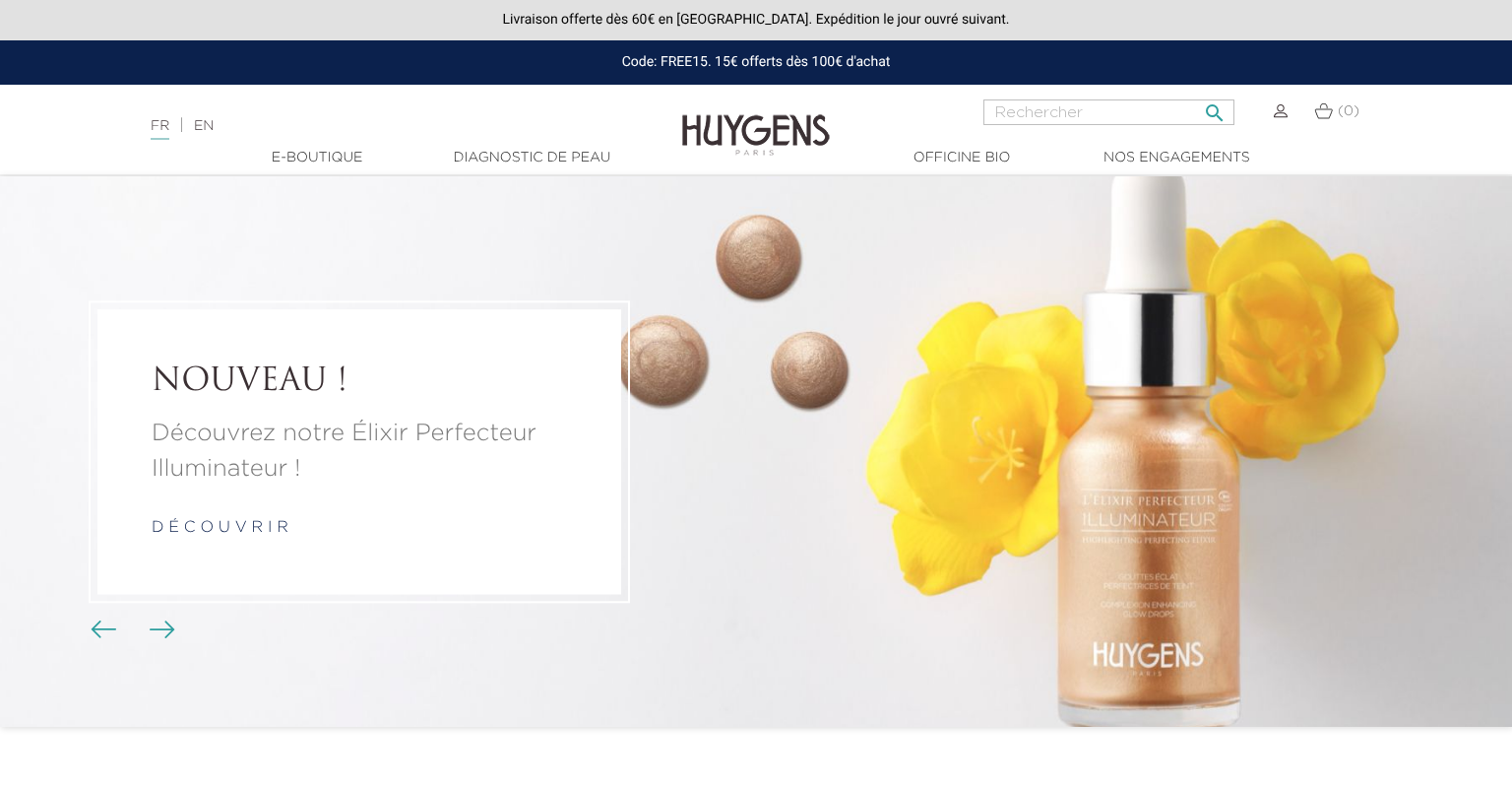 click at bounding box center (1108, 112) 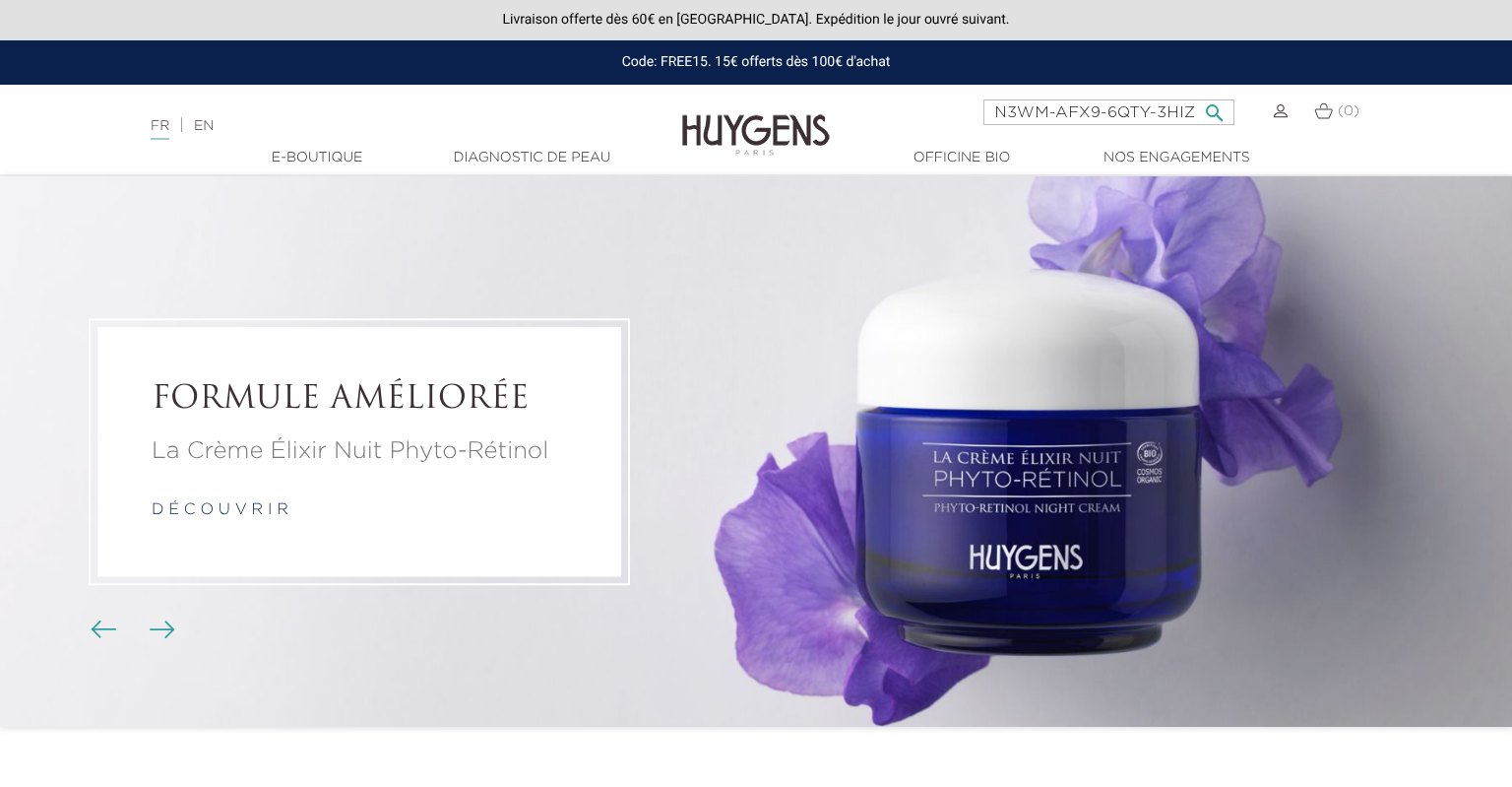 type on "N3WM-AFX9-6QTY-3HIZ" 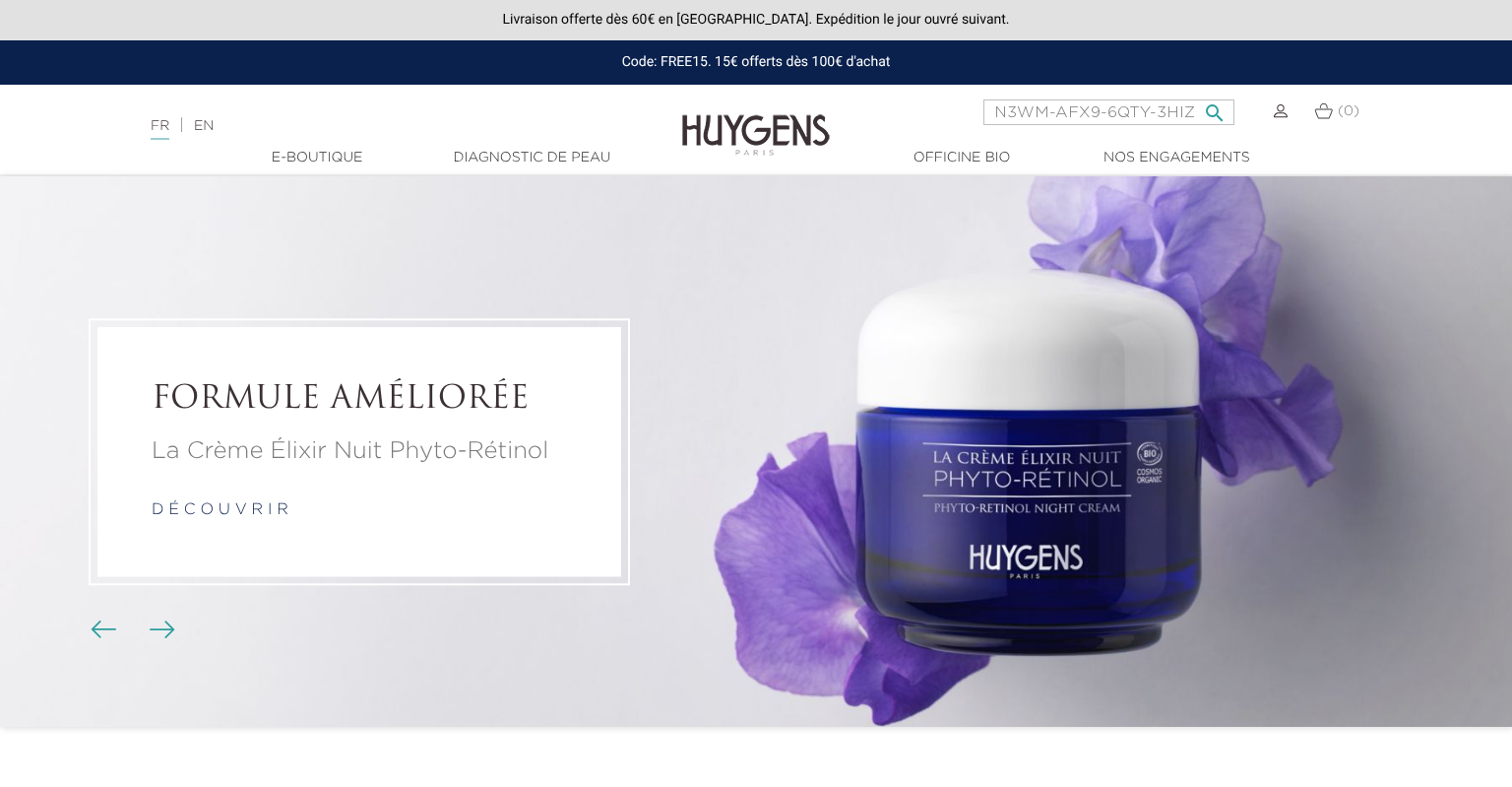 click on "" at bounding box center [1215, 107] 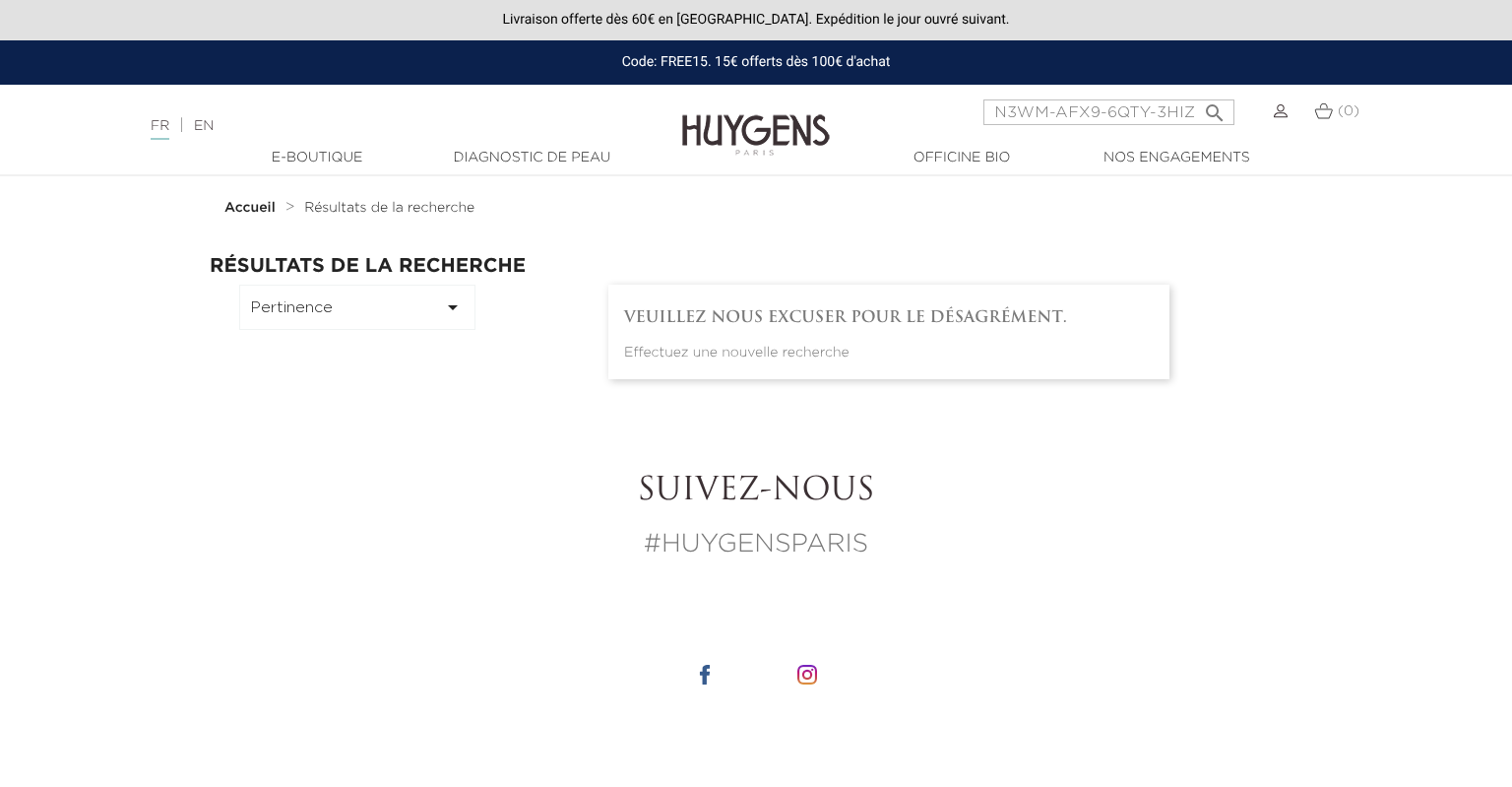 scroll, scrollTop: 0, scrollLeft: 0, axis: both 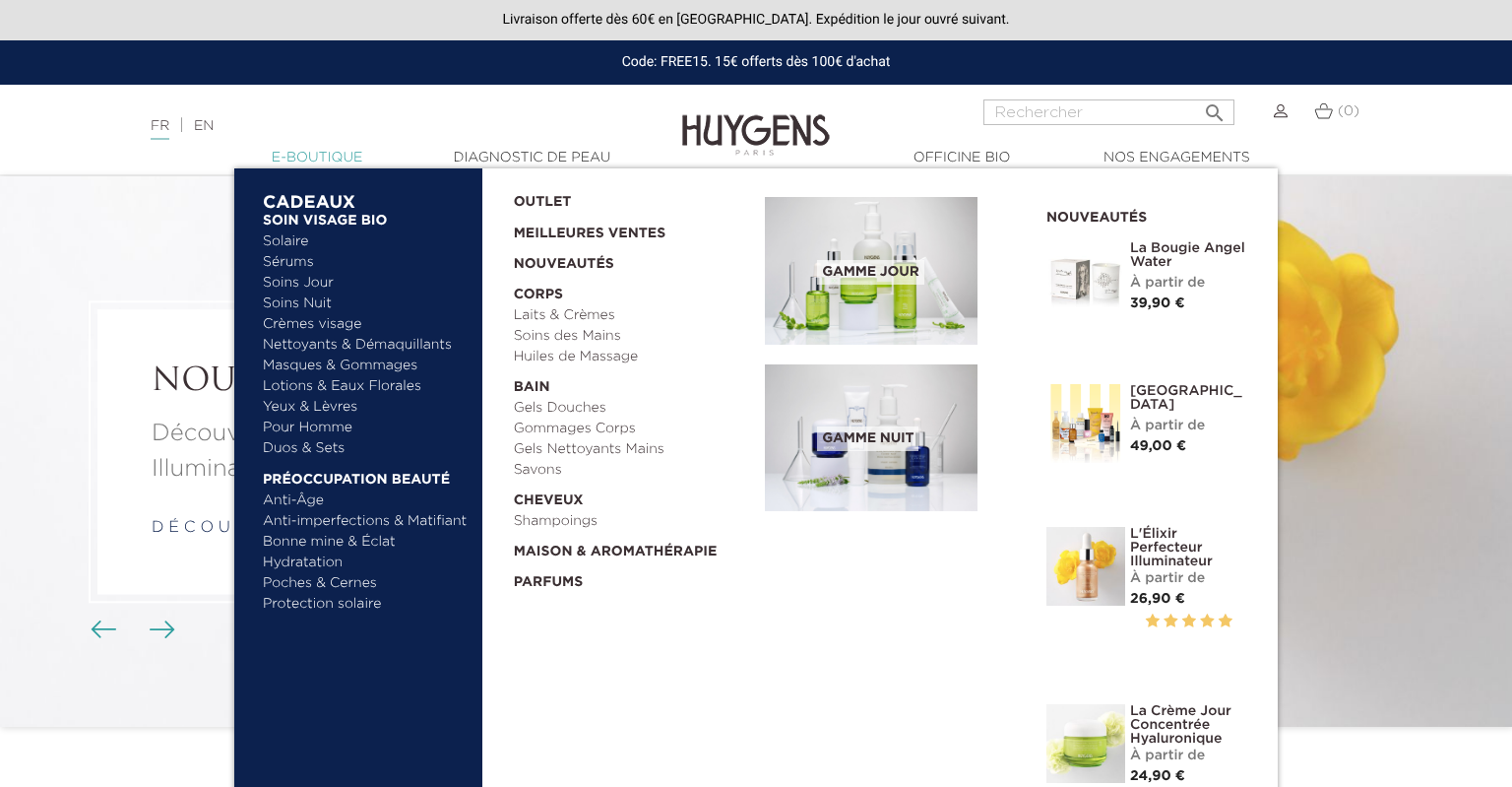 click on "

E-Boutique" at bounding box center (317, 158) 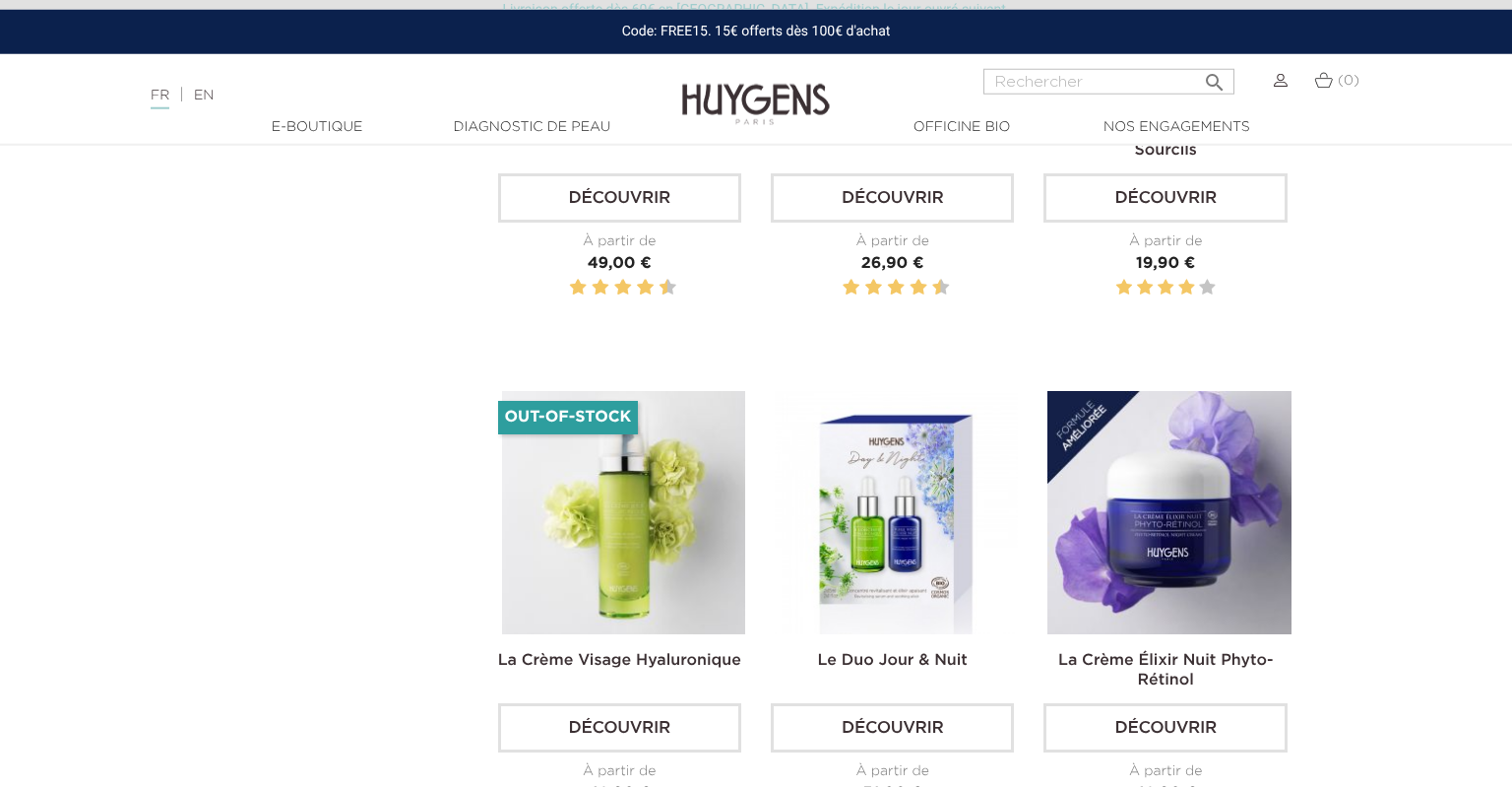 scroll, scrollTop: 831, scrollLeft: 0, axis: vertical 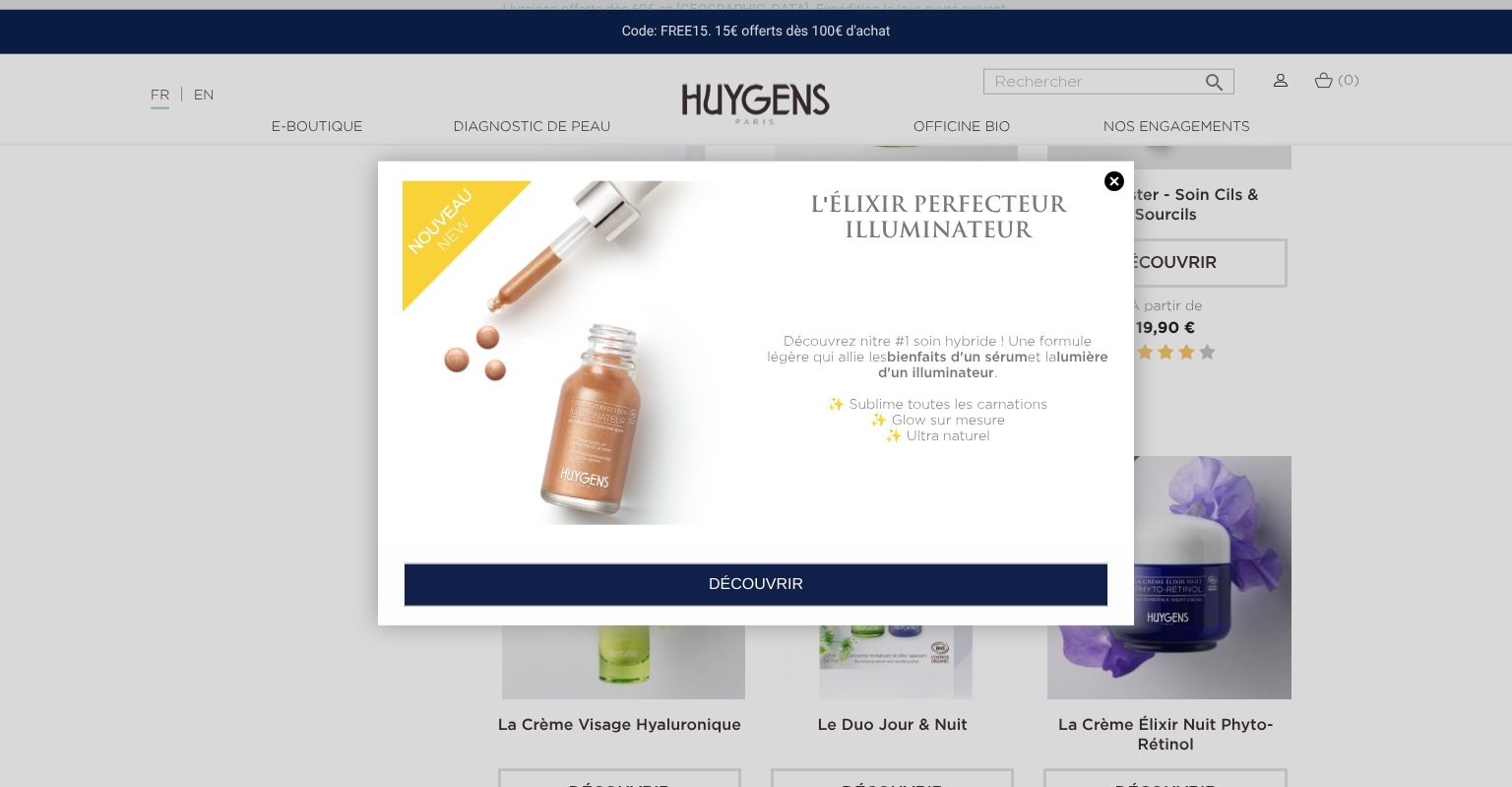 click at bounding box center (1114, 181) 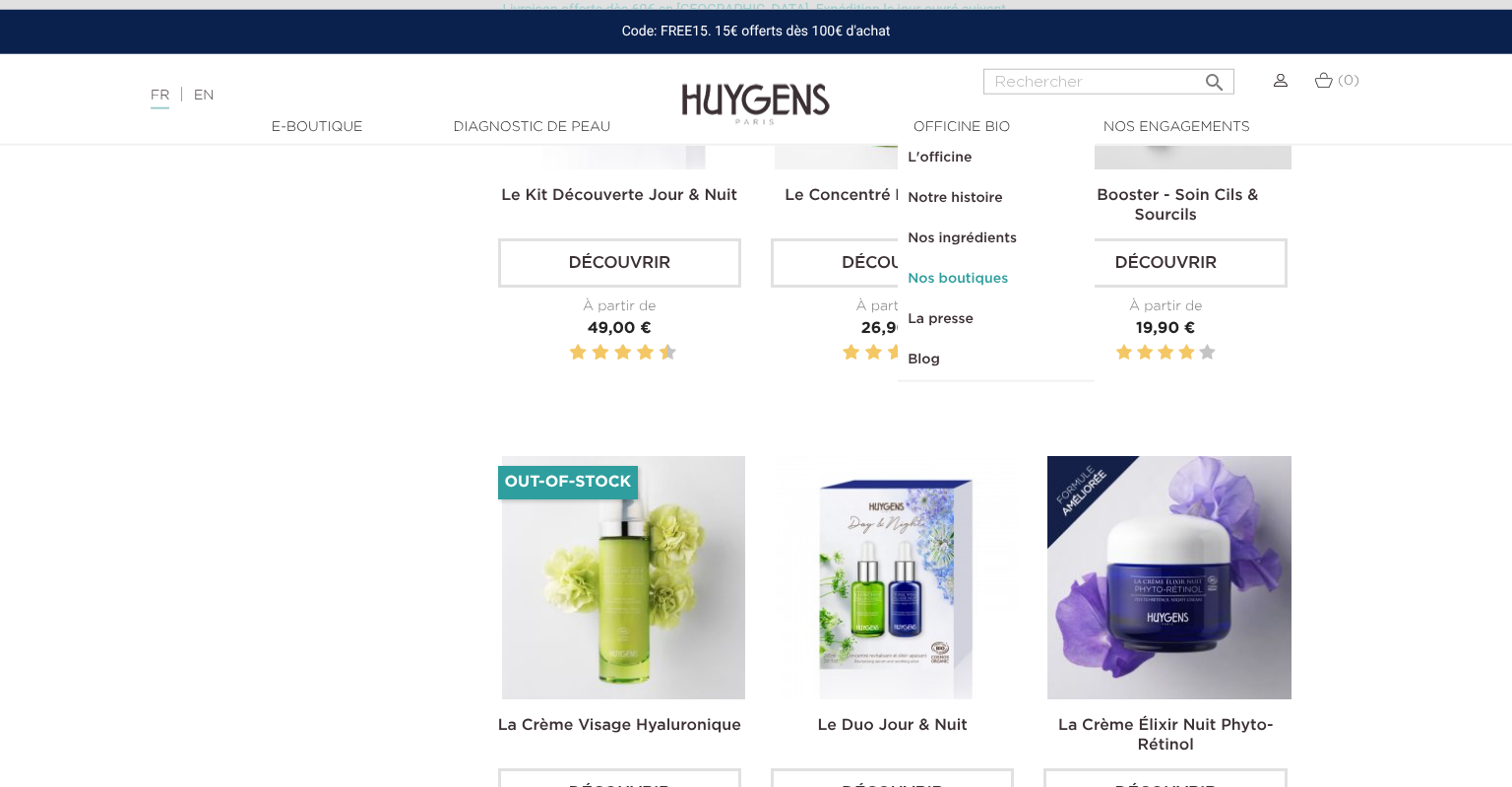 click on "Nos boutiques" at bounding box center (996, 279) 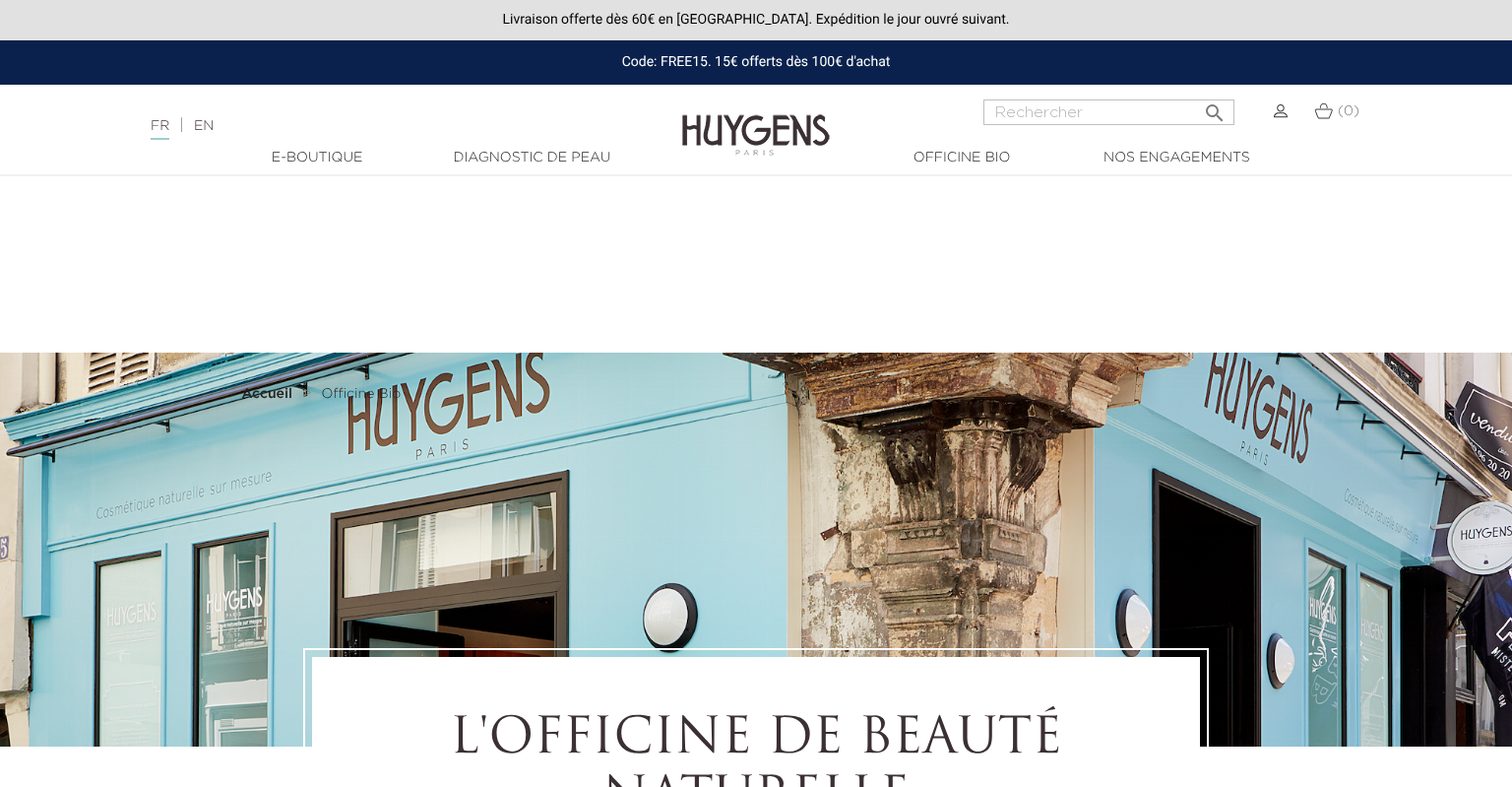 select on "FR" 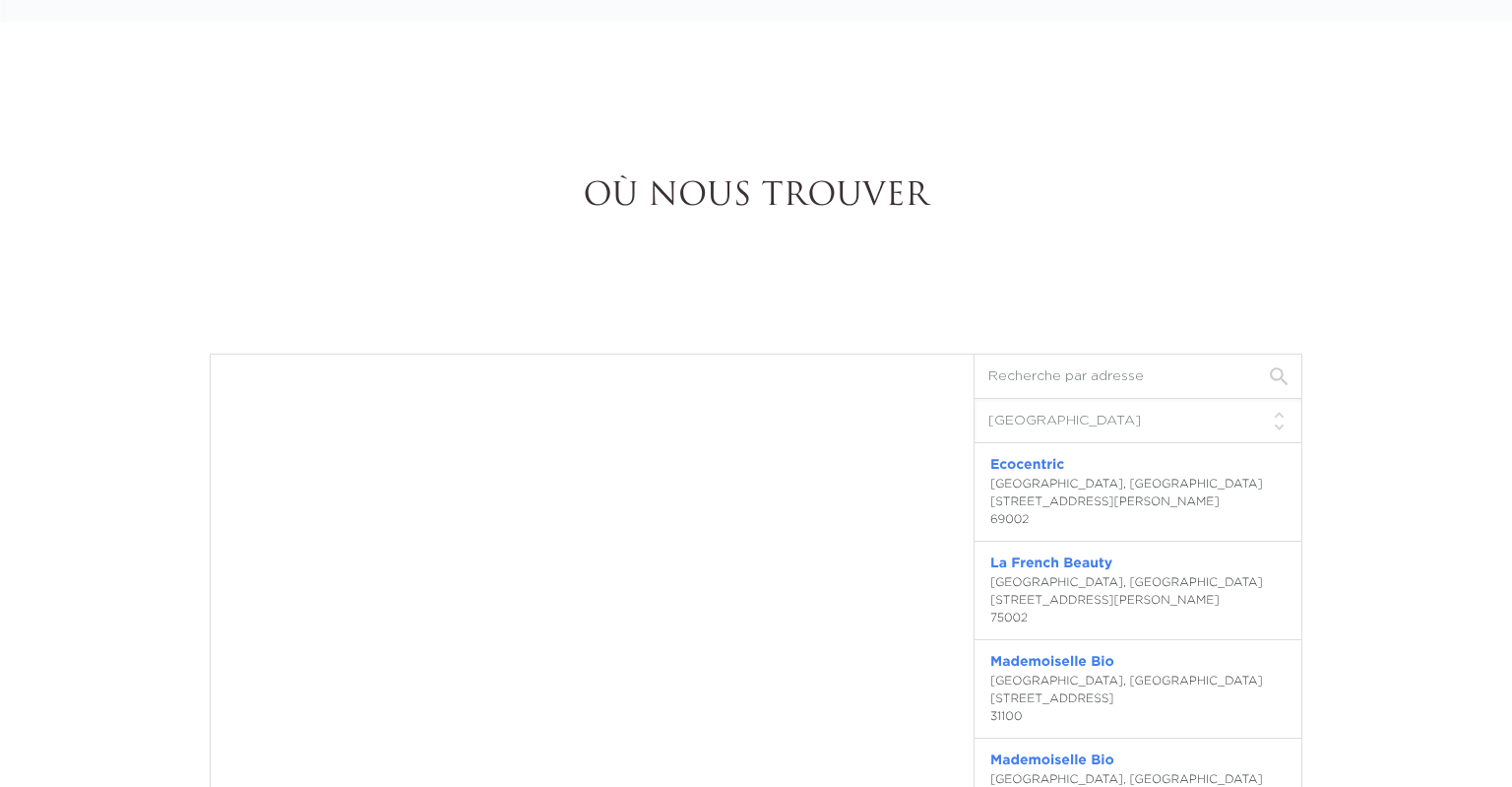 scroll, scrollTop: 4759, scrollLeft: 0, axis: vertical 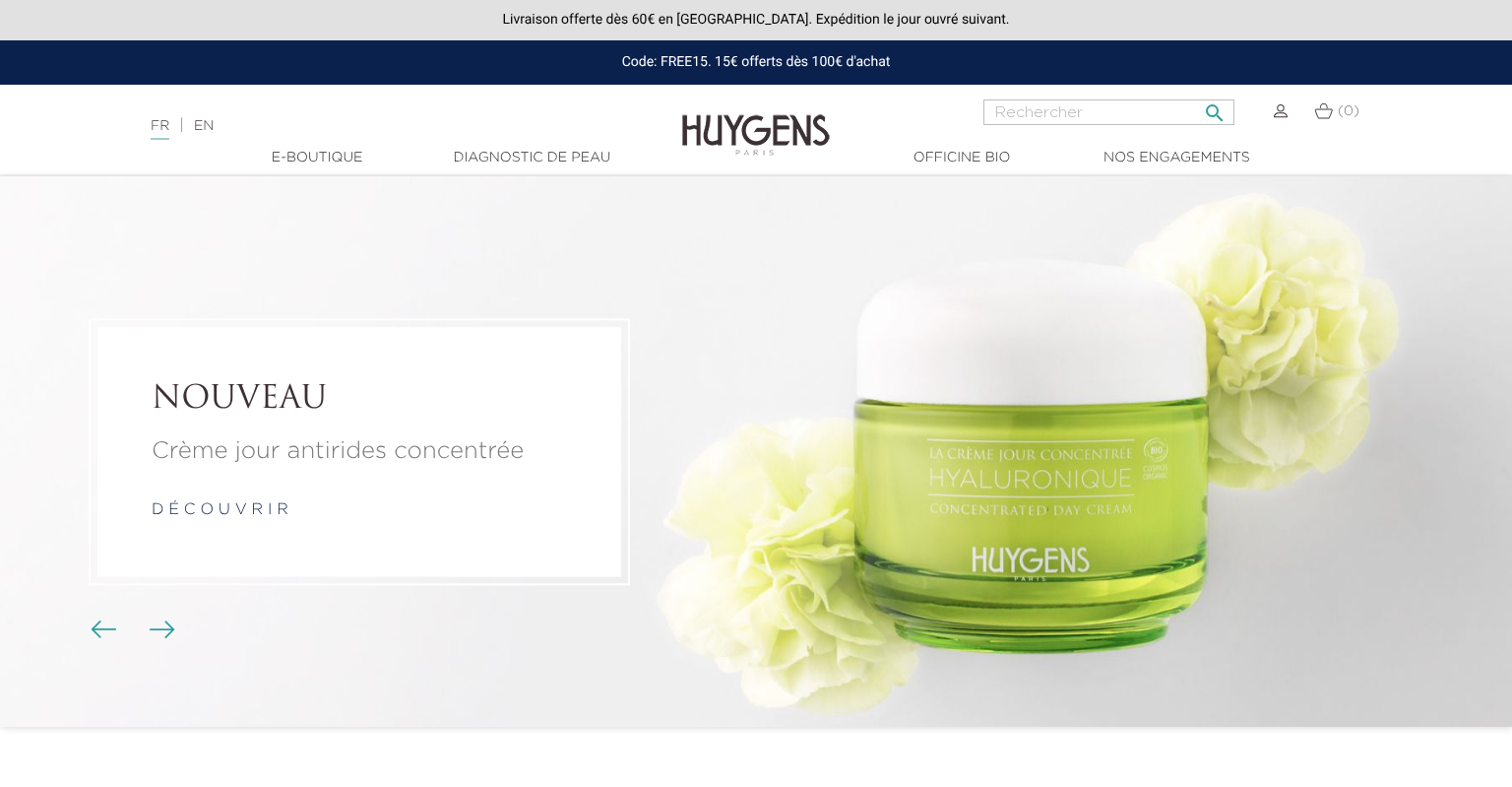 click at bounding box center [1108, 112] 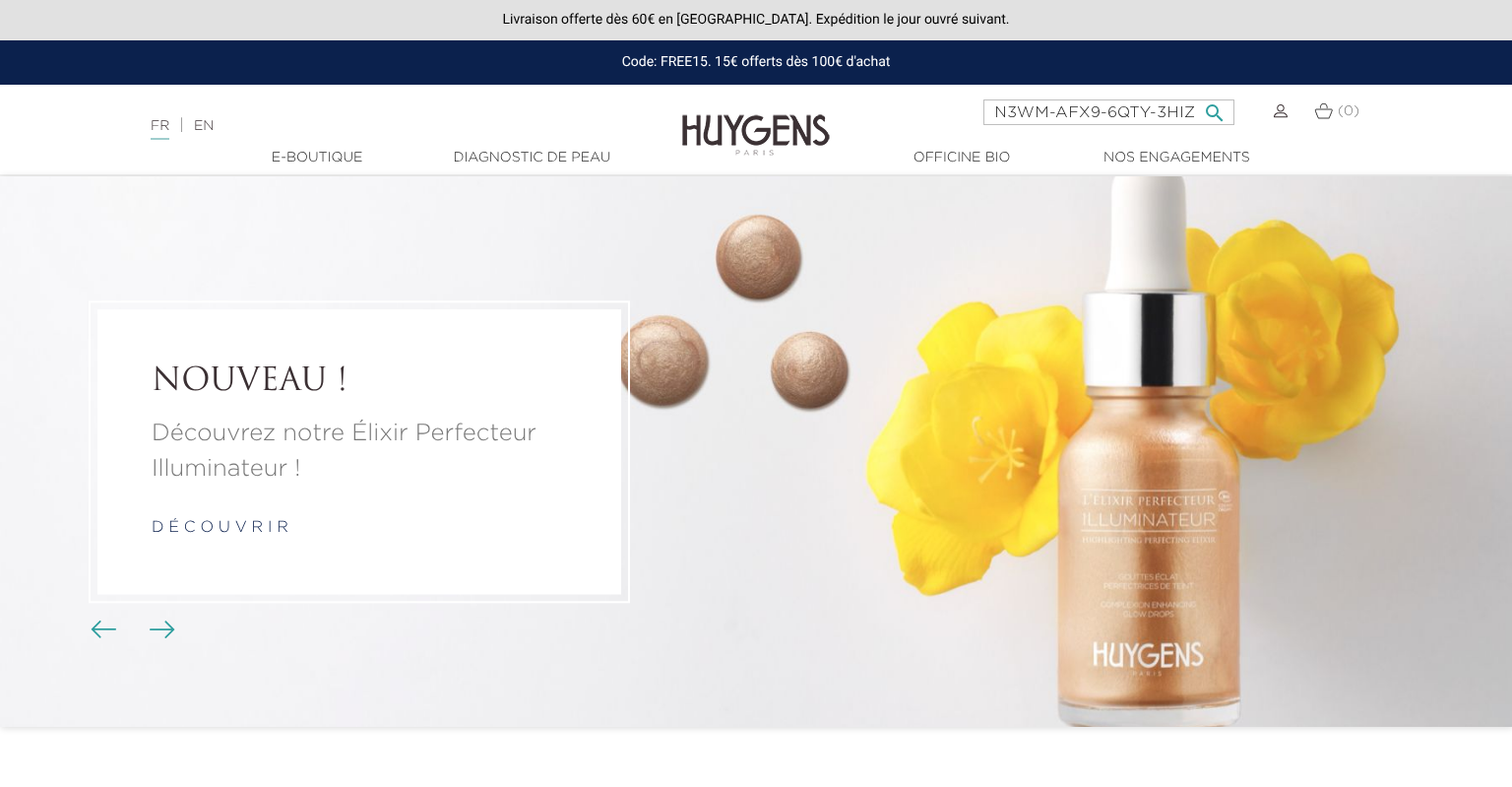 type on "N3WM-AFX9-6QTY-3HIZ" 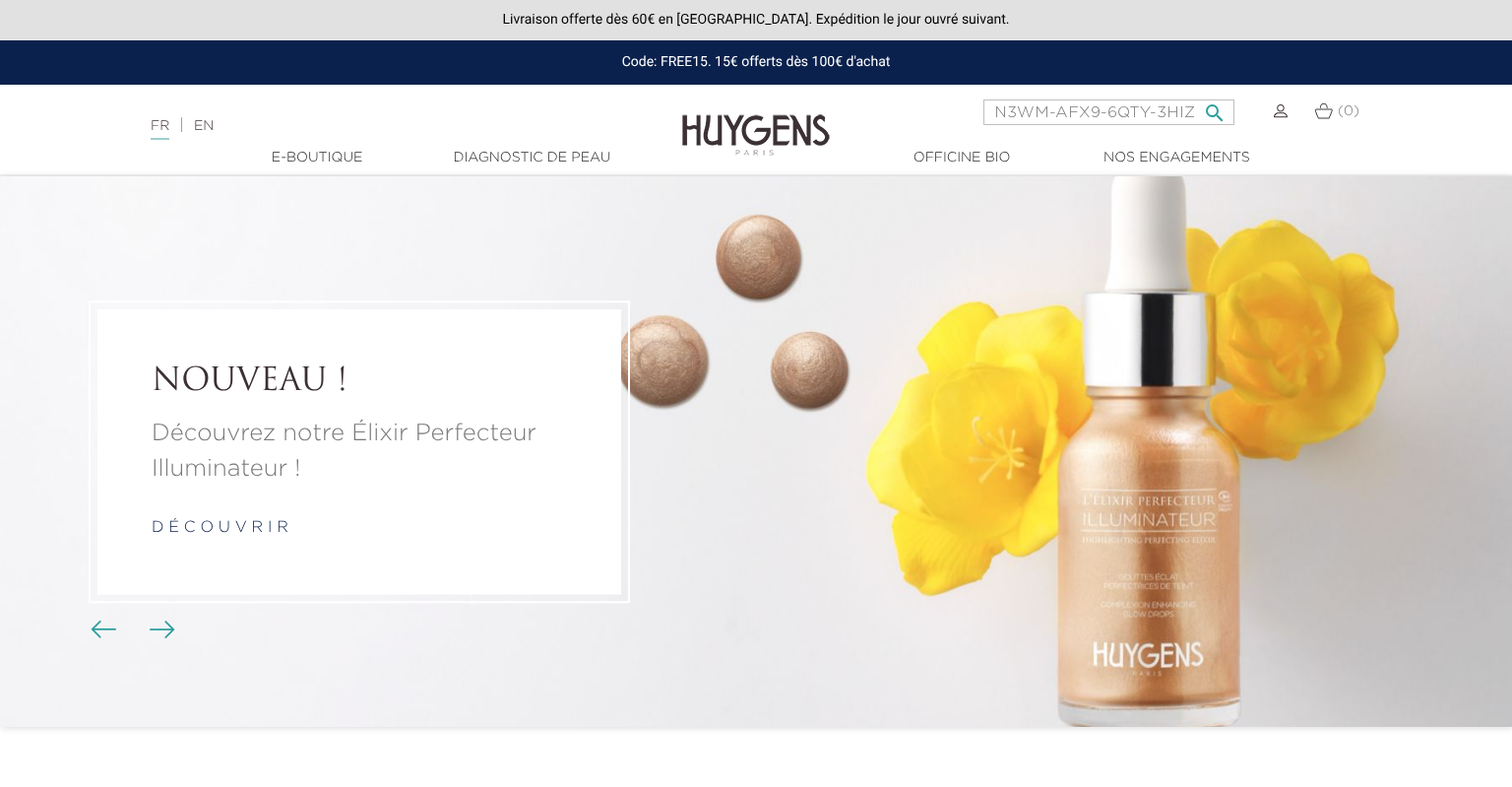 click on "" at bounding box center (1215, 107) 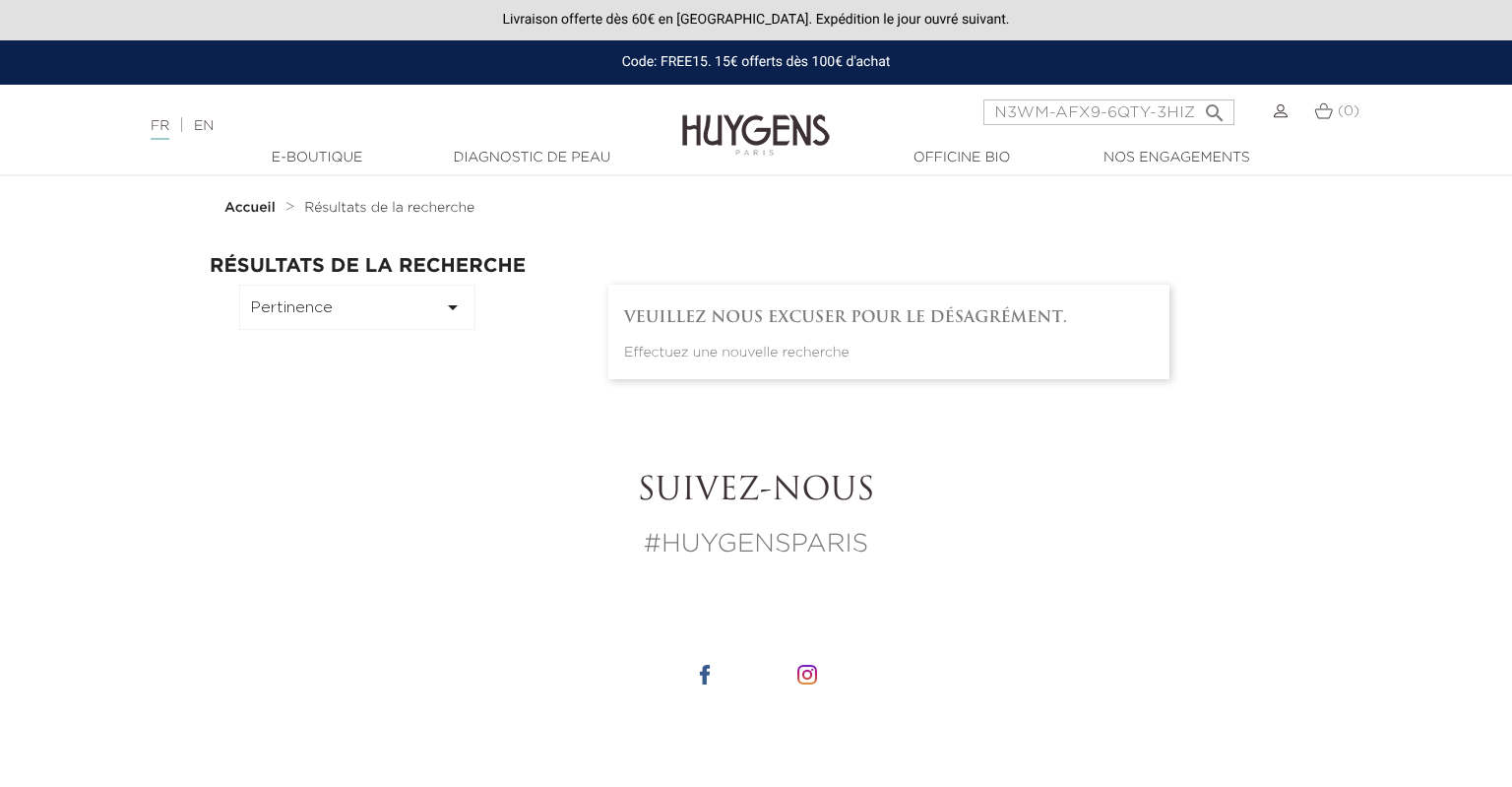 scroll, scrollTop: 0, scrollLeft: 0, axis: both 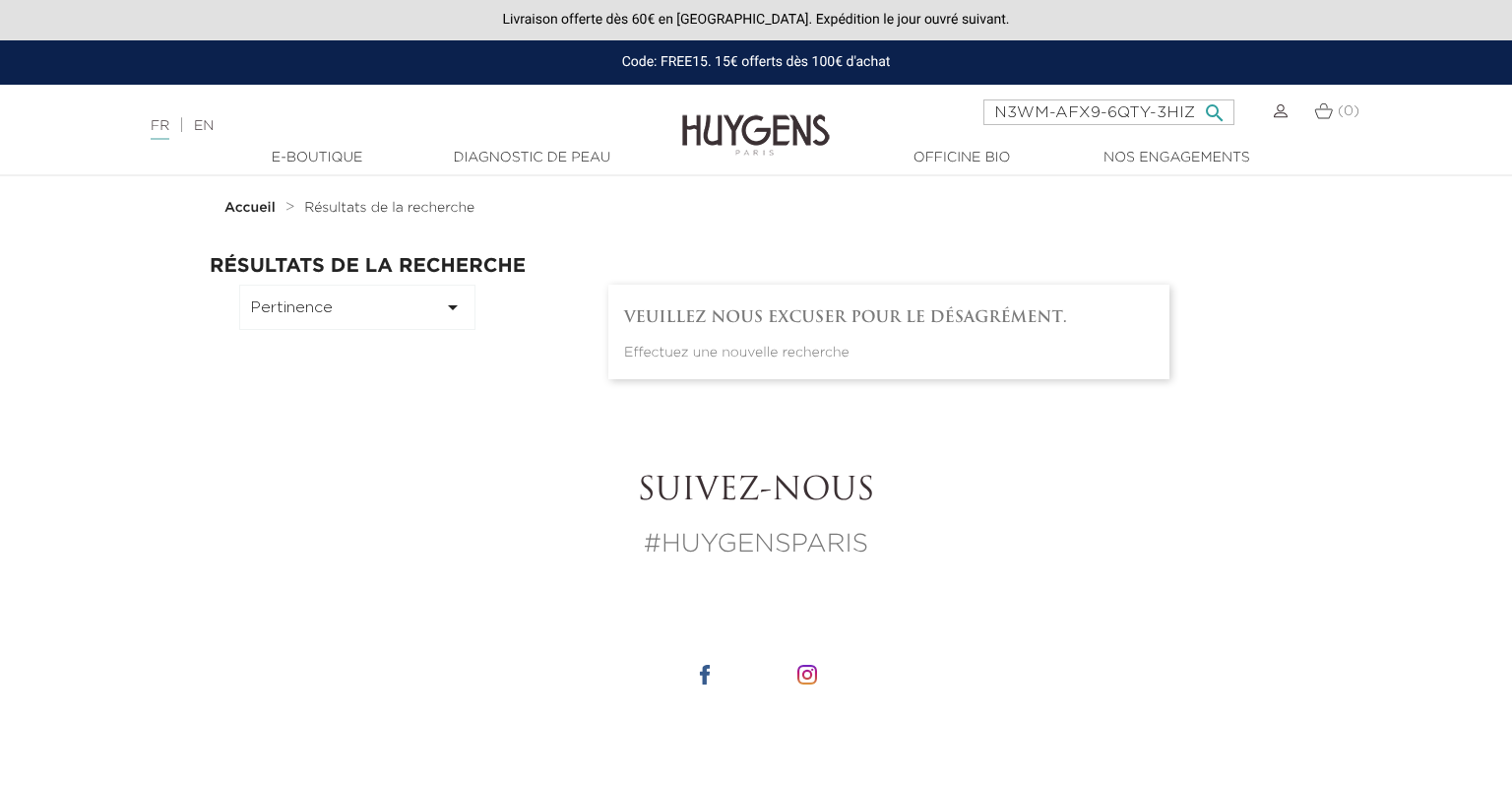 click on "N3WM-AFX9-6QTY-3HIZ" at bounding box center (1108, 112) 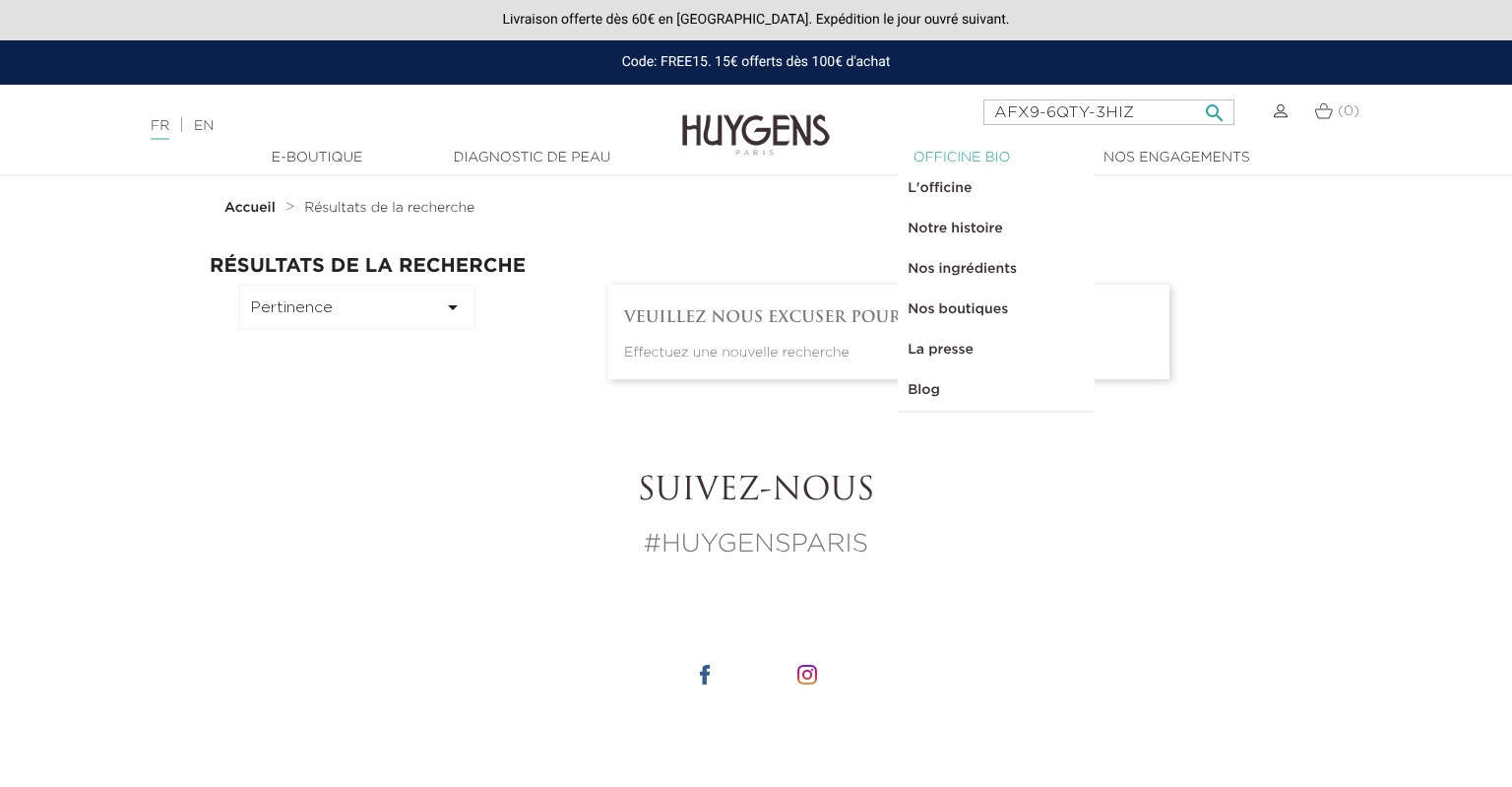 type on "AFX9-6QTY-3HIZ" 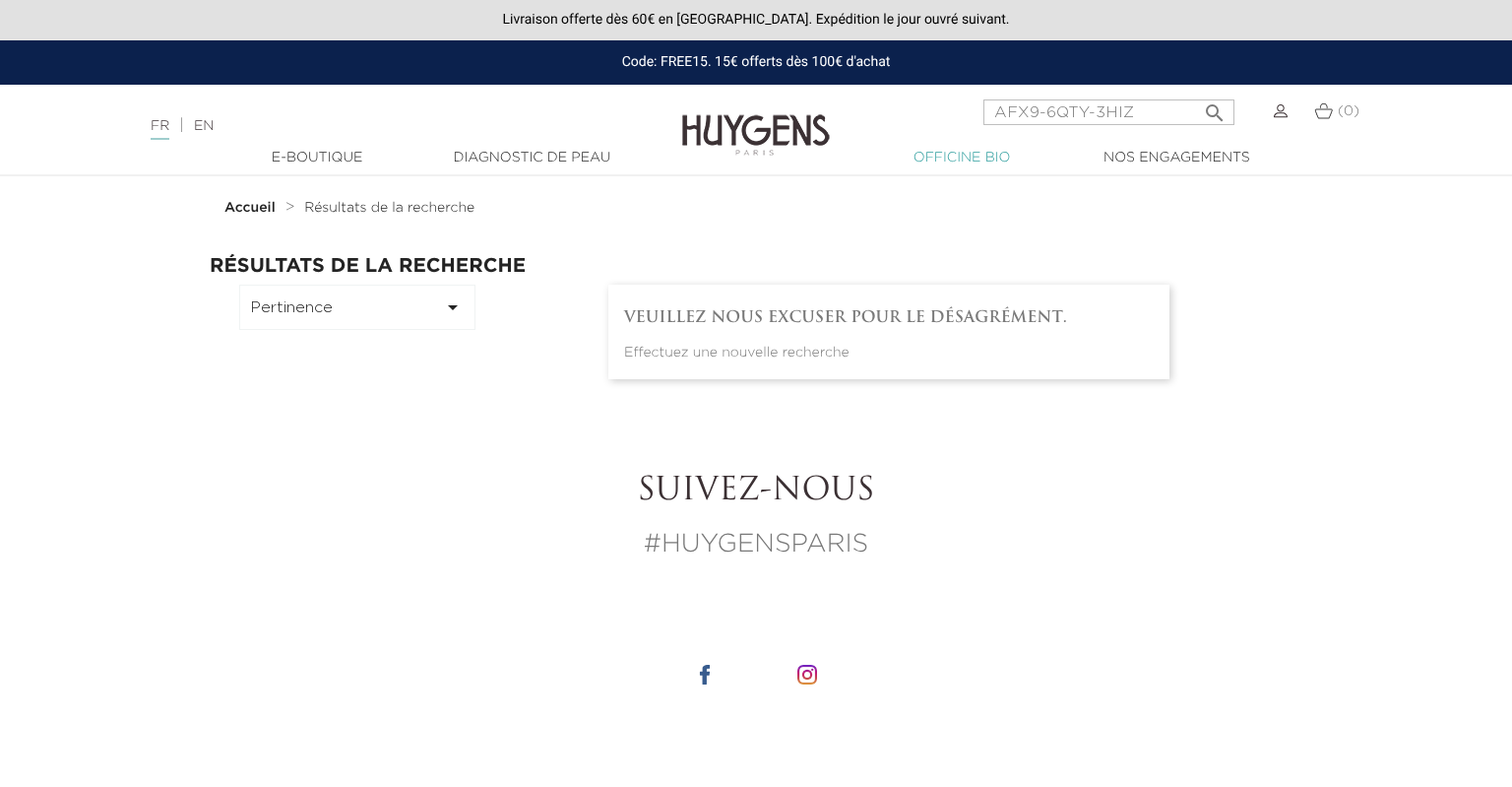 scroll, scrollTop: 0, scrollLeft: 0, axis: both 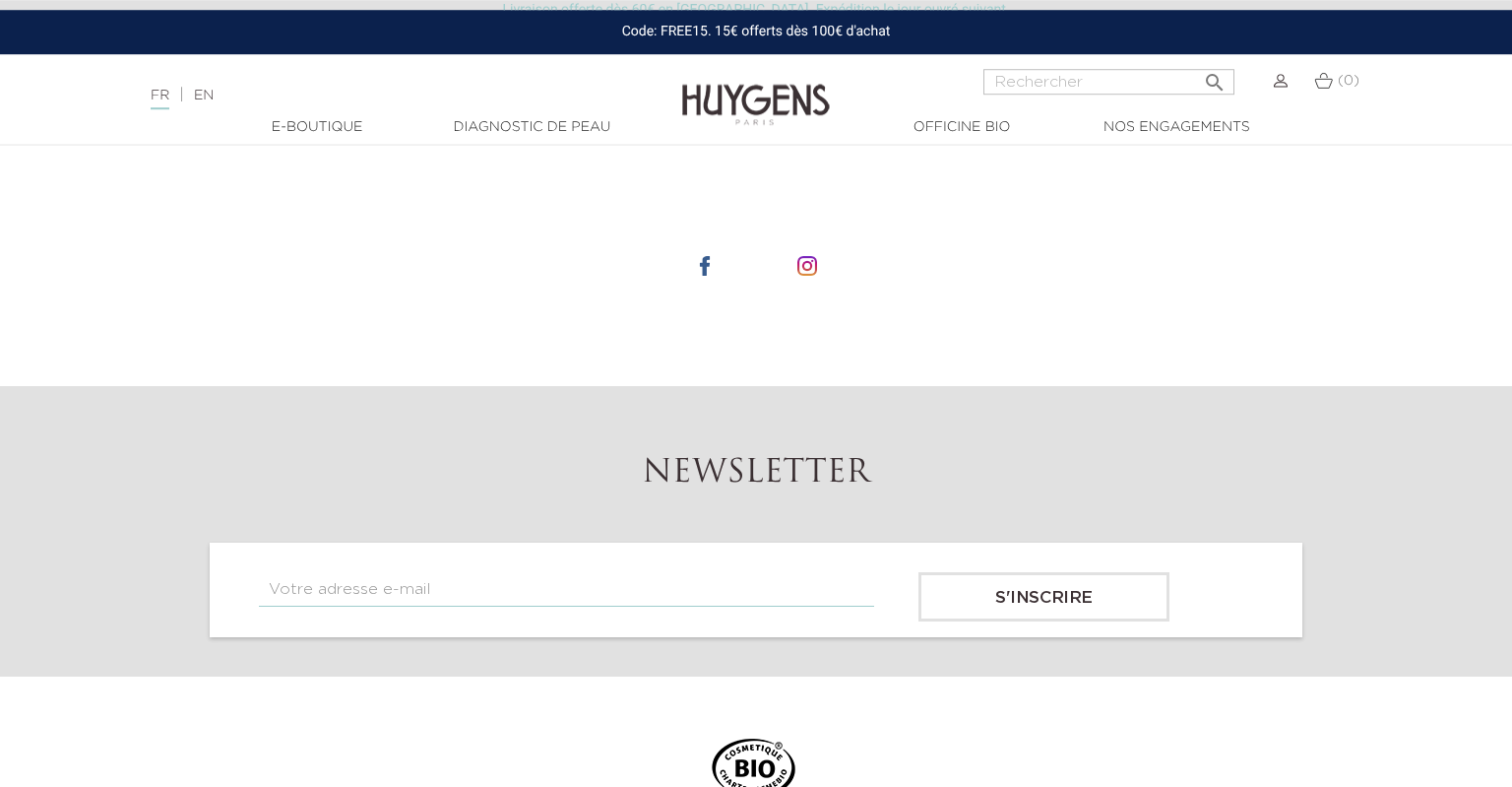 click at bounding box center [566, 589] 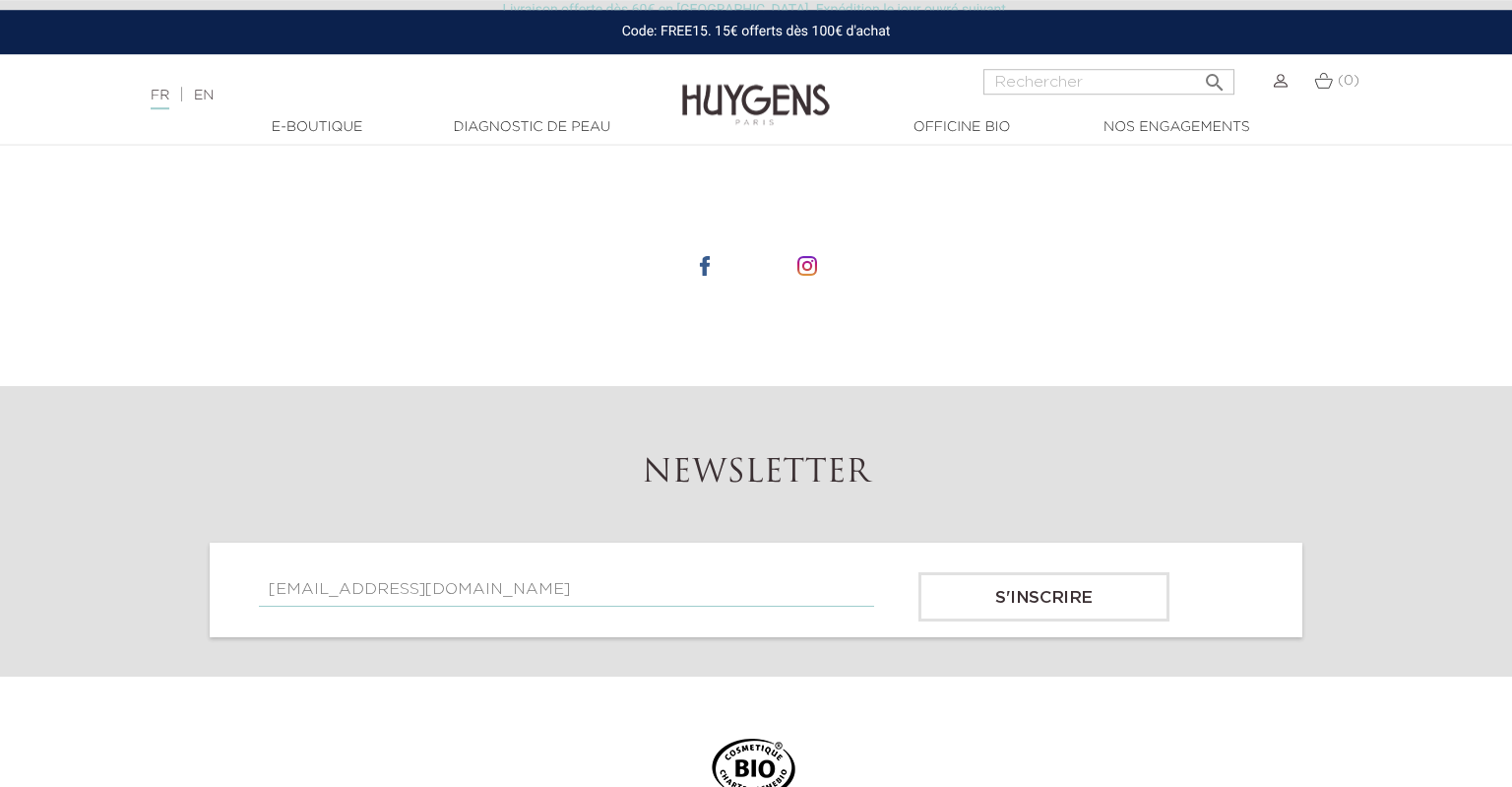 type on "tinkopanevsski@gmail.com" 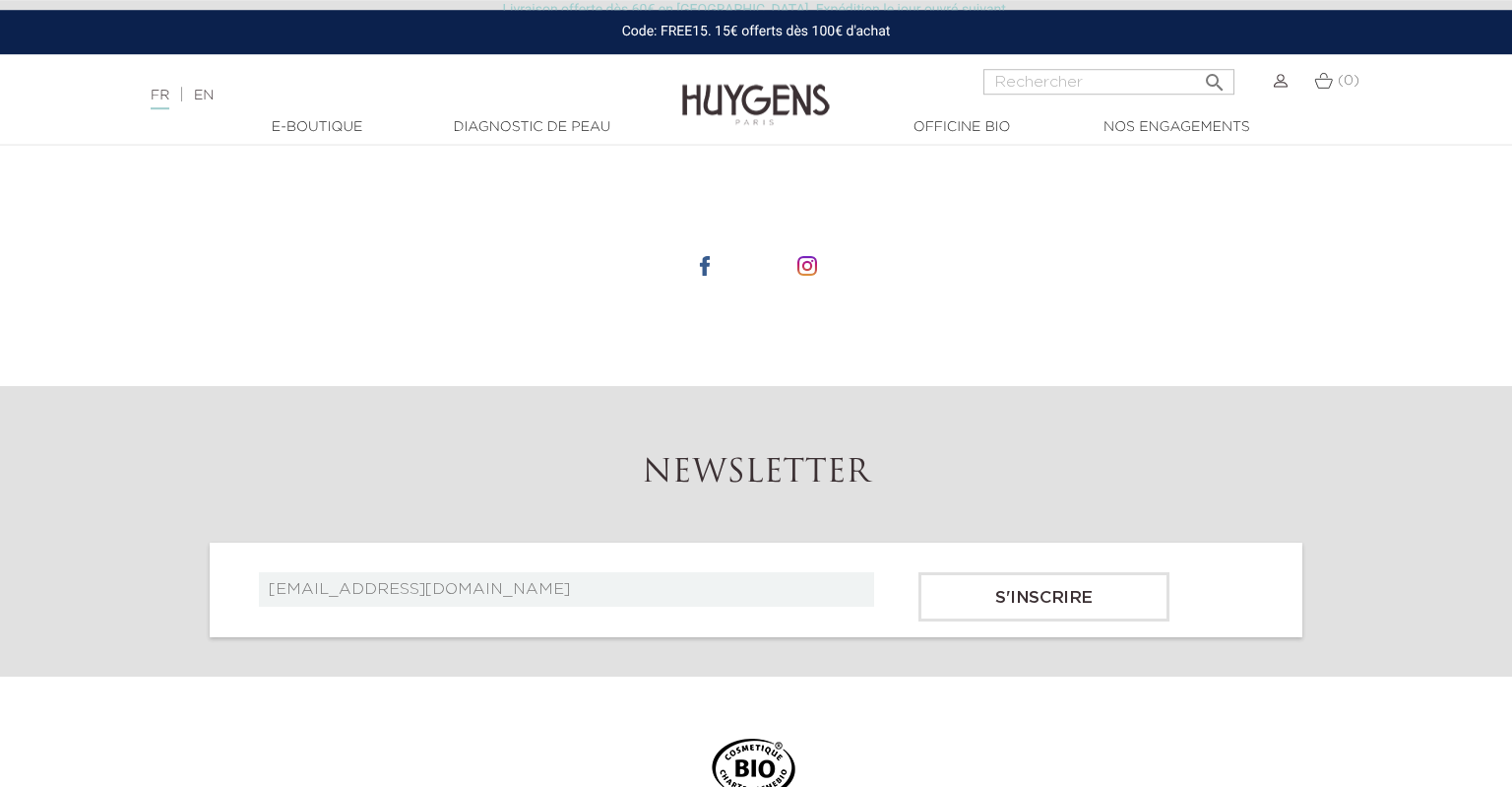 click on "S'inscrire" at bounding box center [1043, 597] 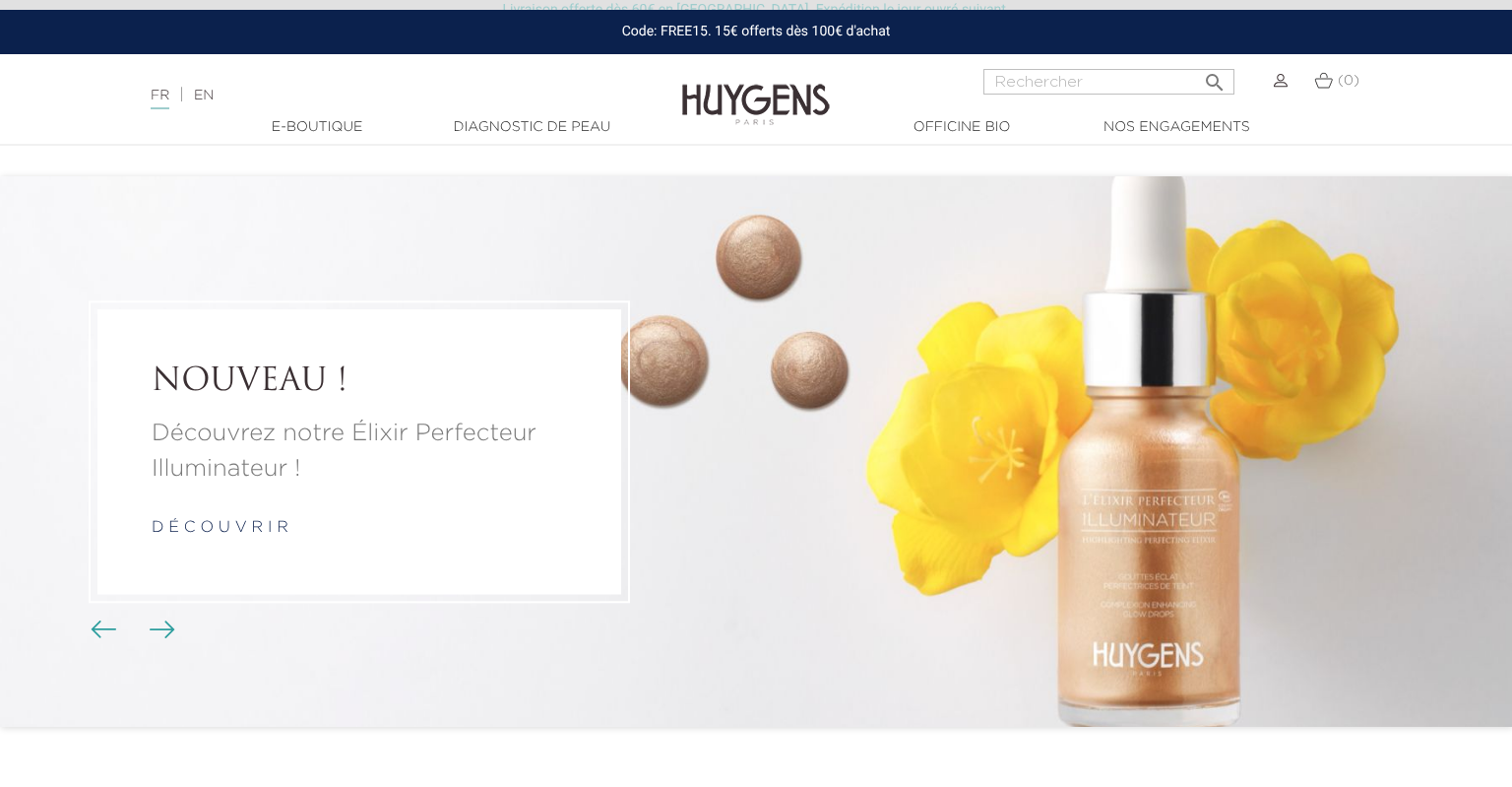 scroll, scrollTop: 8000, scrollLeft: 0, axis: vertical 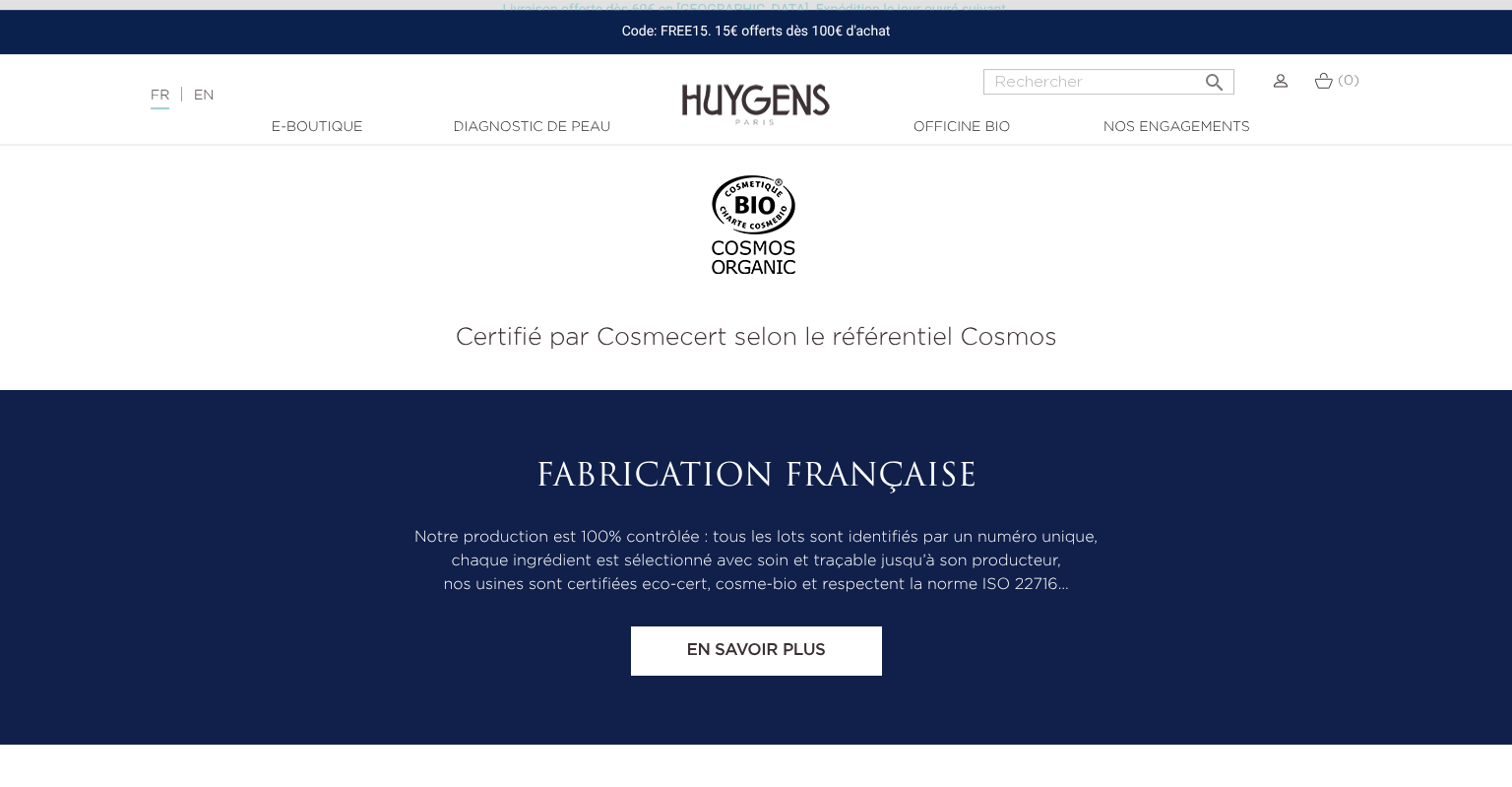 click at bounding box center (1281, 81) 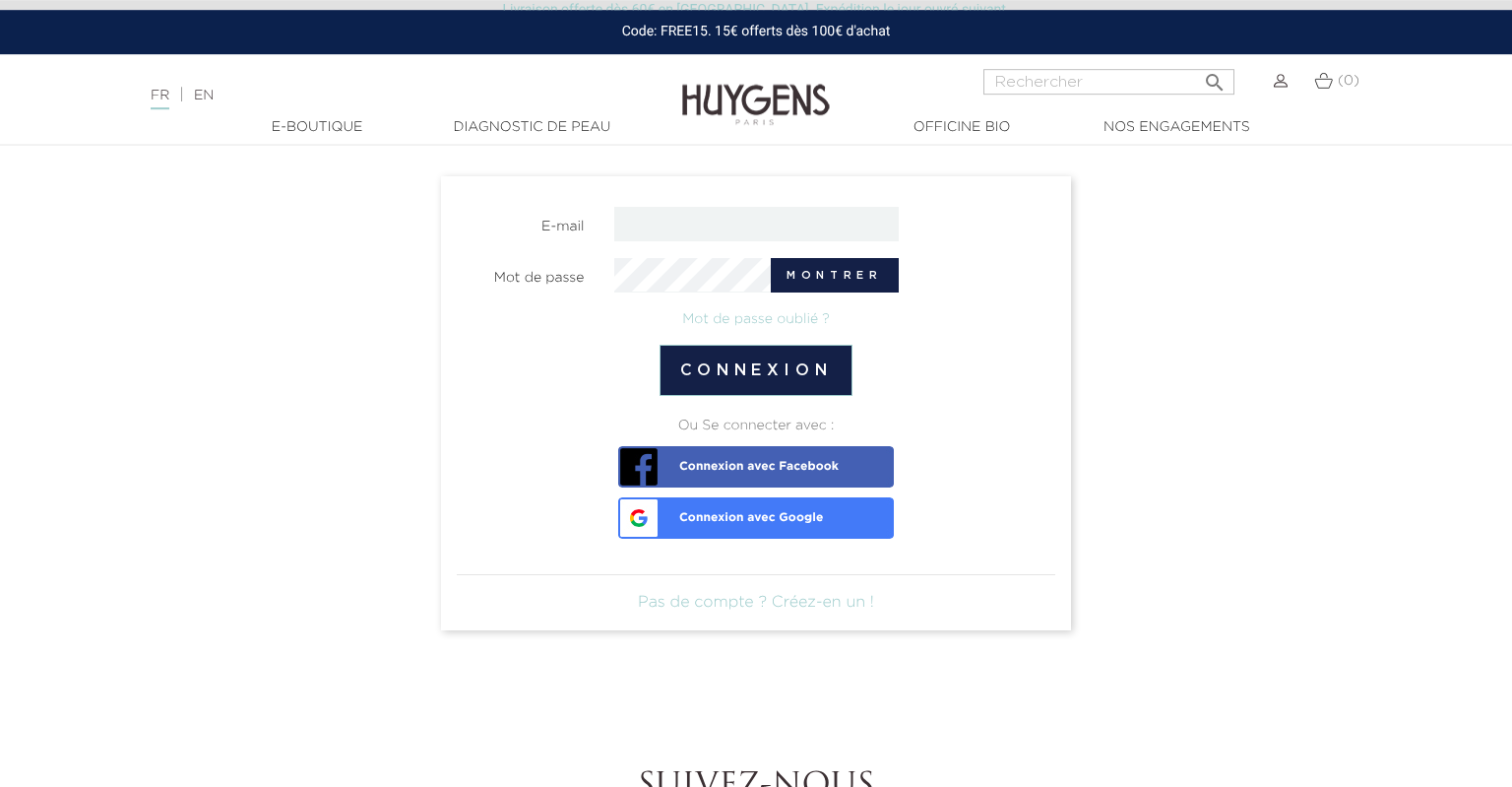 scroll, scrollTop: 208, scrollLeft: 0, axis: vertical 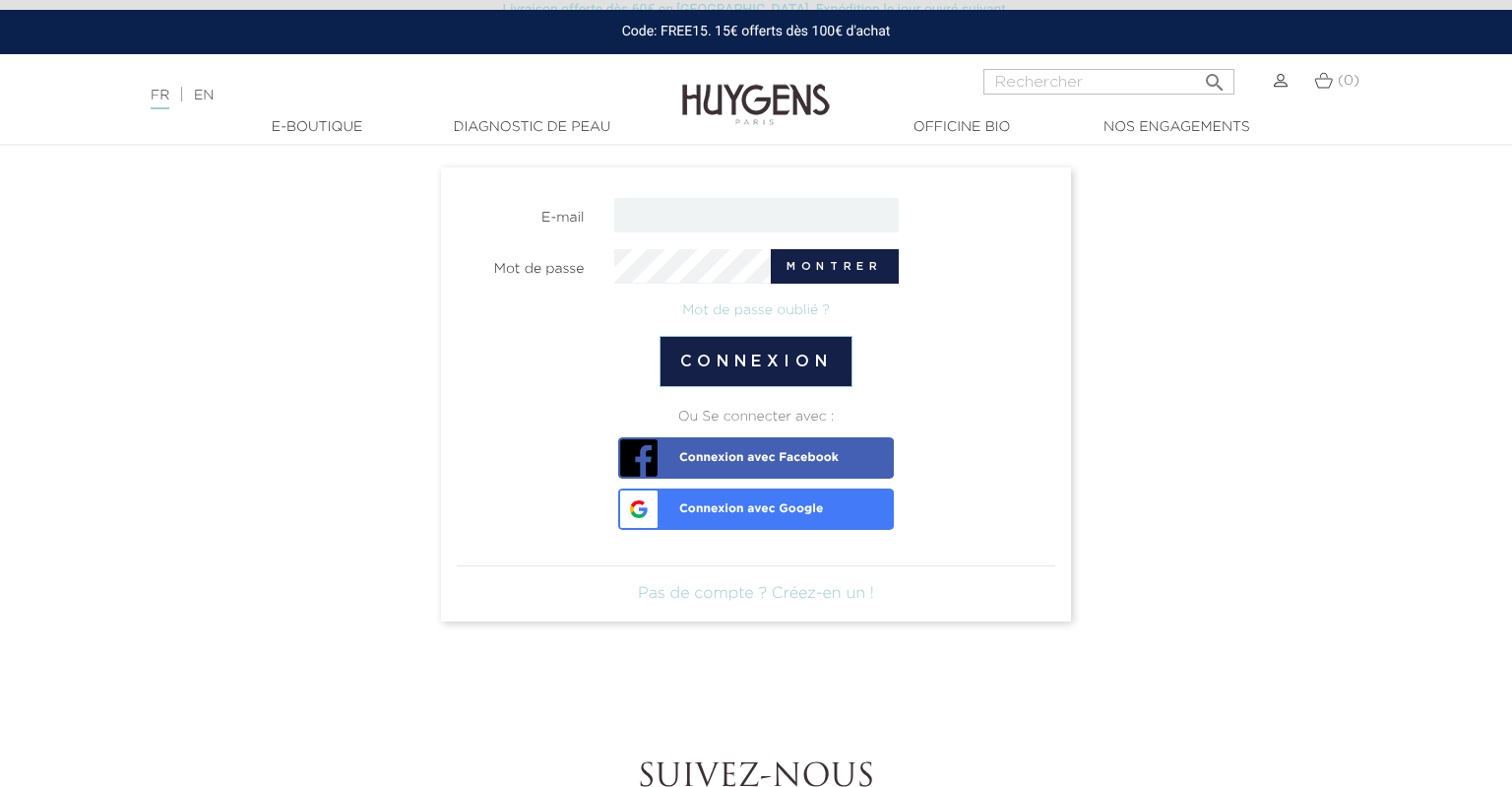 click on "Connexion avec Google" at bounding box center [723, 502] 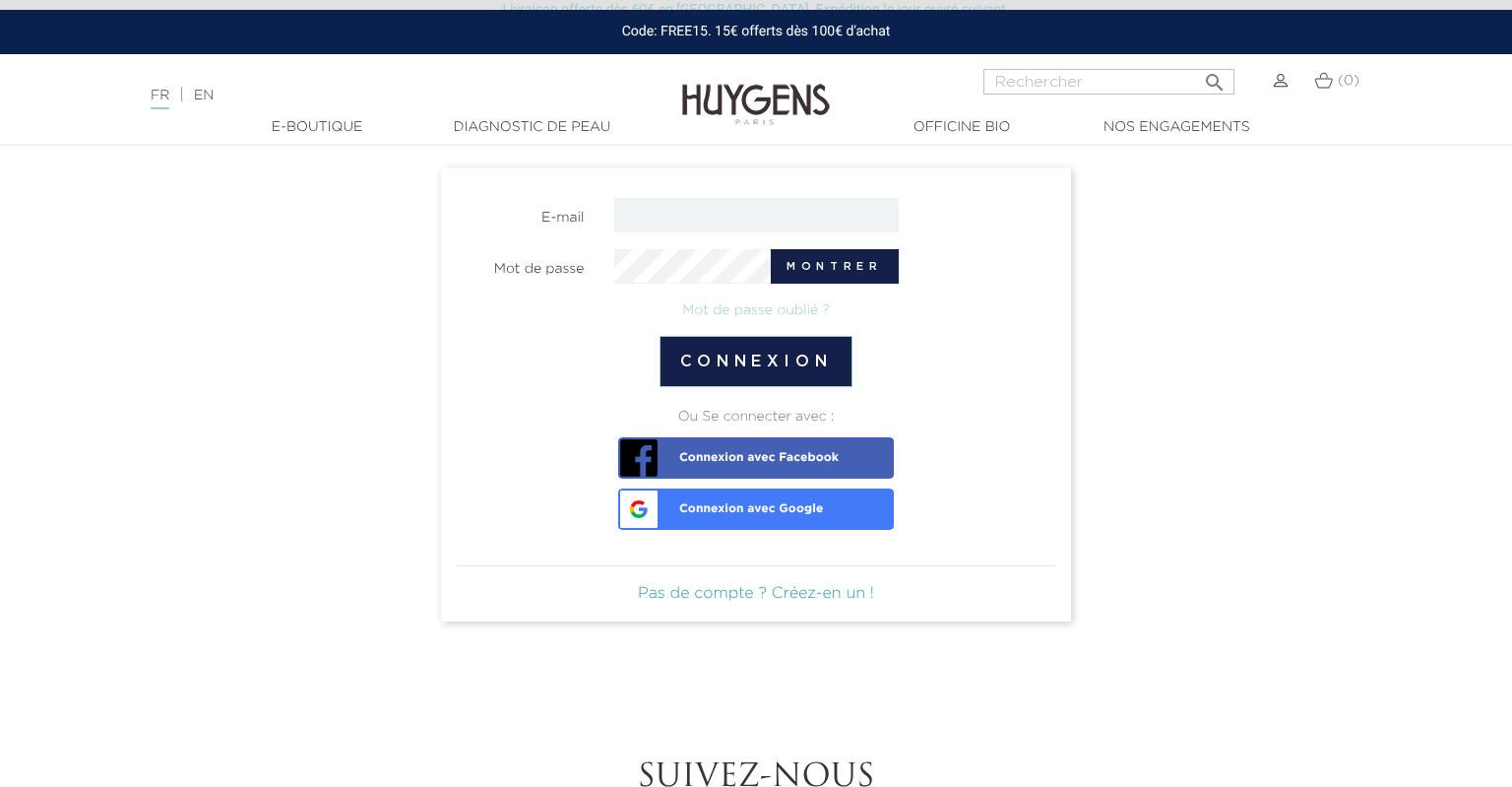 click on "Pas de compte ? Créez-en un !" at bounding box center [756, 594] 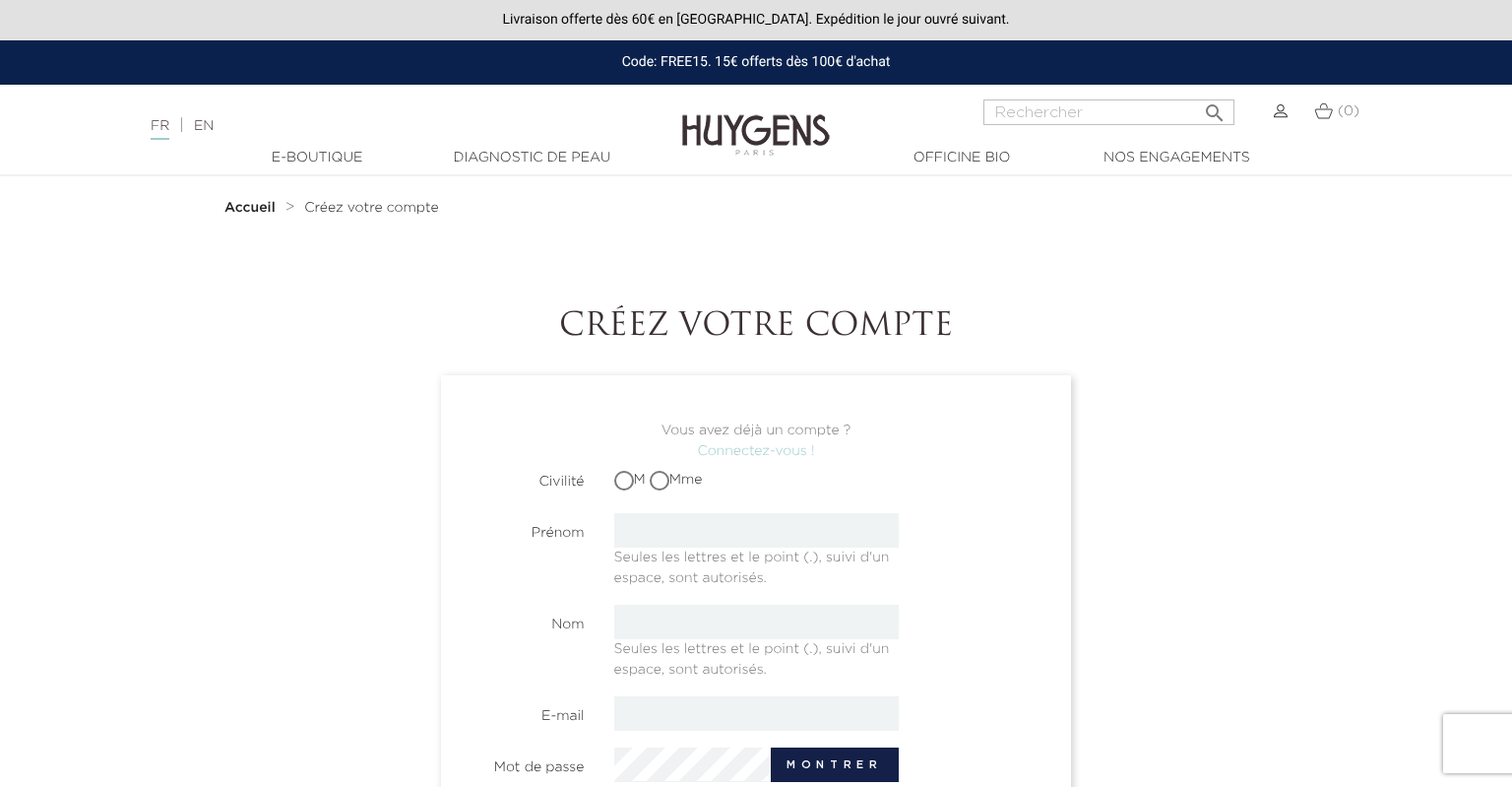 scroll, scrollTop: 0, scrollLeft: 0, axis: both 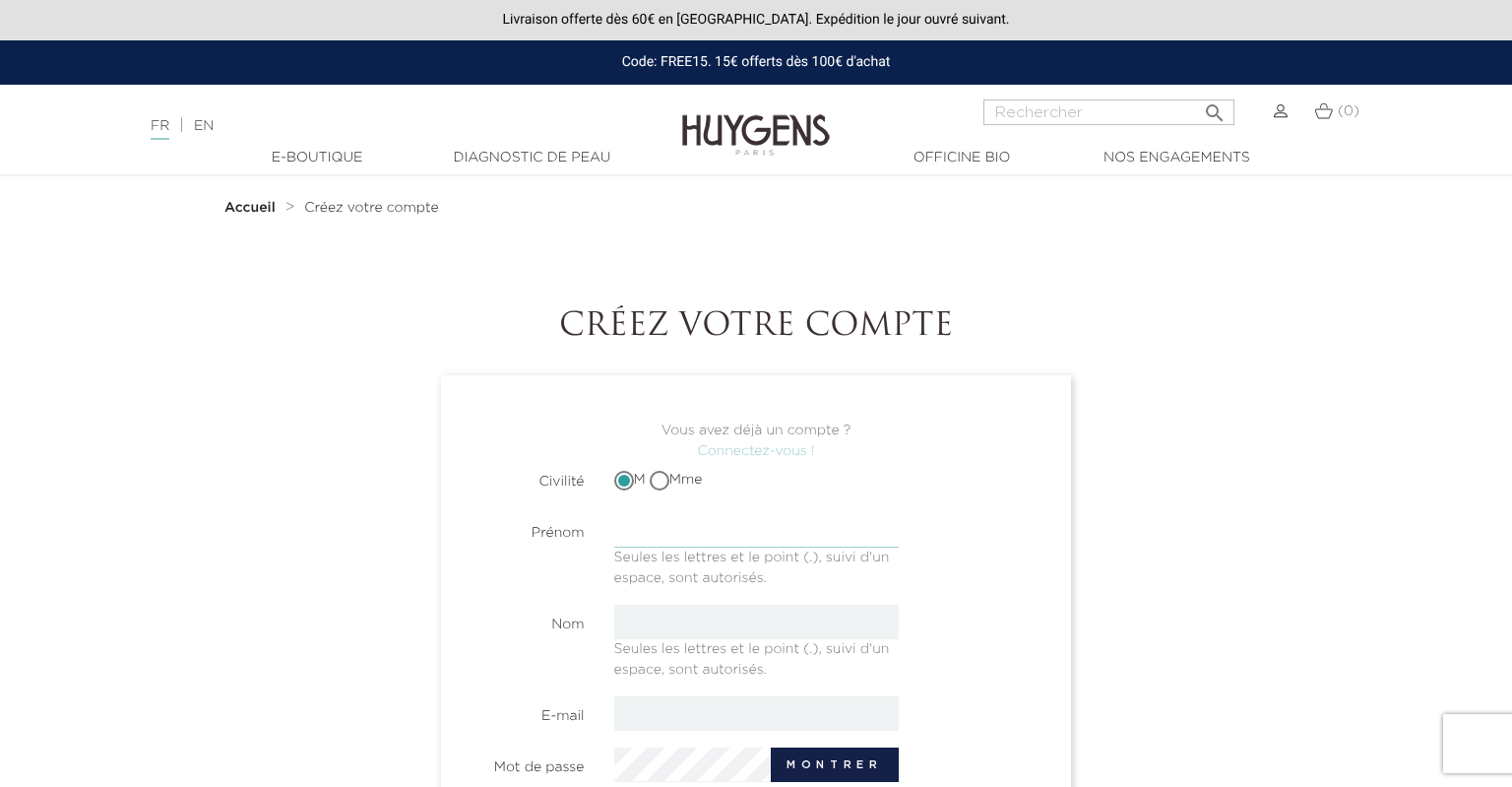 click at bounding box center (756, 530) 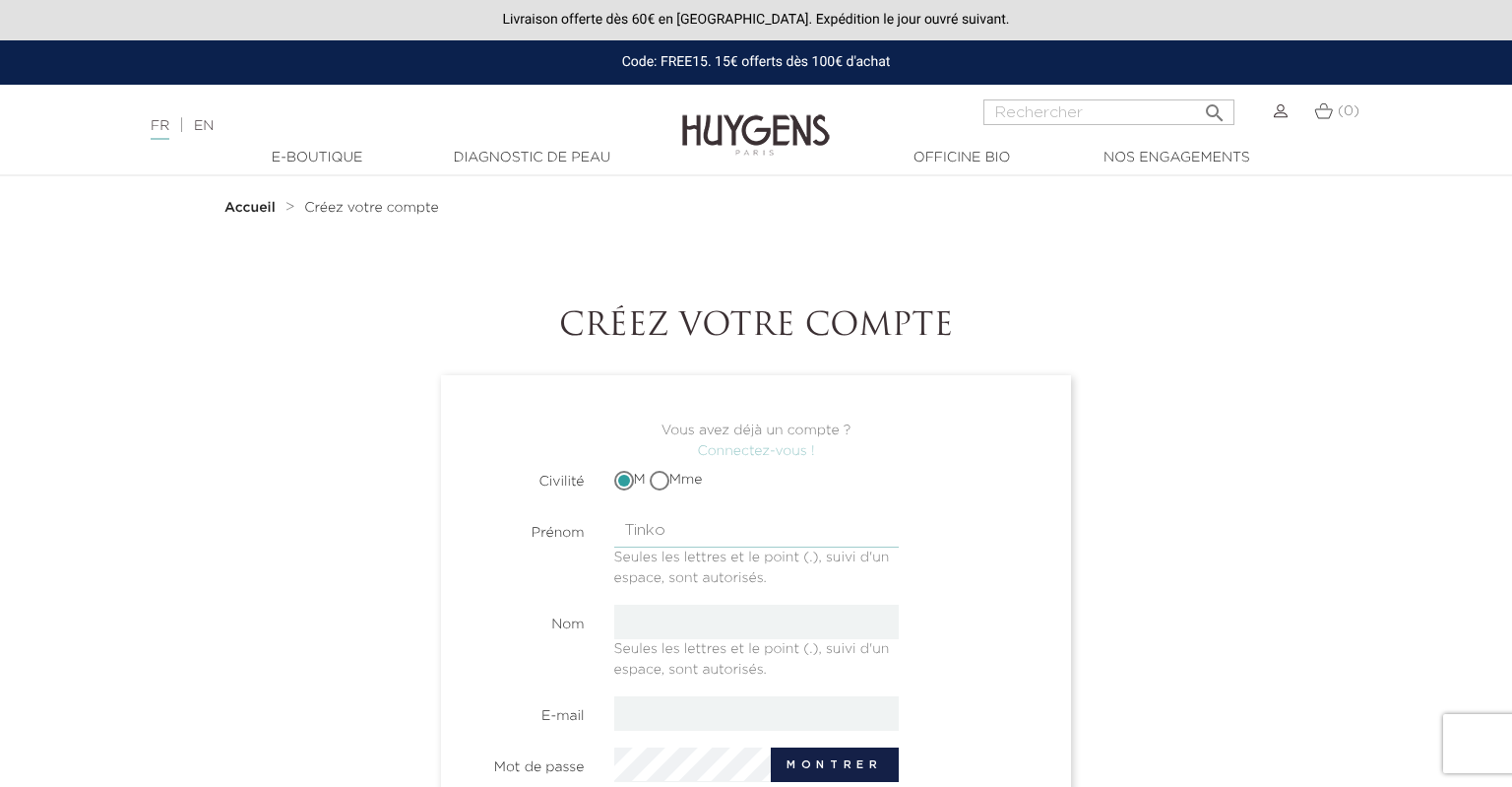 type on "Tinko" 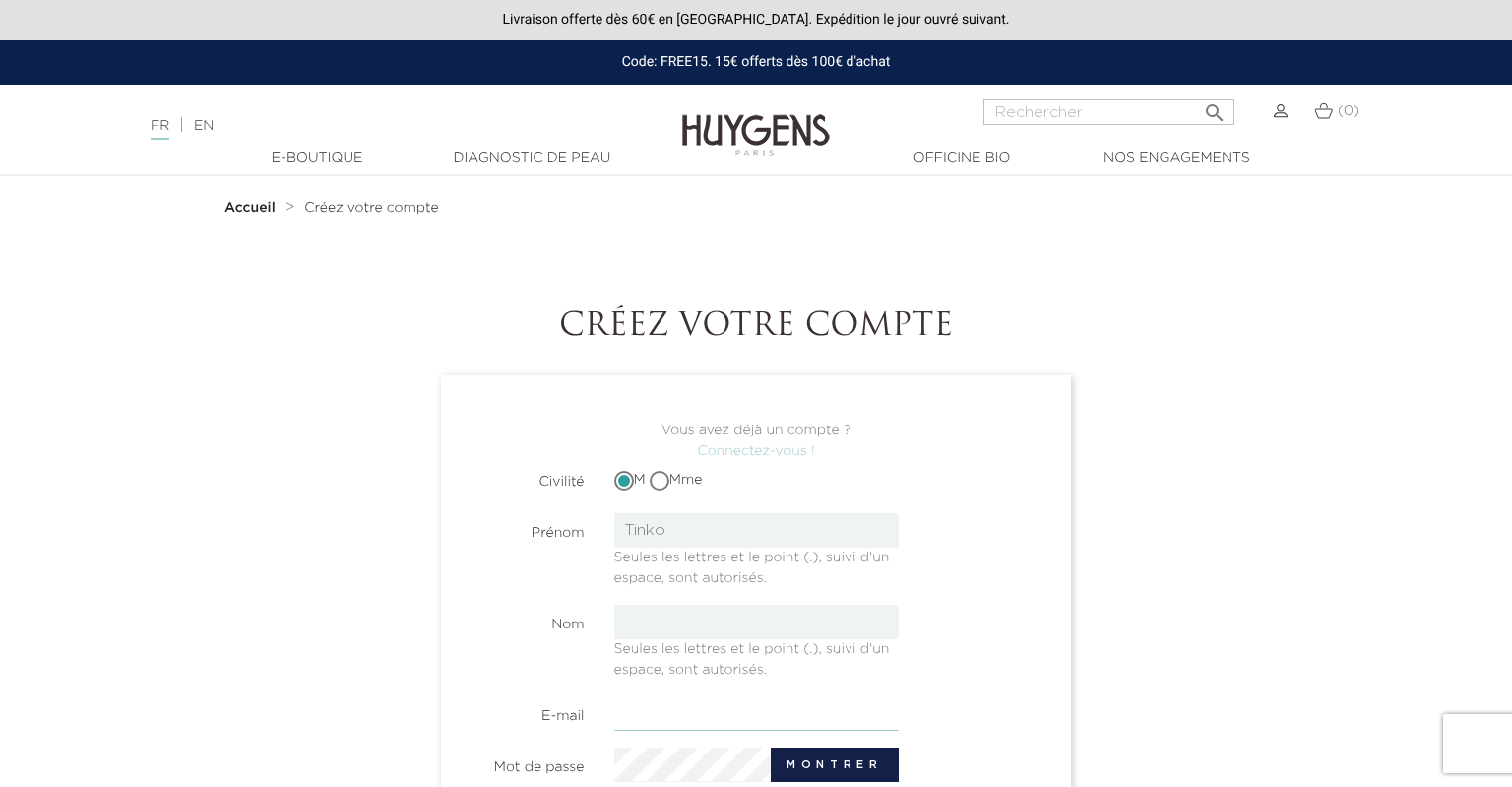 type on "tinkopanevski@gmail.com" 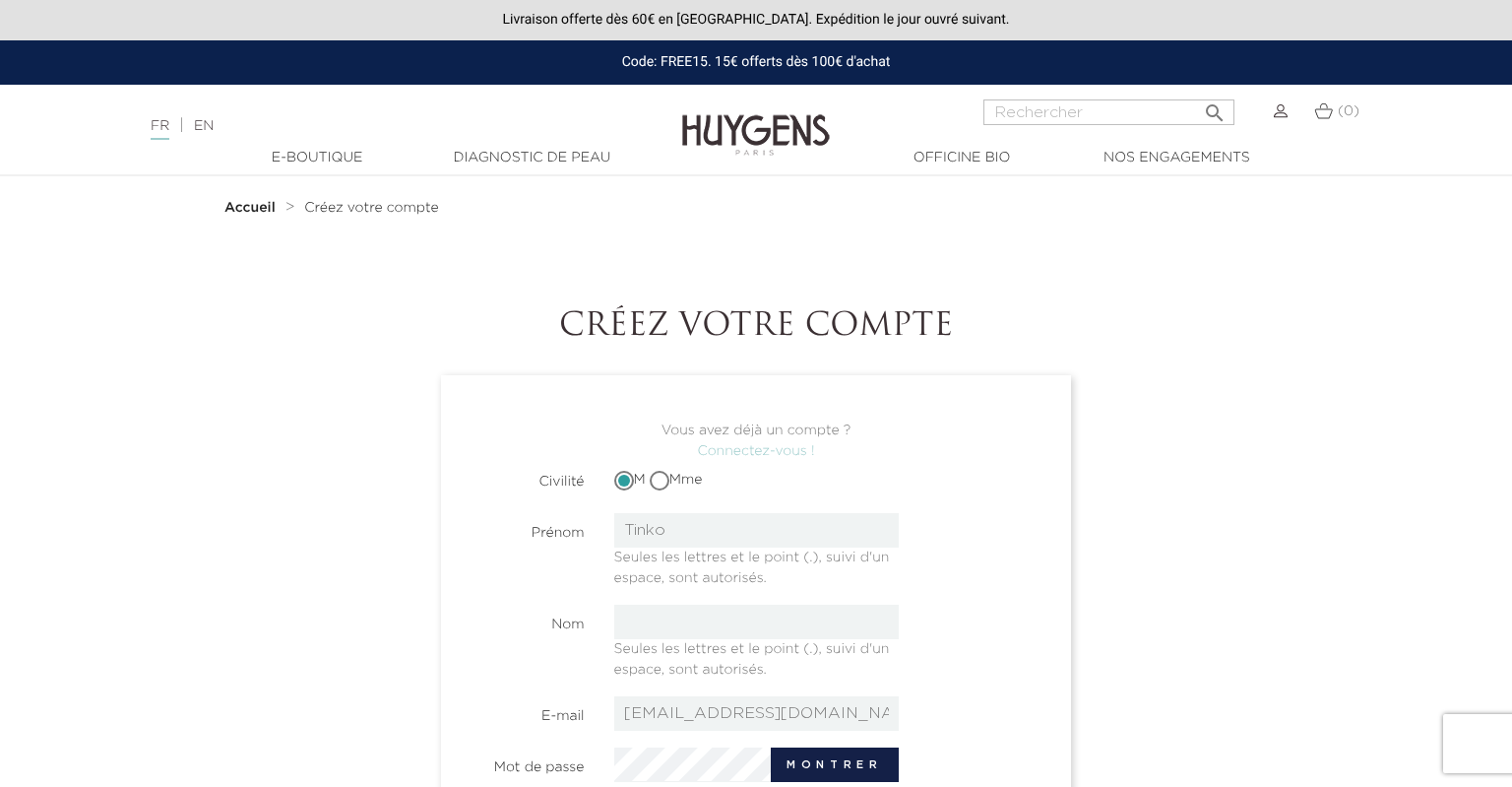 type on "tinkopanevski@gmail.com" 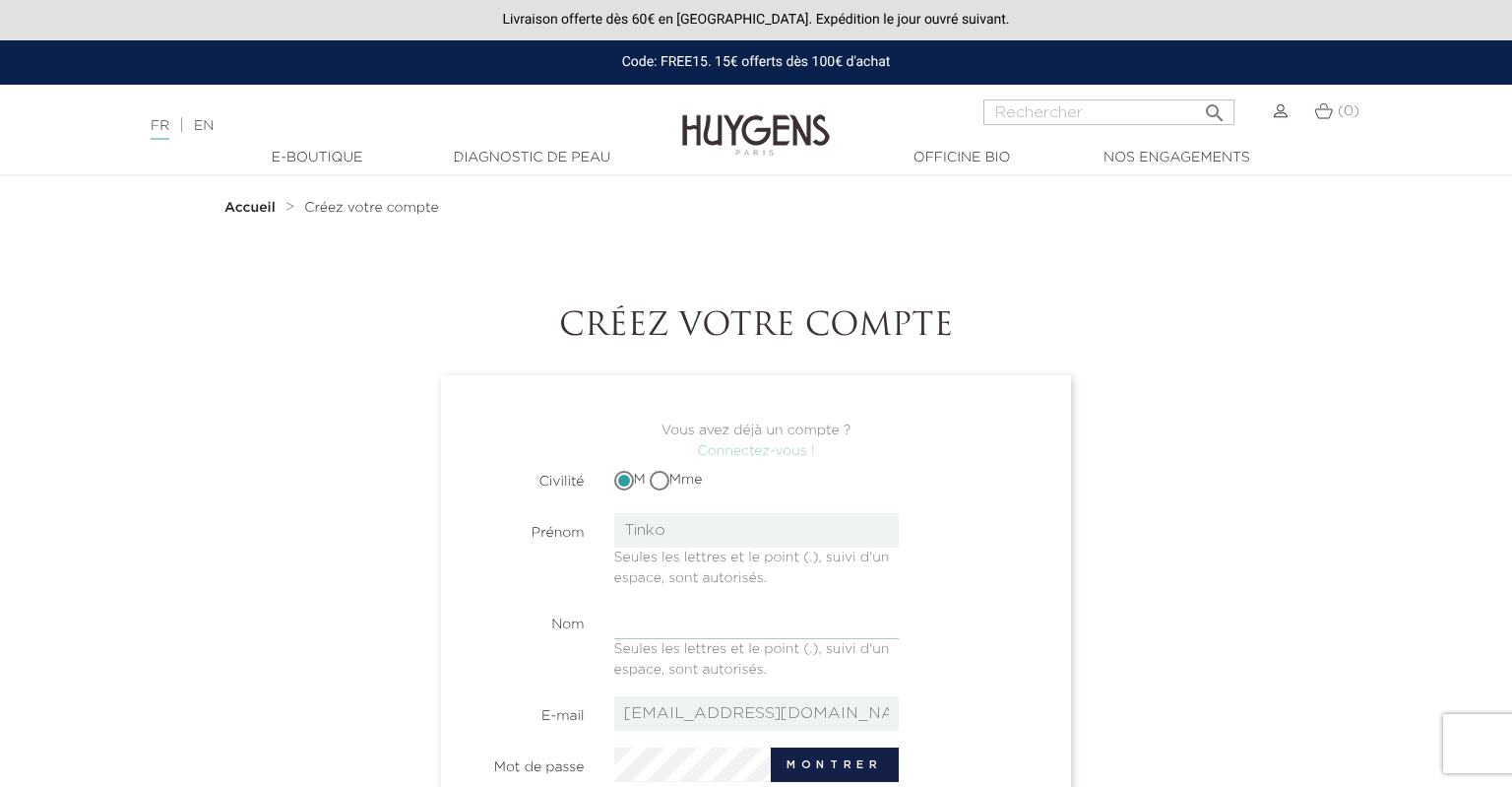 click at bounding box center (756, 622) 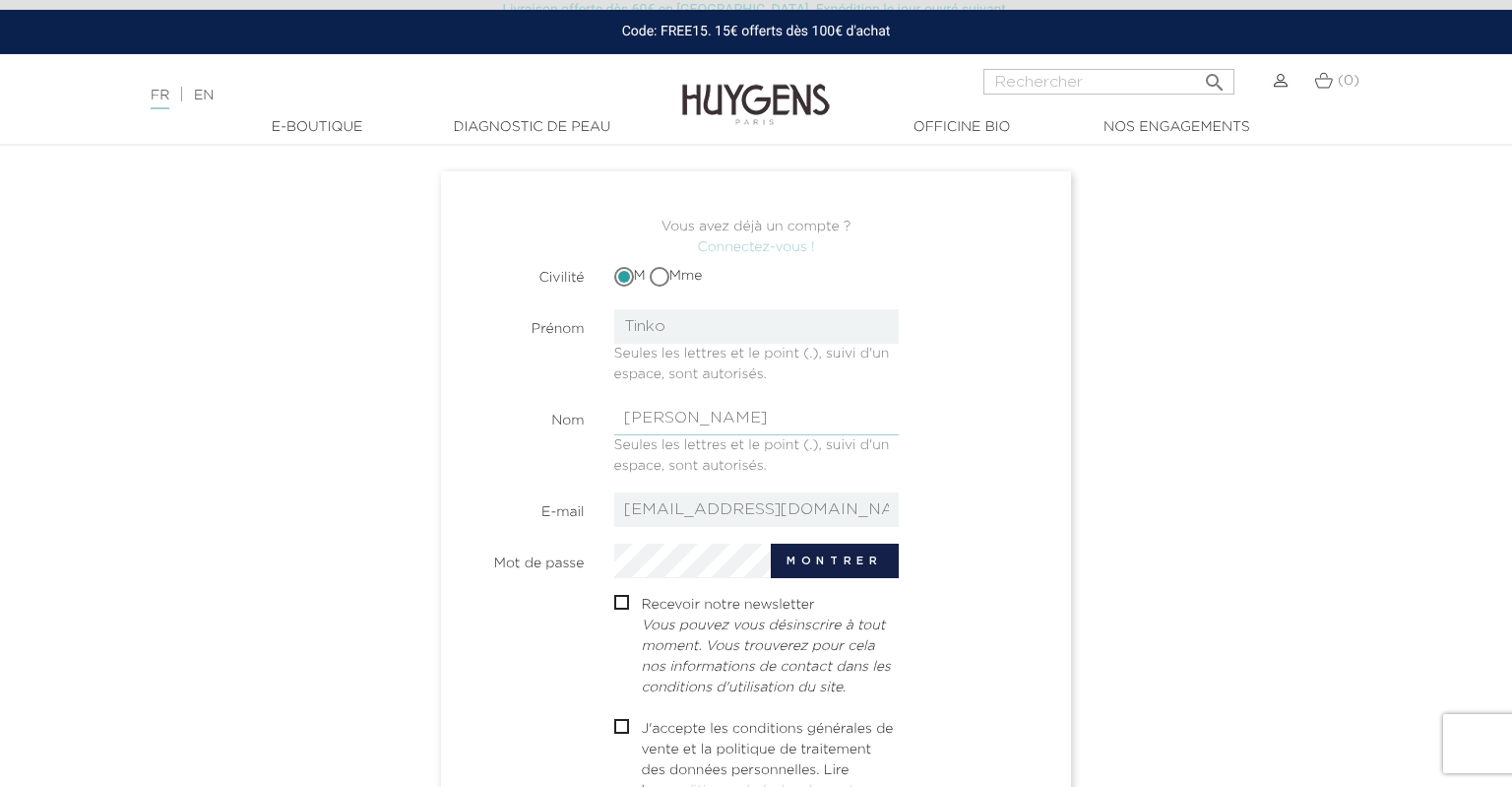 scroll, scrollTop: 208, scrollLeft: 0, axis: vertical 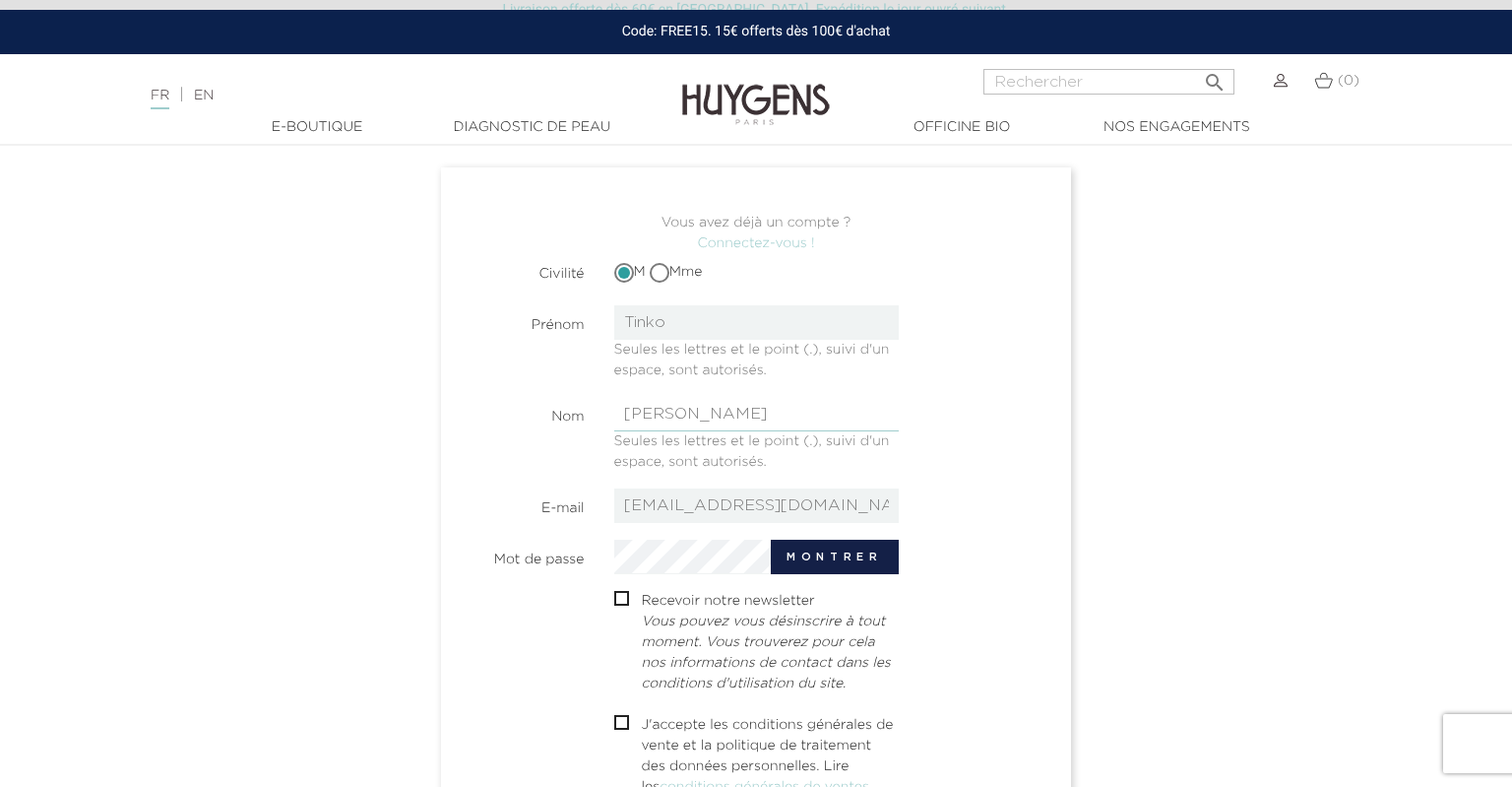 type on "Panevski" 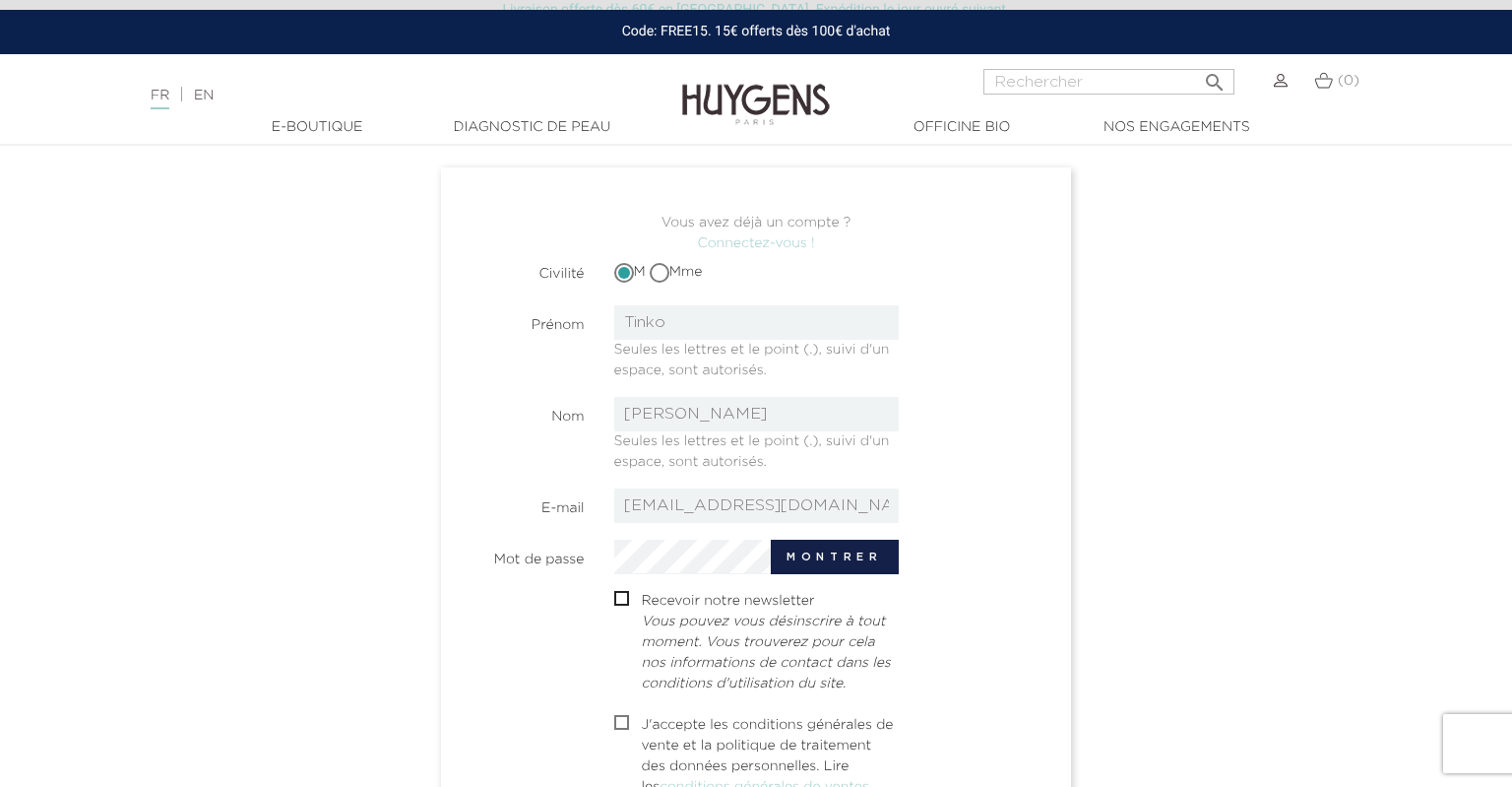 click at bounding box center [620, 725] 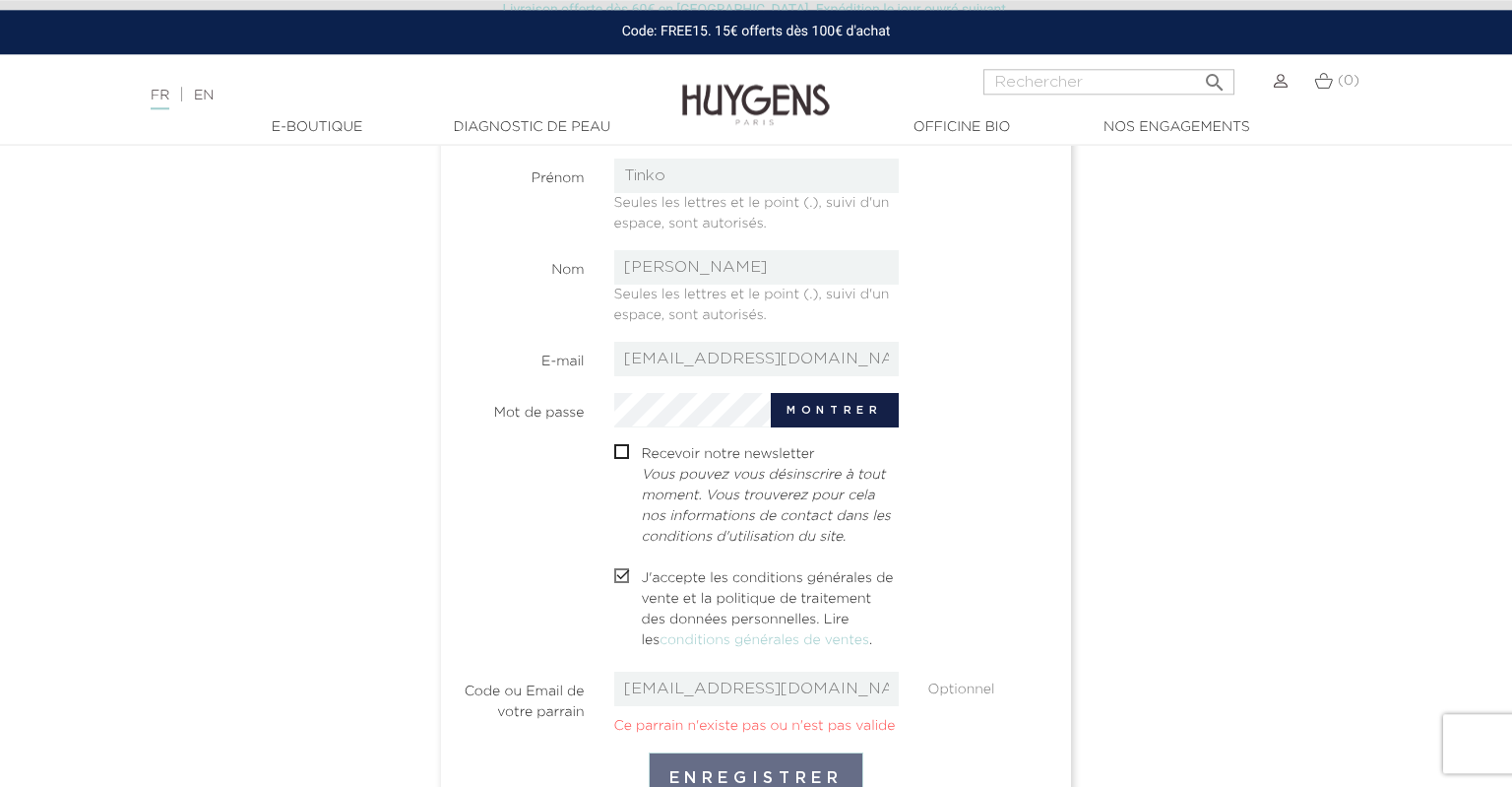 scroll, scrollTop: 520, scrollLeft: 0, axis: vertical 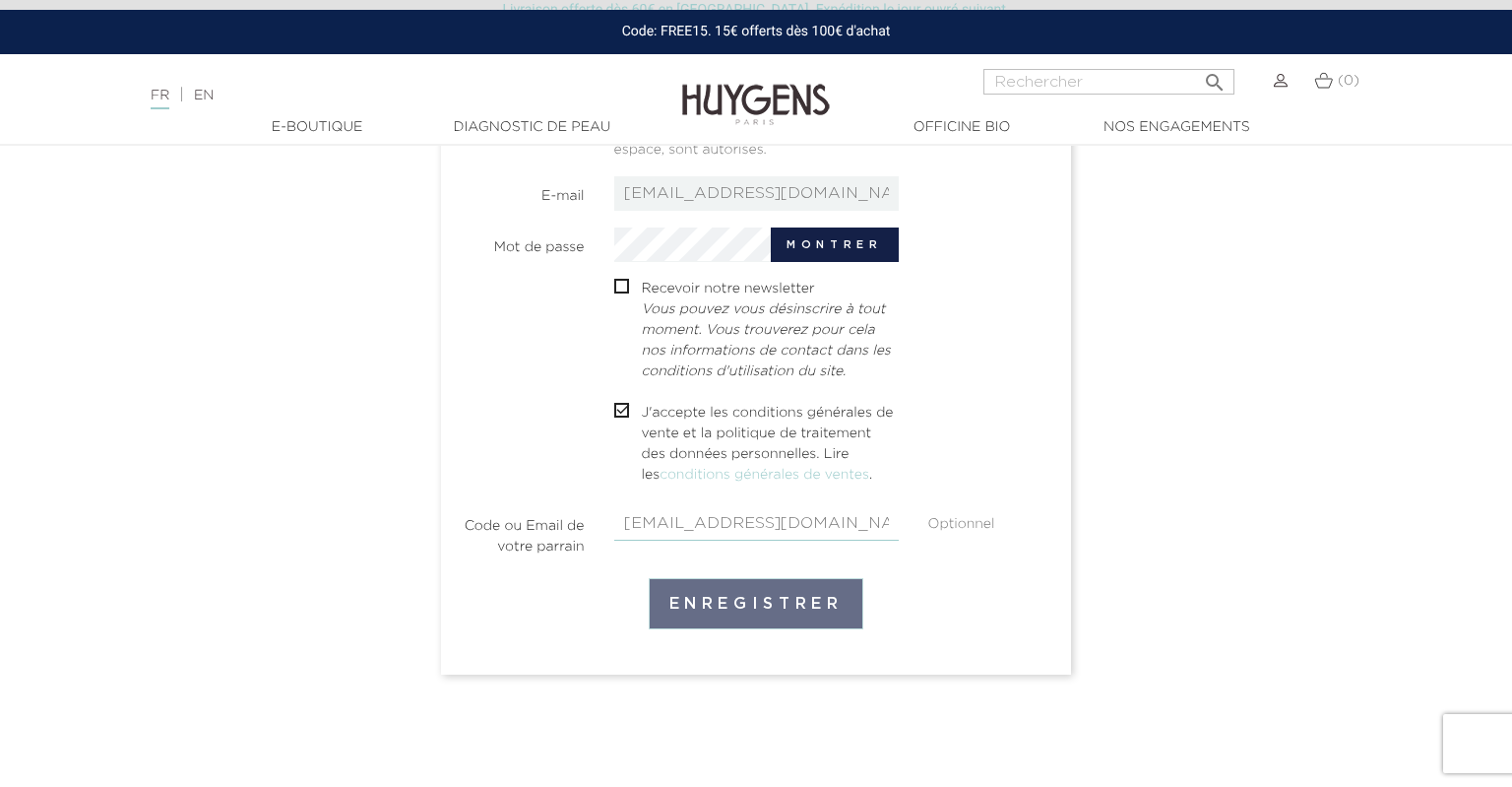drag, startPoint x: 861, startPoint y: 520, endPoint x: 518, endPoint y: 520, distance: 343 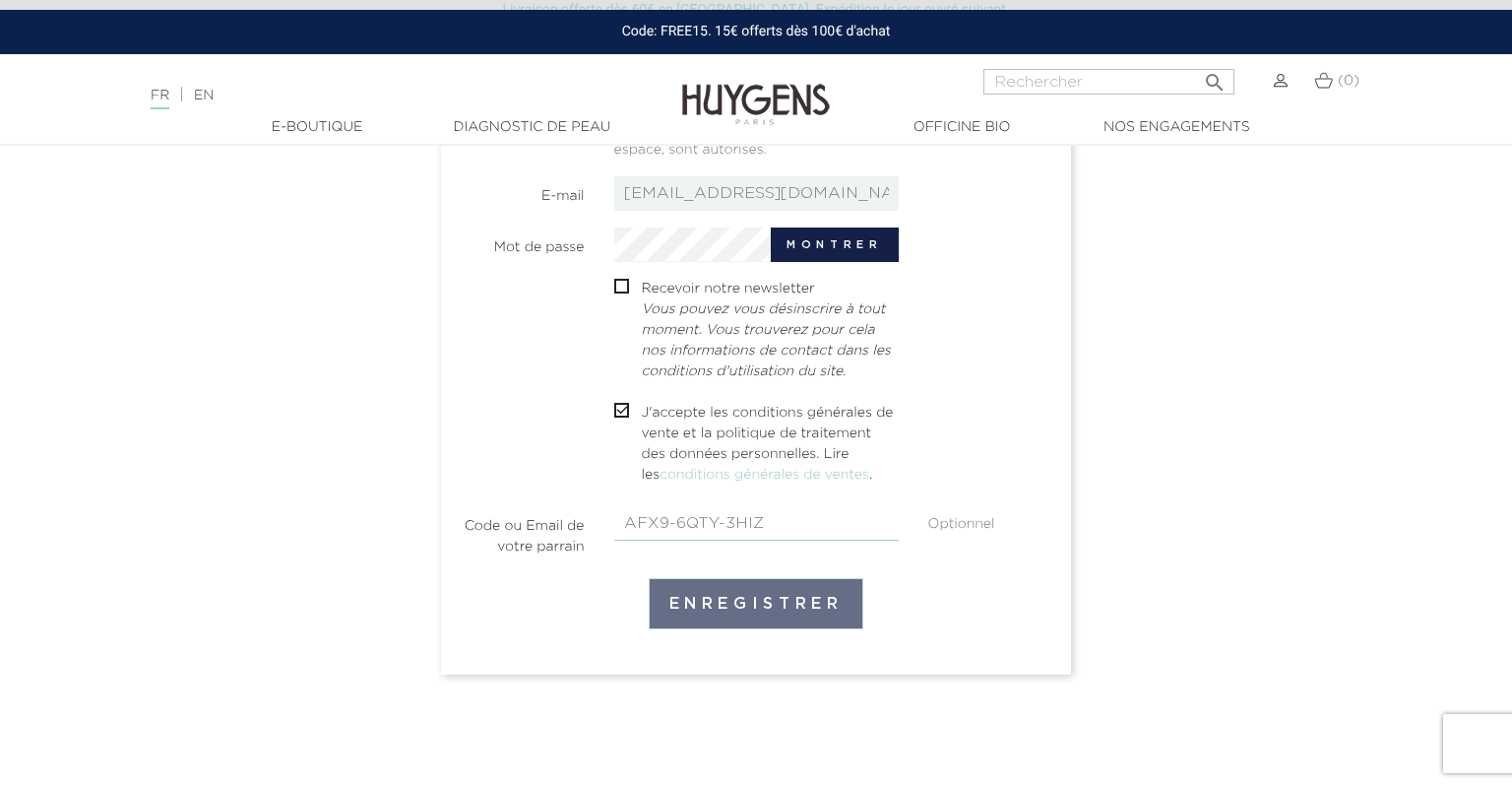 click on "AFX9-6QTY-3HIZ" at bounding box center (756, 523) 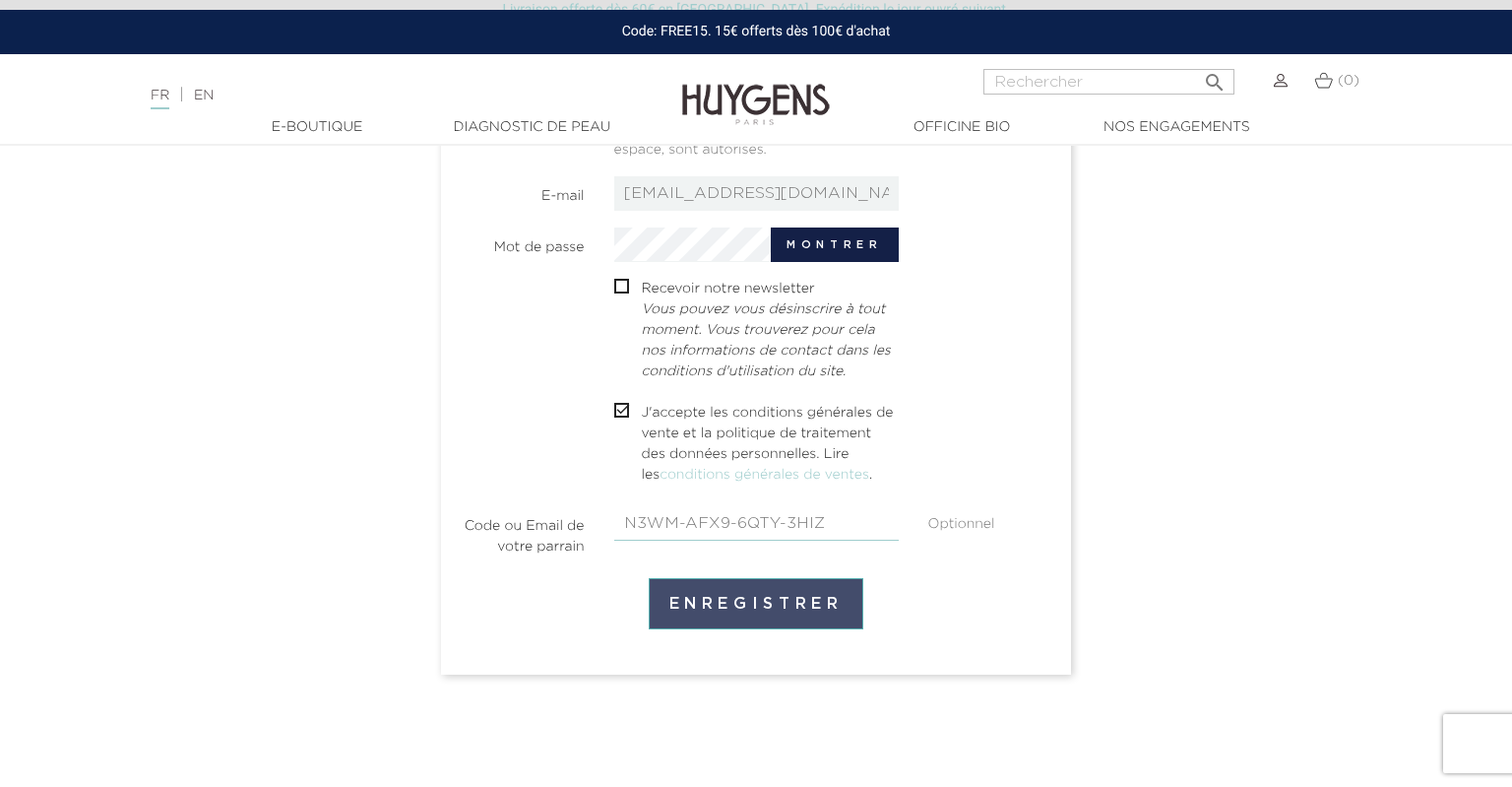 type on "N3WM-AFX9-6QTY-3HIZ" 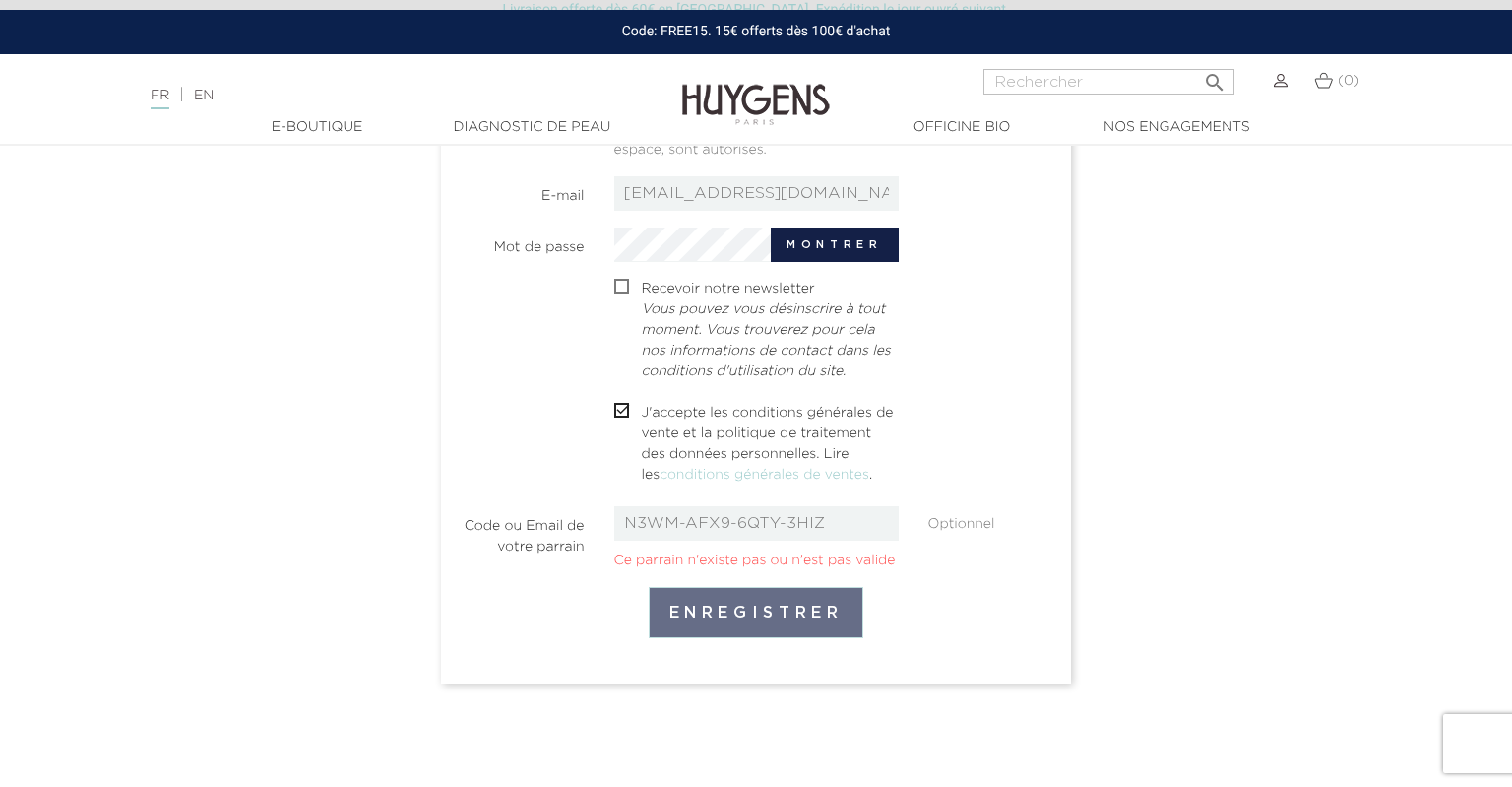 click at bounding box center (620, 289) 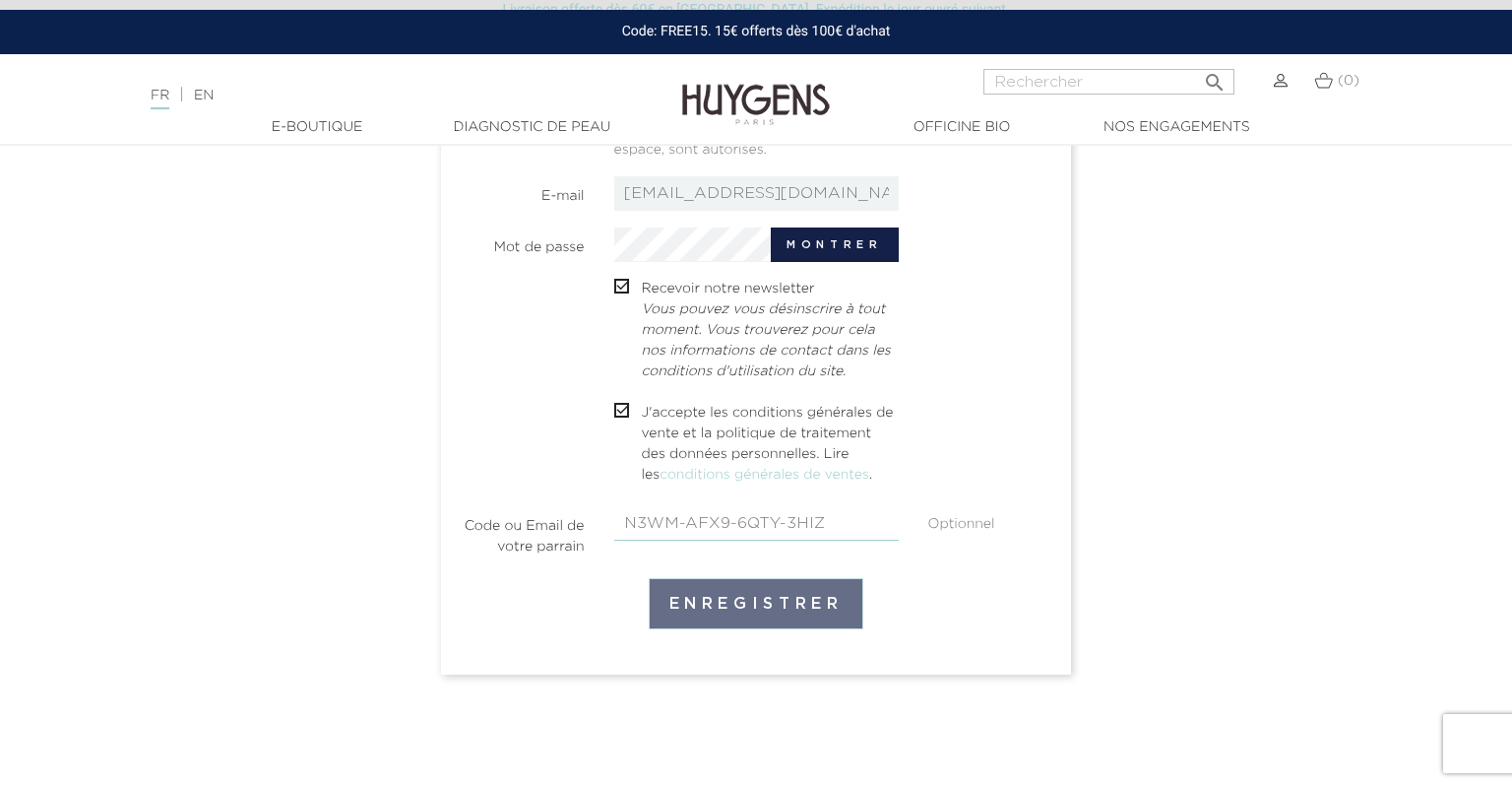 drag, startPoint x: 841, startPoint y: 524, endPoint x: 562, endPoint y: 528, distance: 279.02867 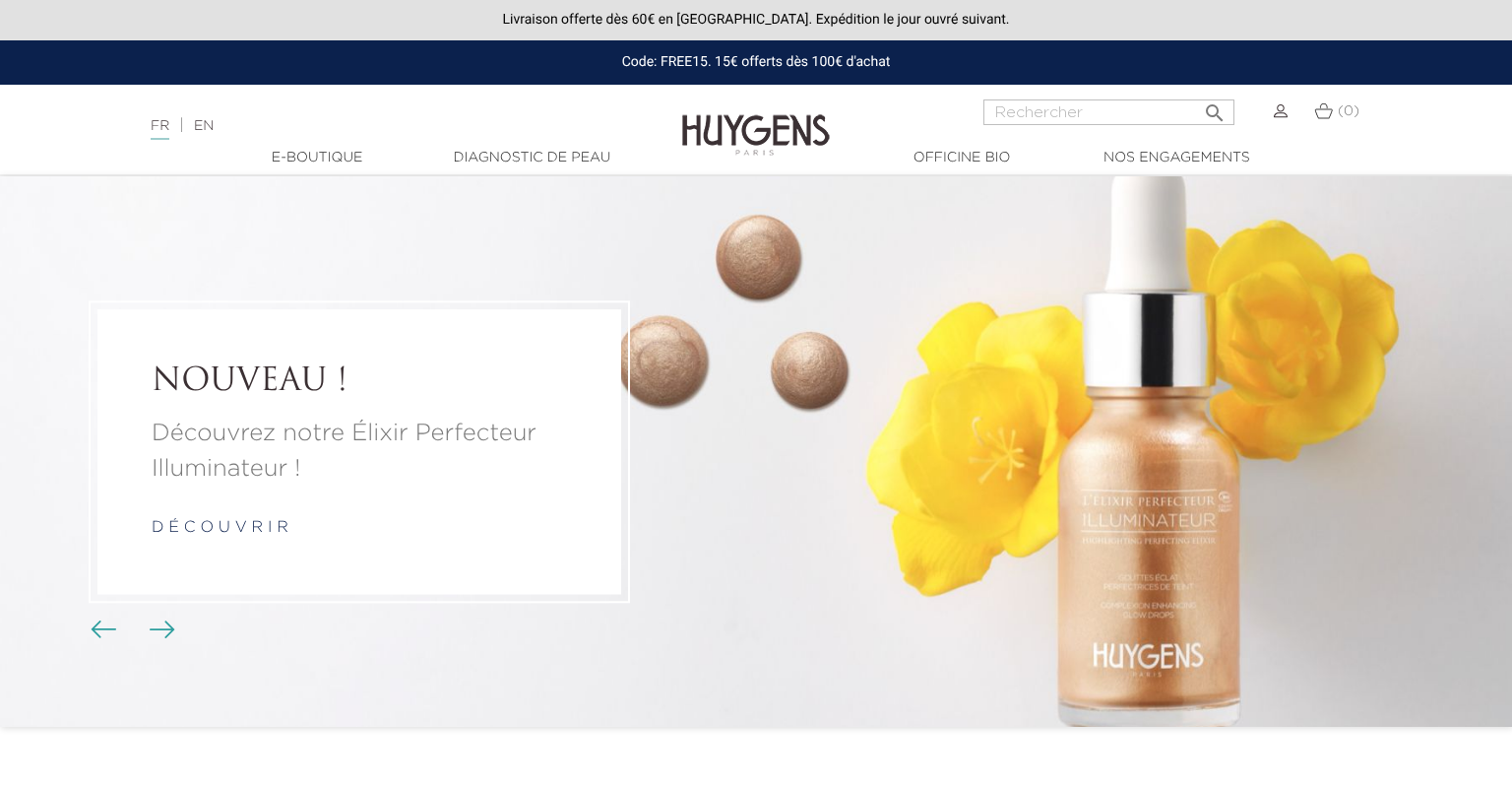 scroll, scrollTop: 0, scrollLeft: 0, axis: both 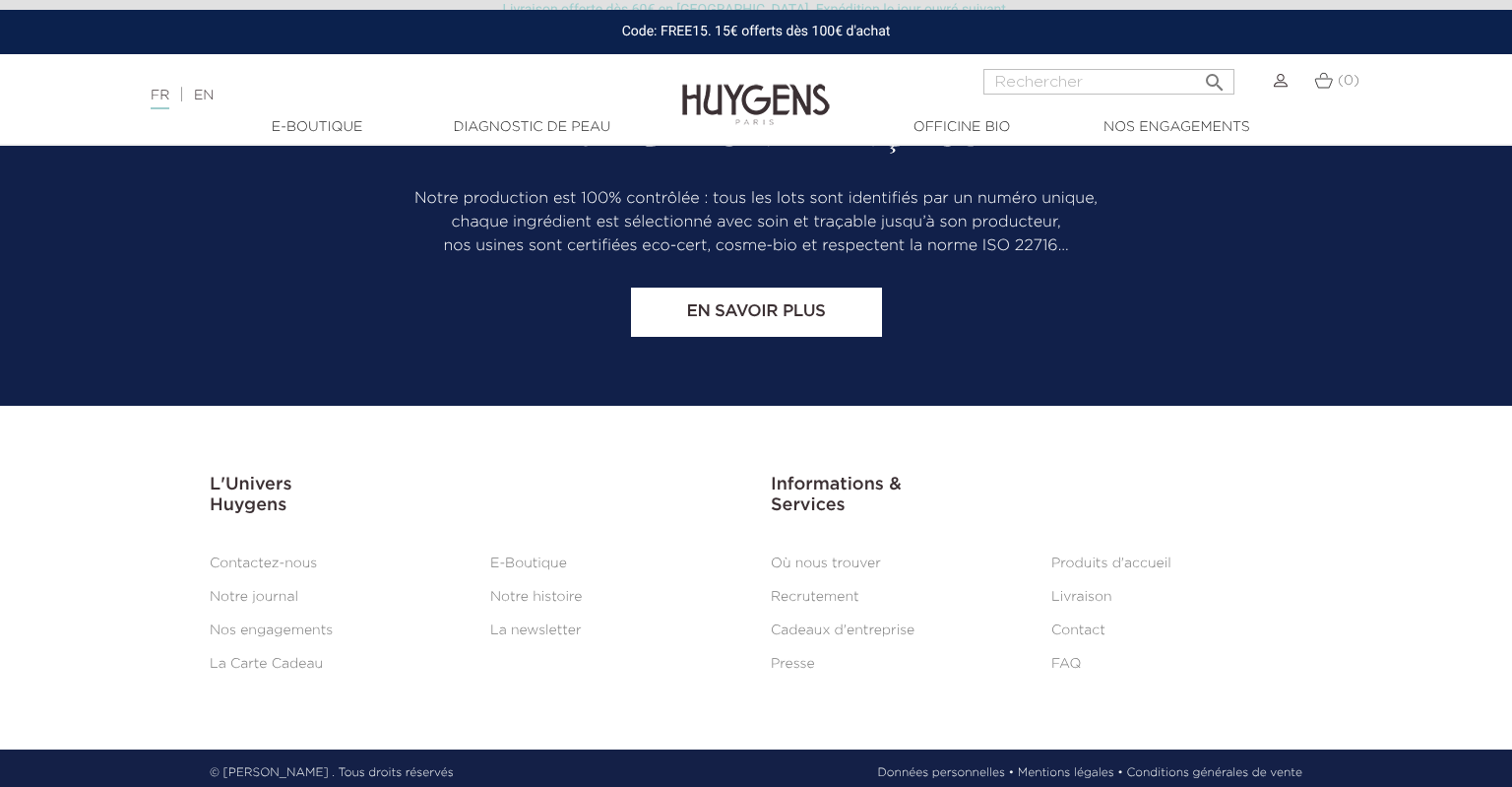 click on "La Carte Cadeau" at bounding box center [266, 664] 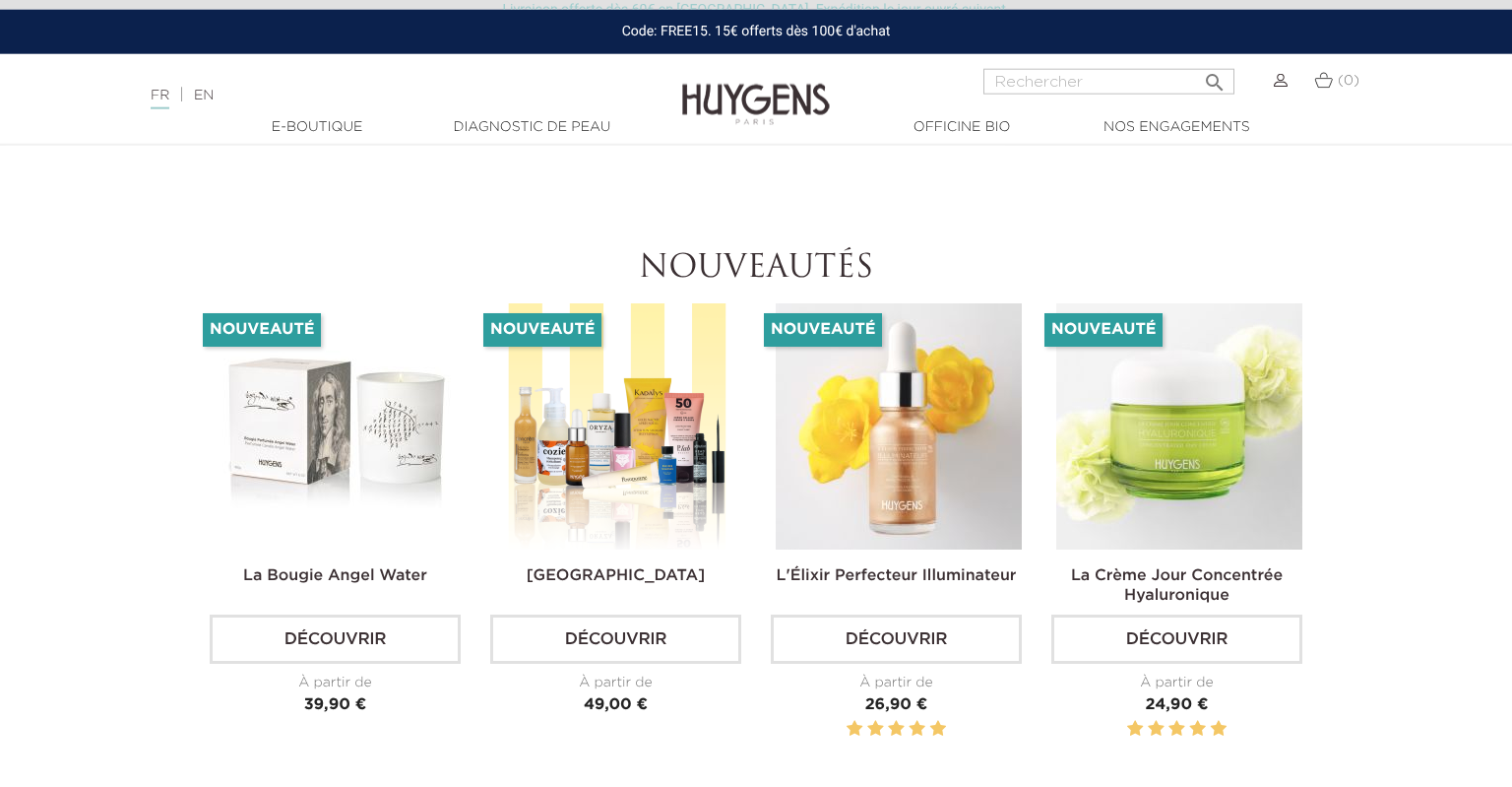 scroll, scrollTop: 4535, scrollLeft: 0, axis: vertical 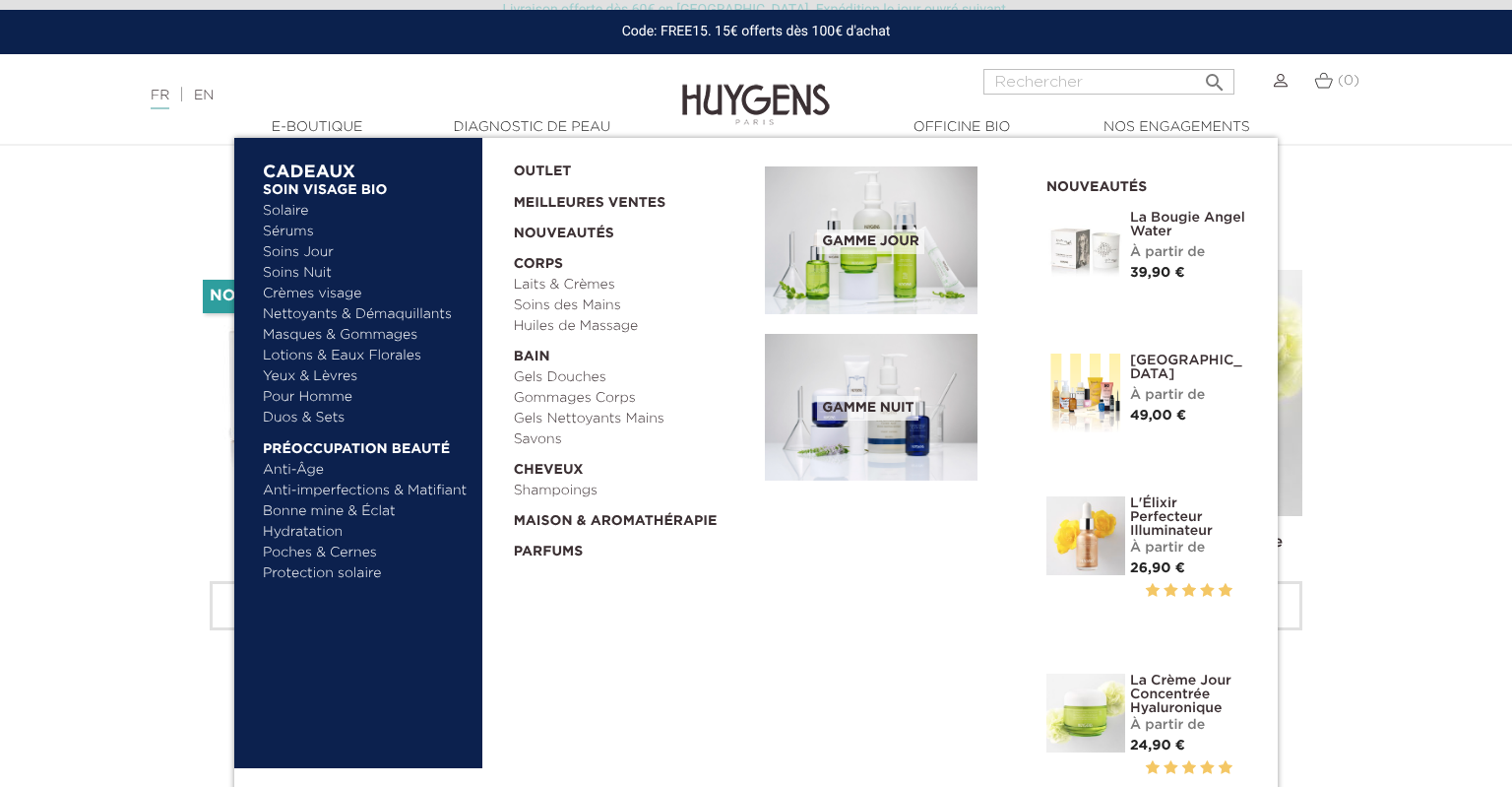 click on "Duos & Sets" at bounding box center (365, 418) 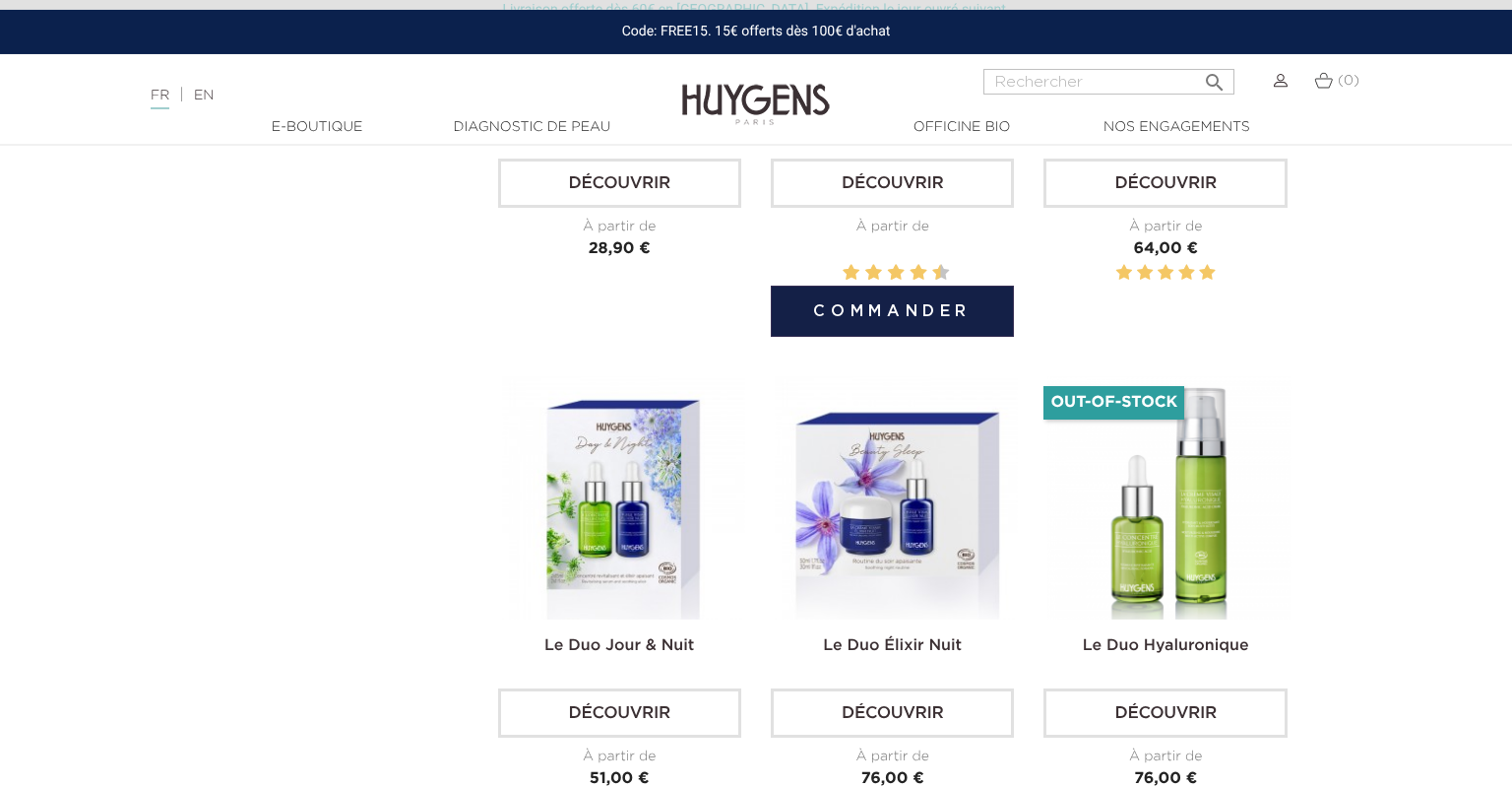 scroll, scrollTop: 1040, scrollLeft: 0, axis: vertical 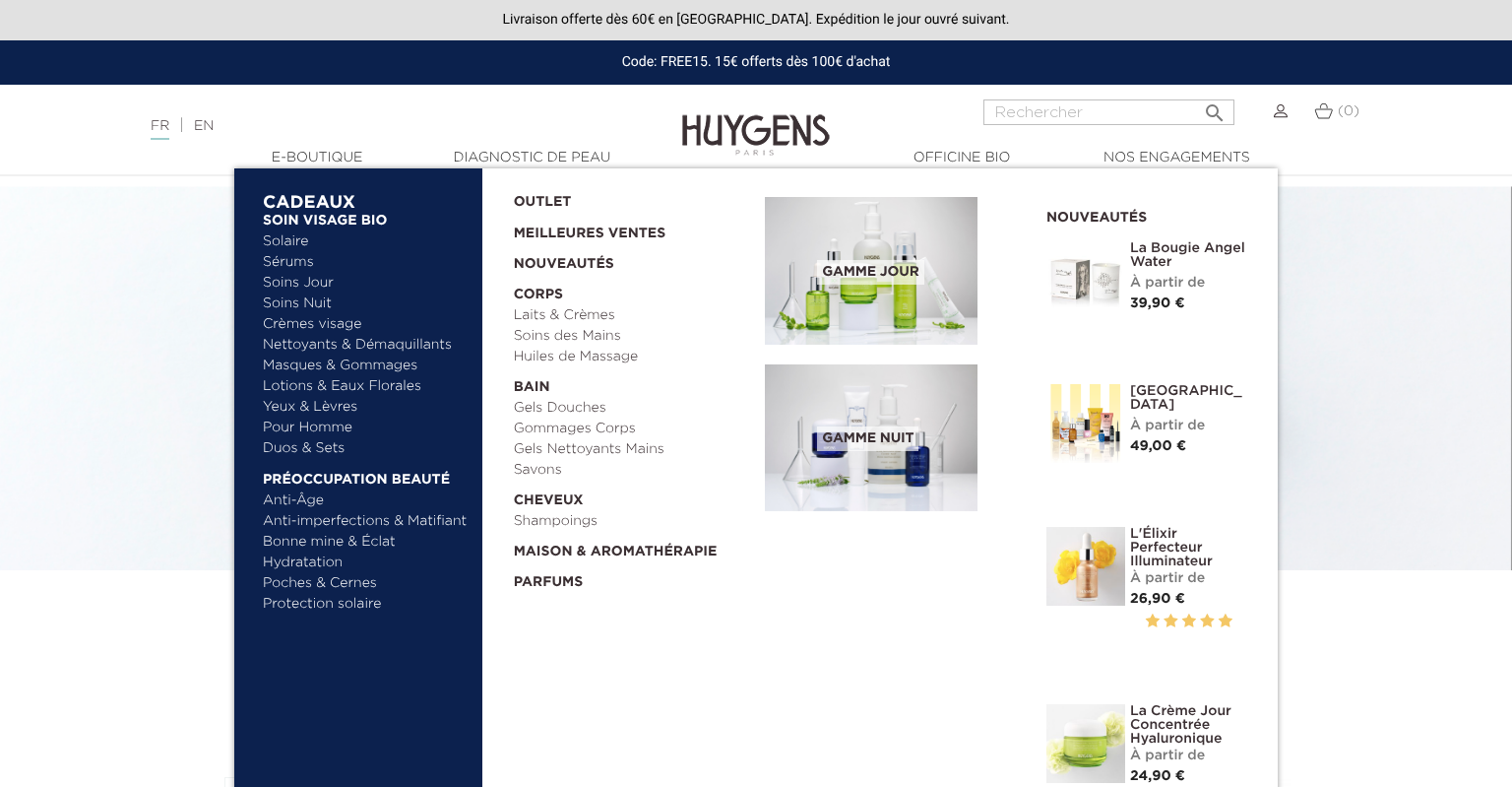 click on "Solaire" at bounding box center [365, 241] 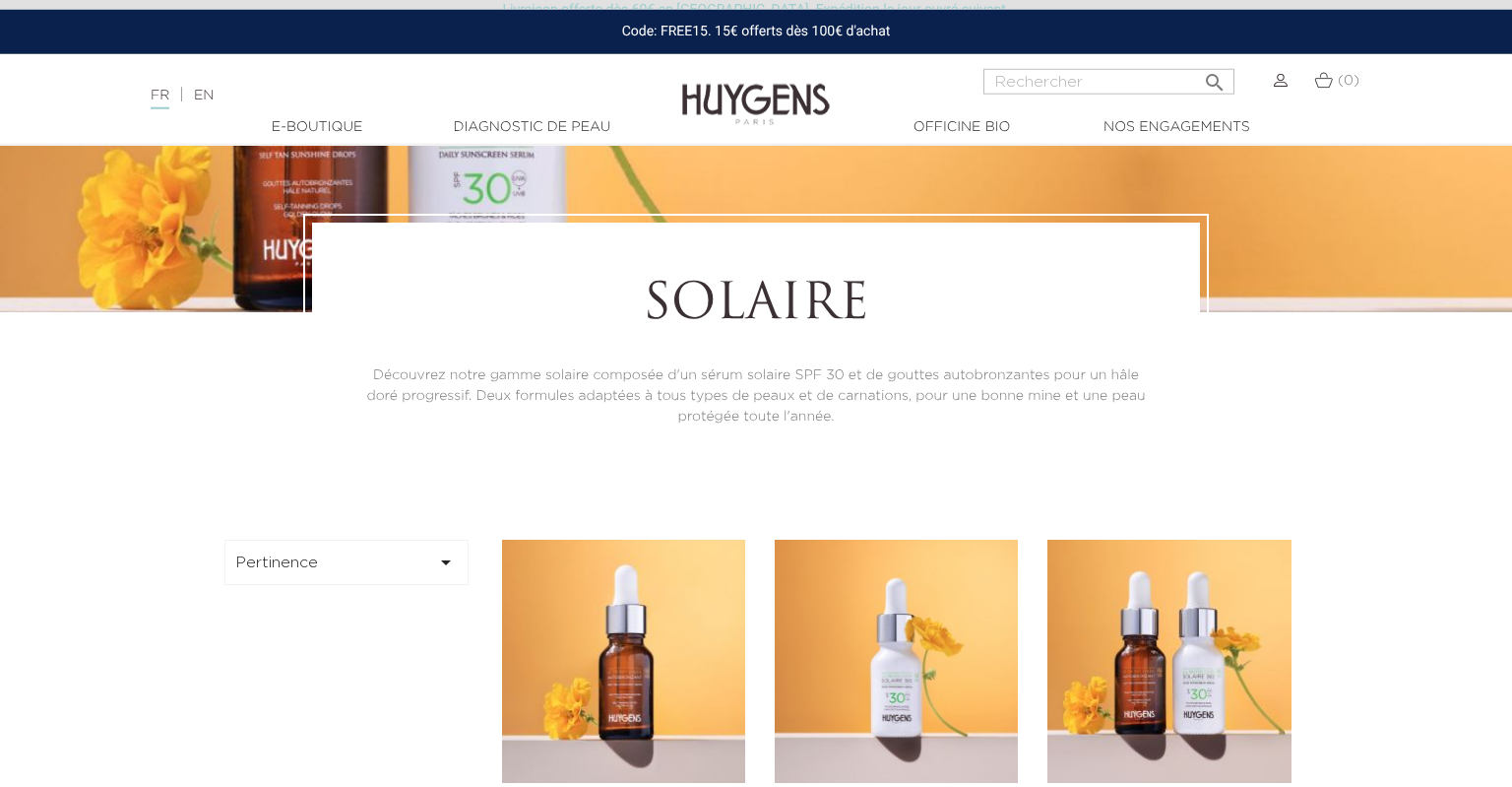 scroll, scrollTop: 208, scrollLeft: 0, axis: vertical 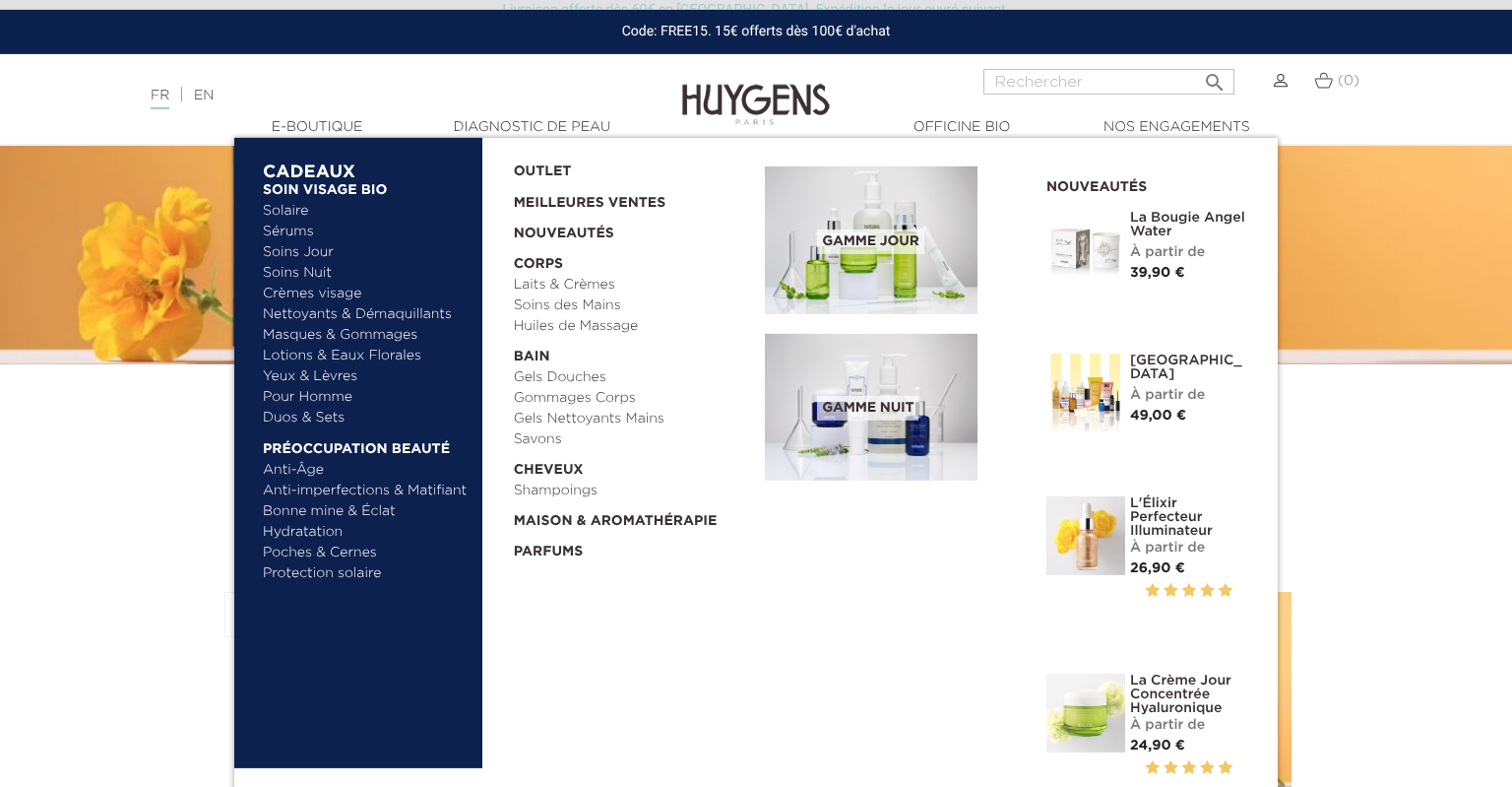 click on "Sérums" at bounding box center (365, 231) 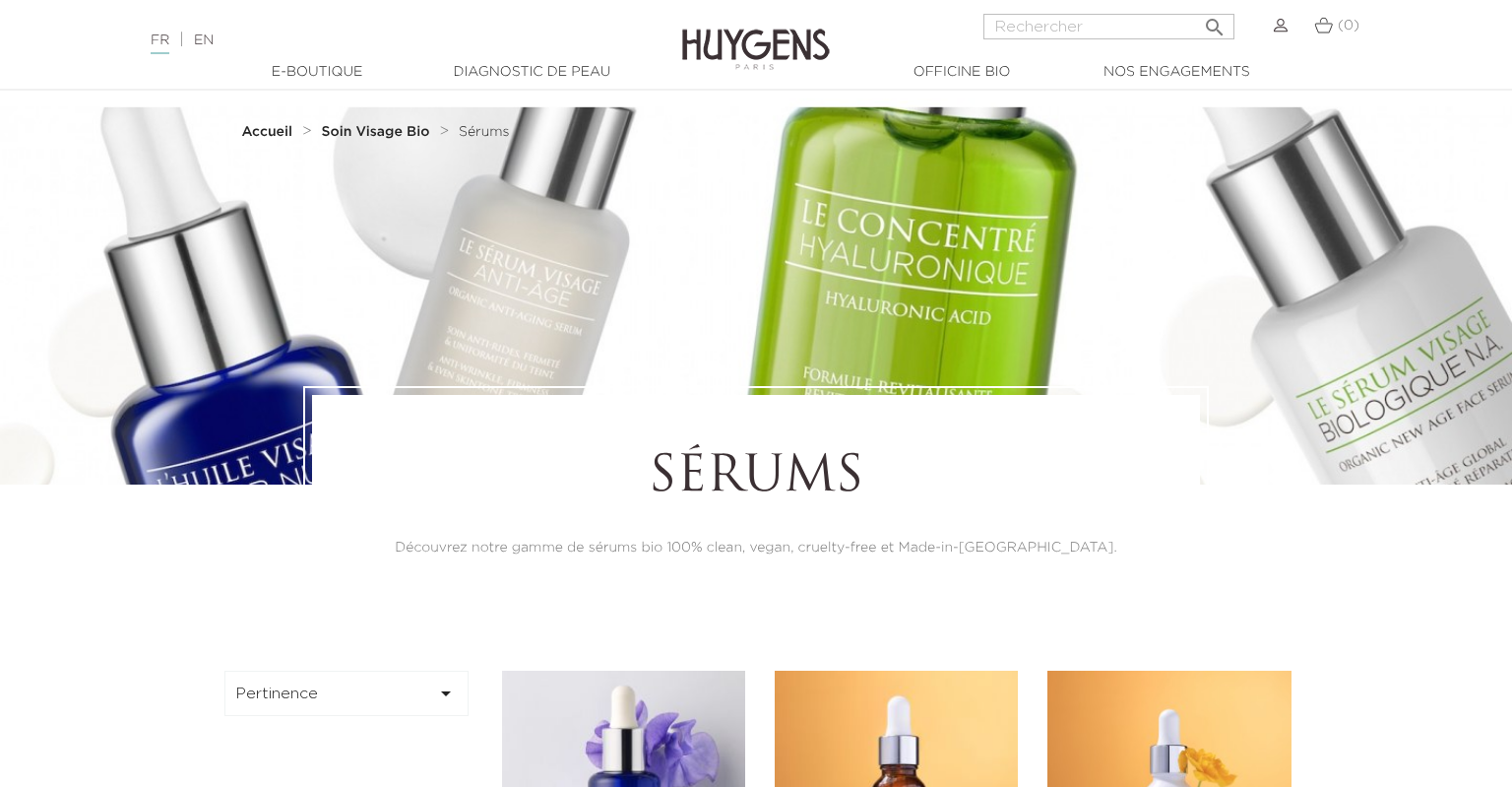 scroll, scrollTop: 623, scrollLeft: 0, axis: vertical 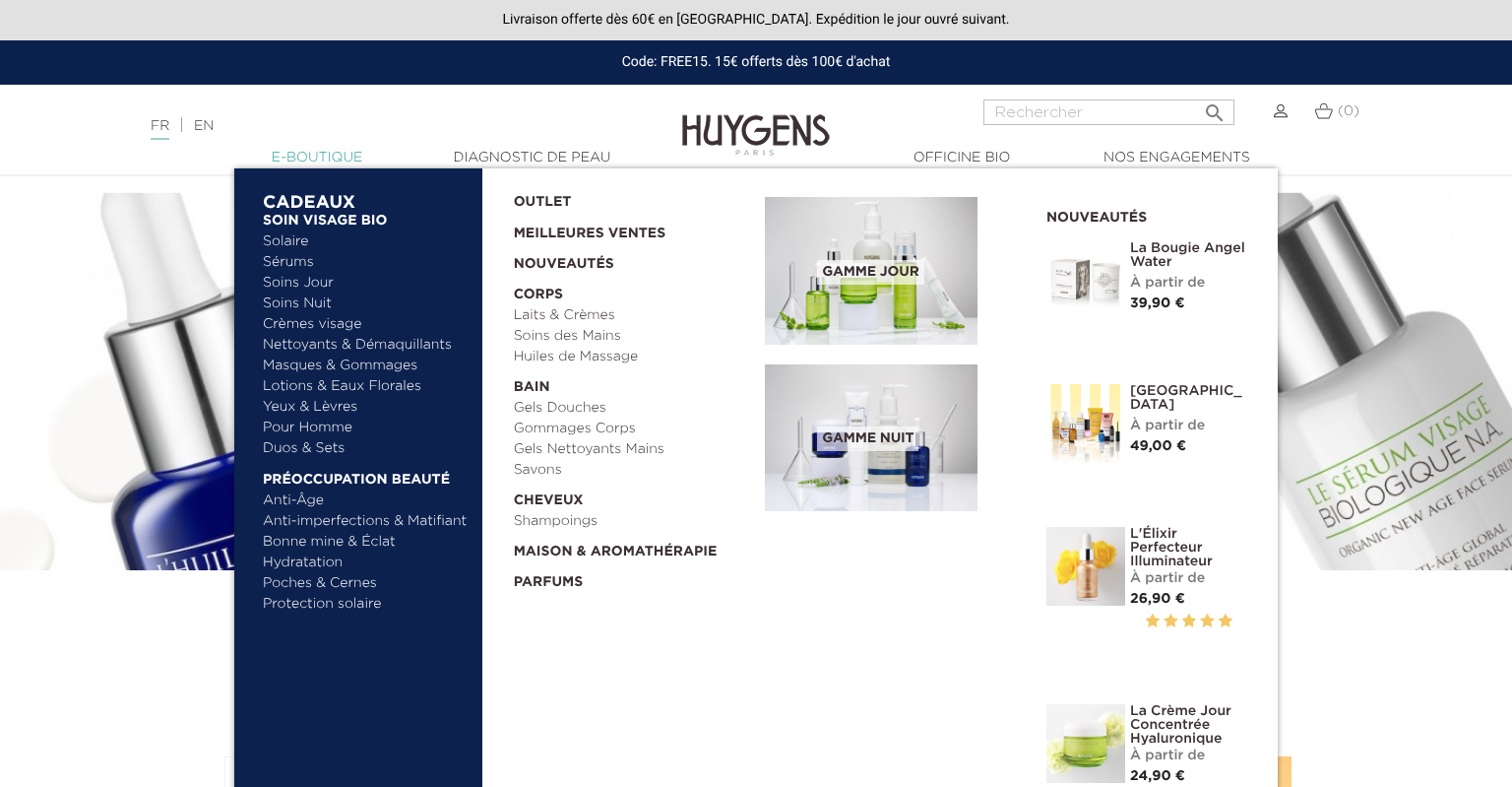click on "

E-Boutique" at bounding box center [317, 158] 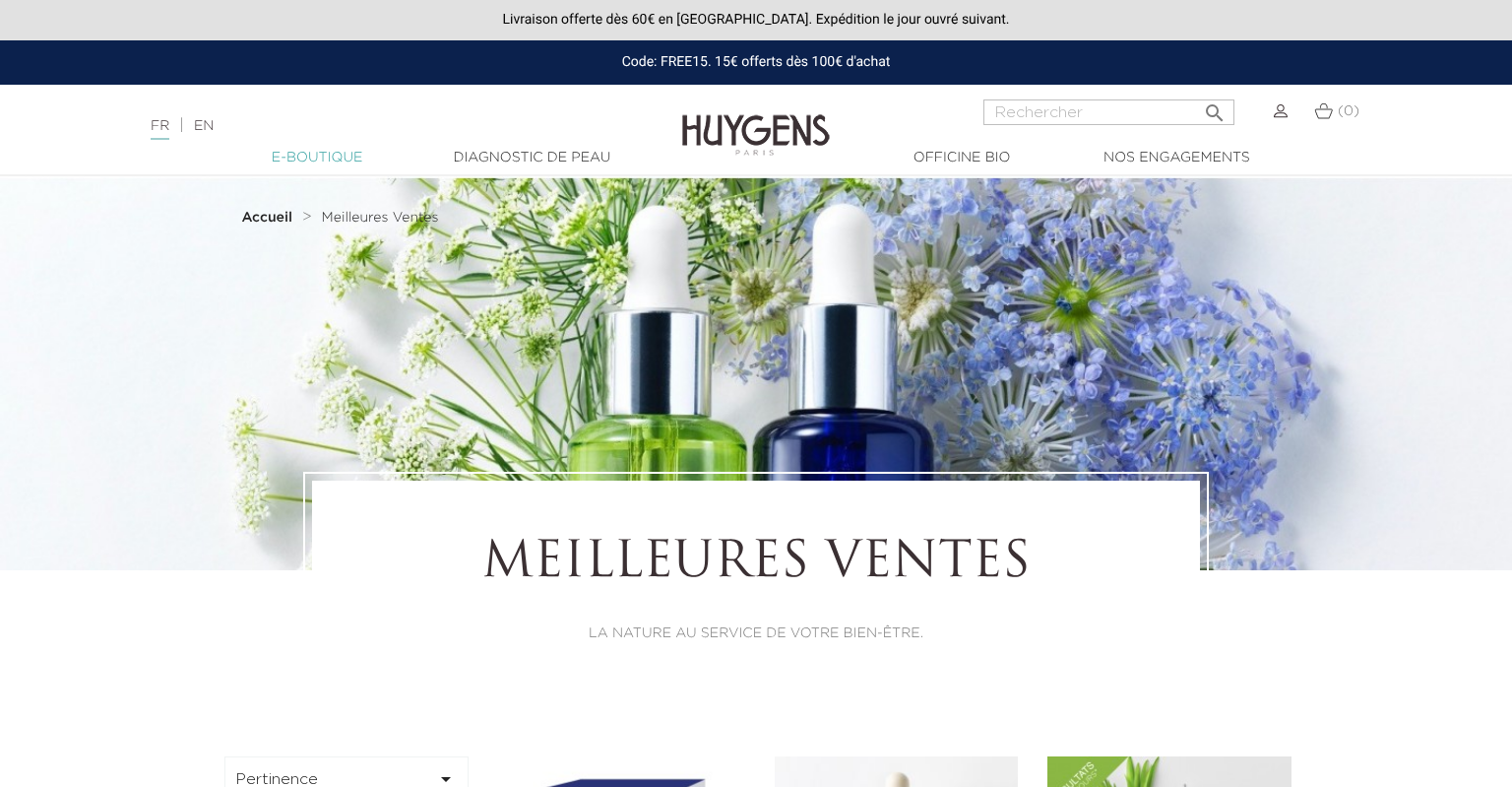 scroll, scrollTop: 0, scrollLeft: 0, axis: both 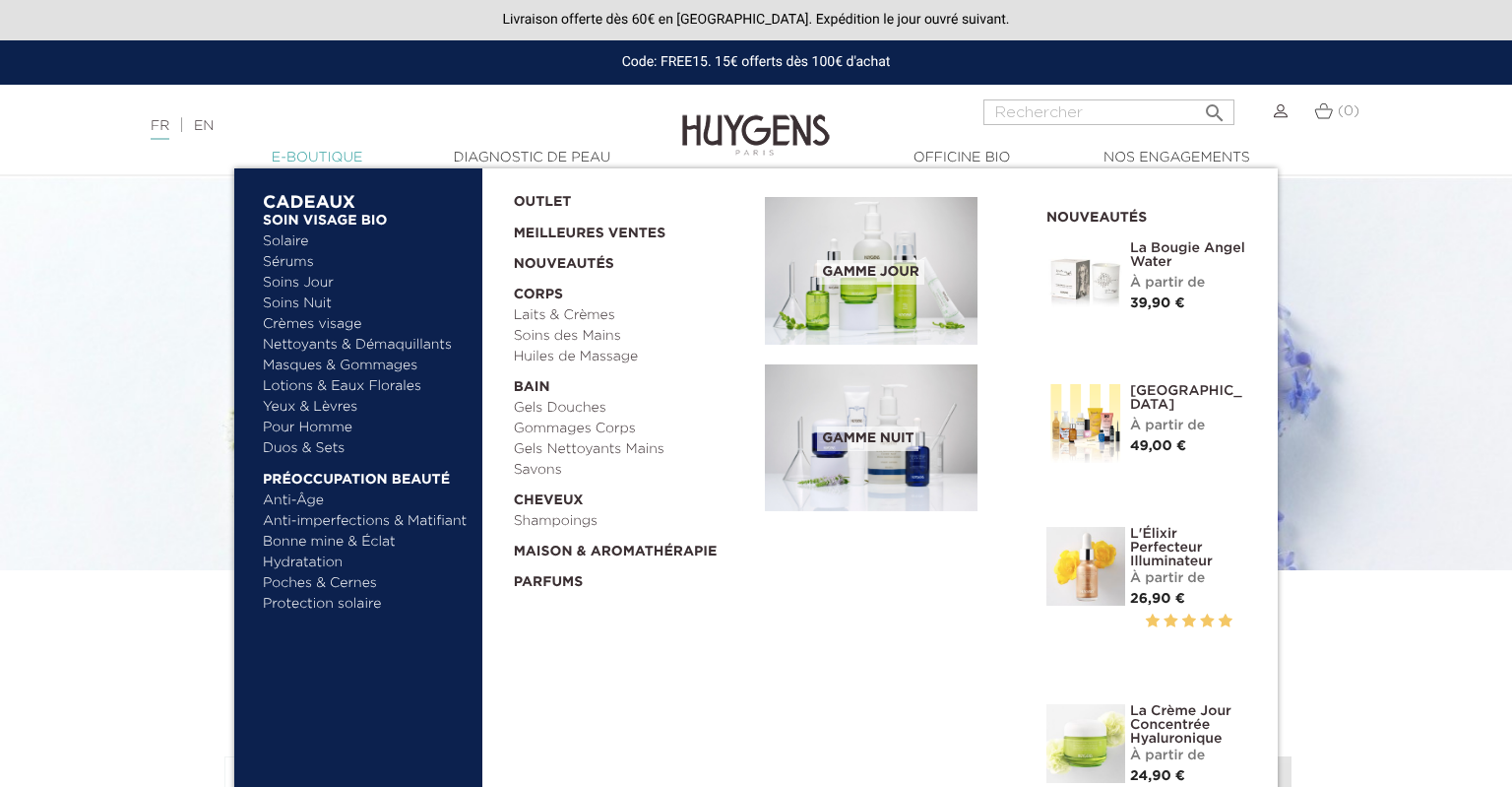 click on "

E-Boutique" at bounding box center (317, 158) 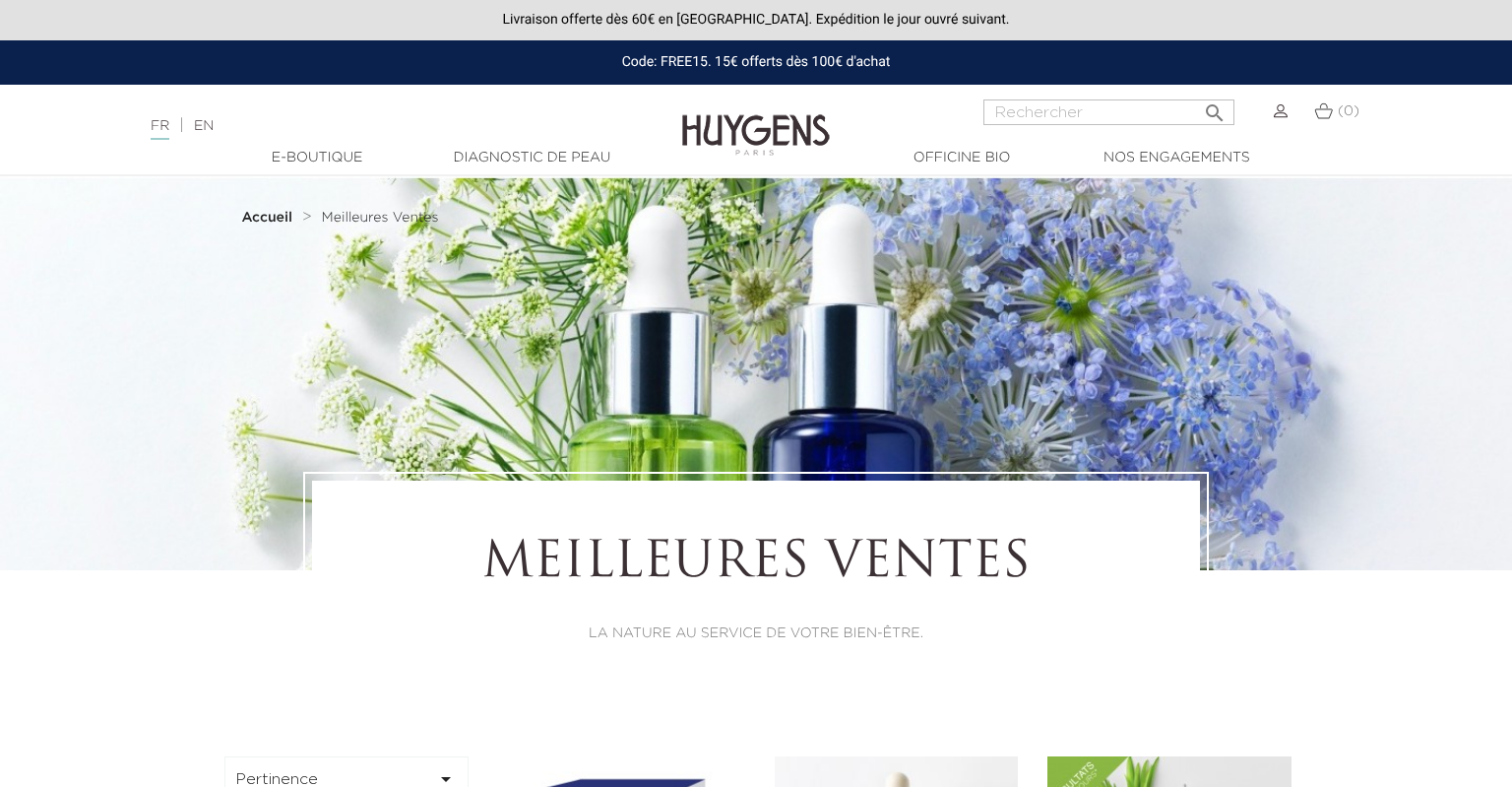 scroll, scrollTop: 0, scrollLeft: 0, axis: both 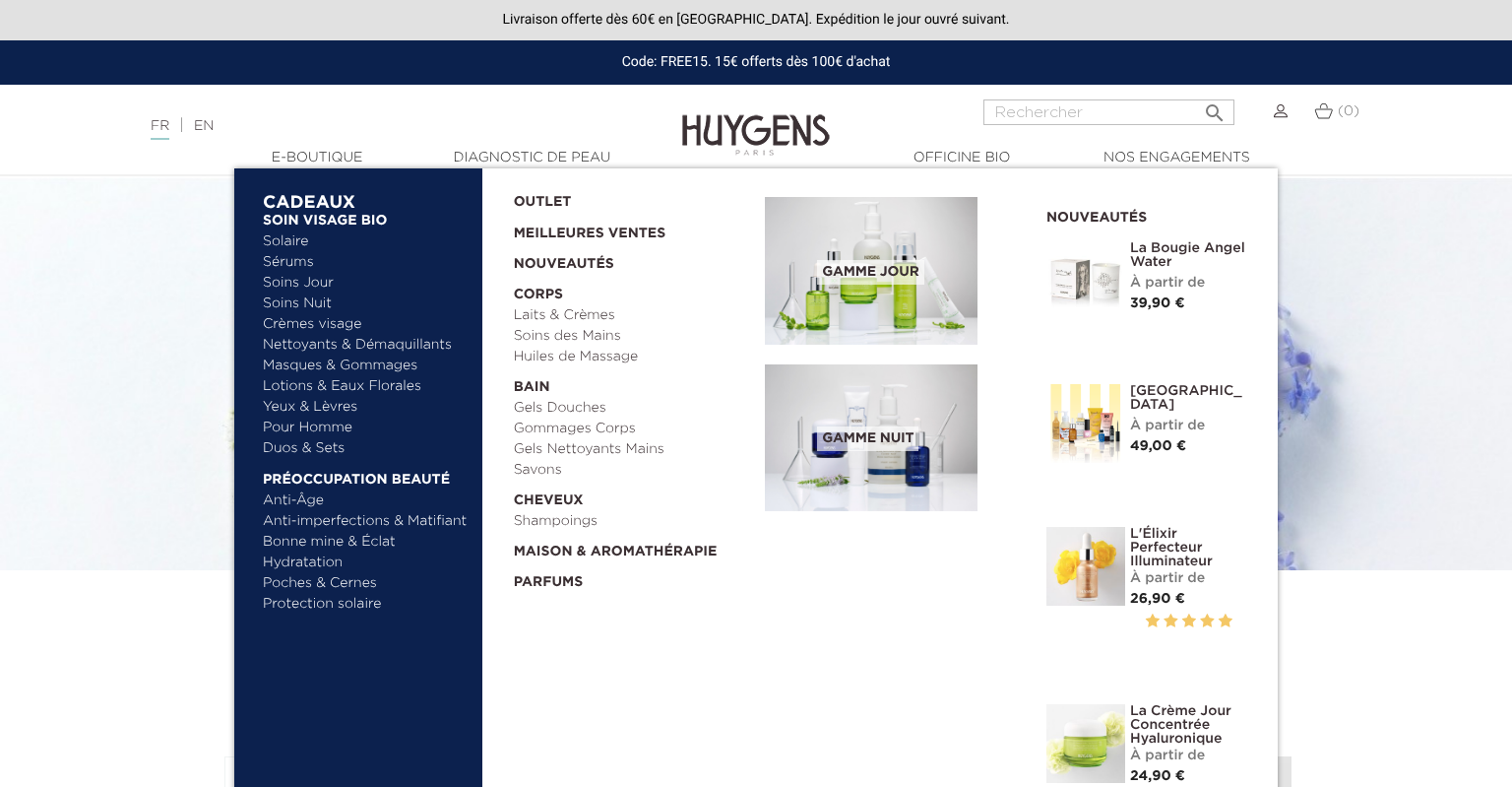 click on "Soins Jour" at bounding box center [365, 283] 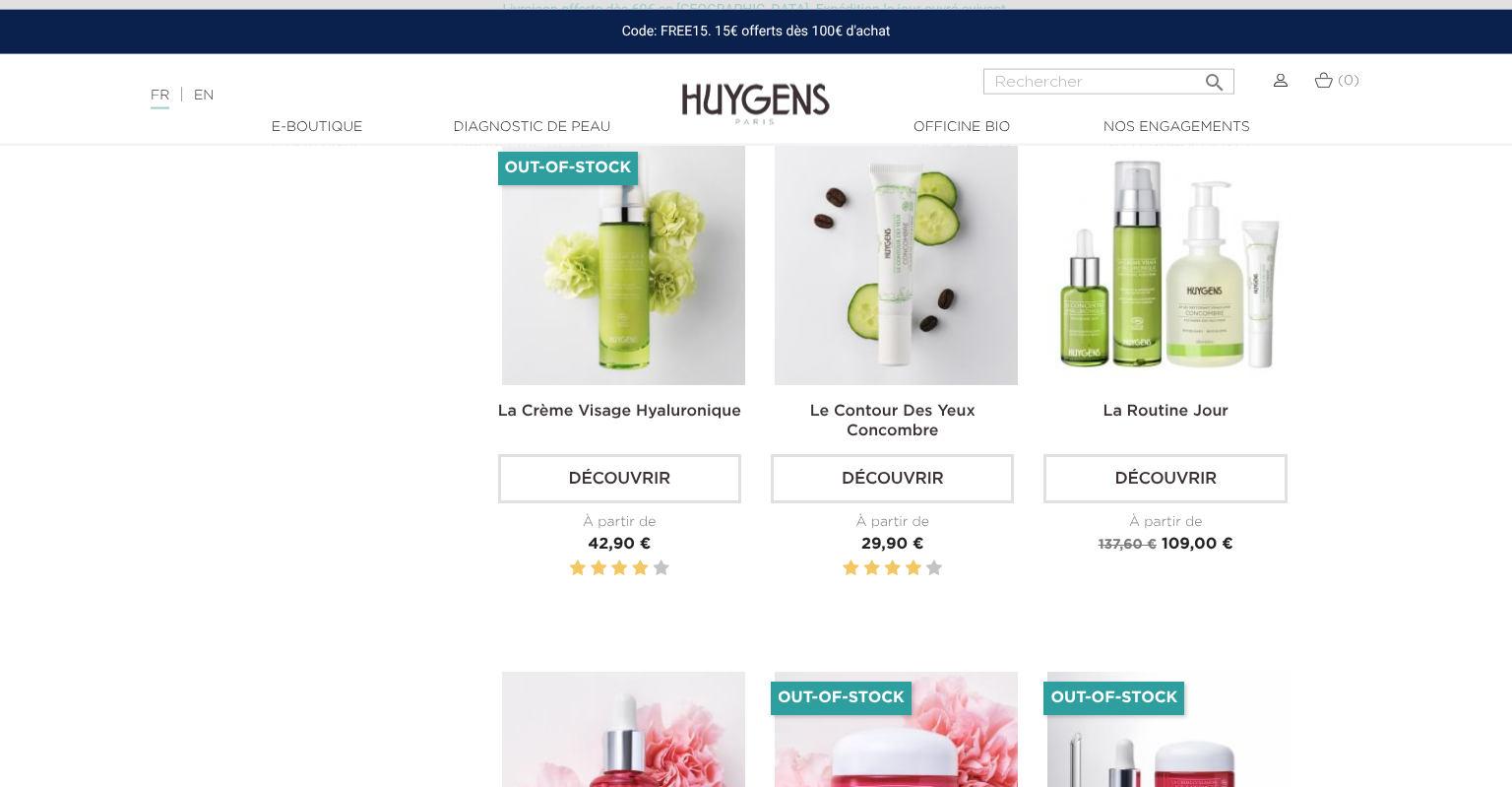scroll, scrollTop: 1144, scrollLeft: 0, axis: vertical 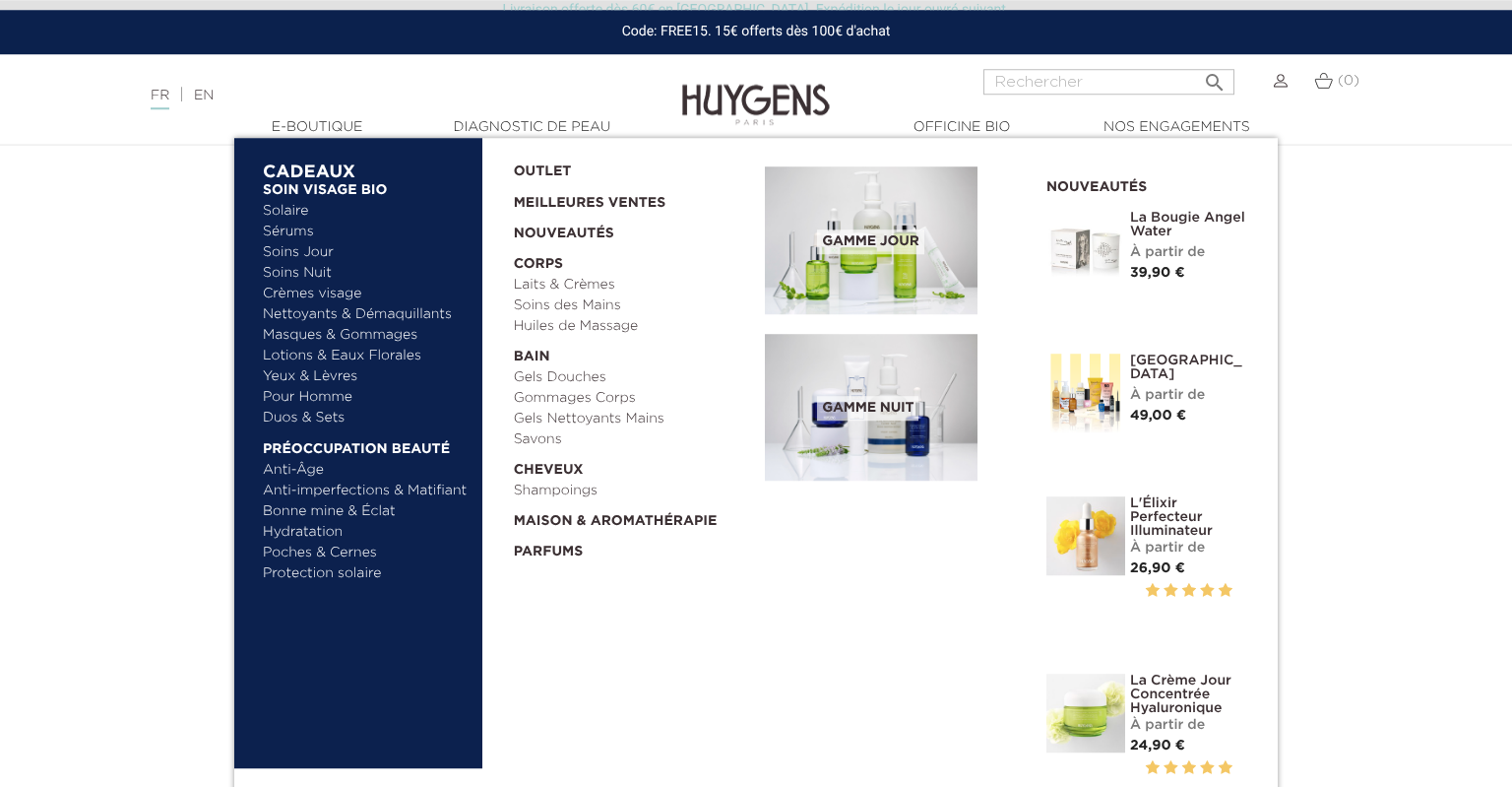 click on "Soins Nuit" at bounding box center [356, 273] 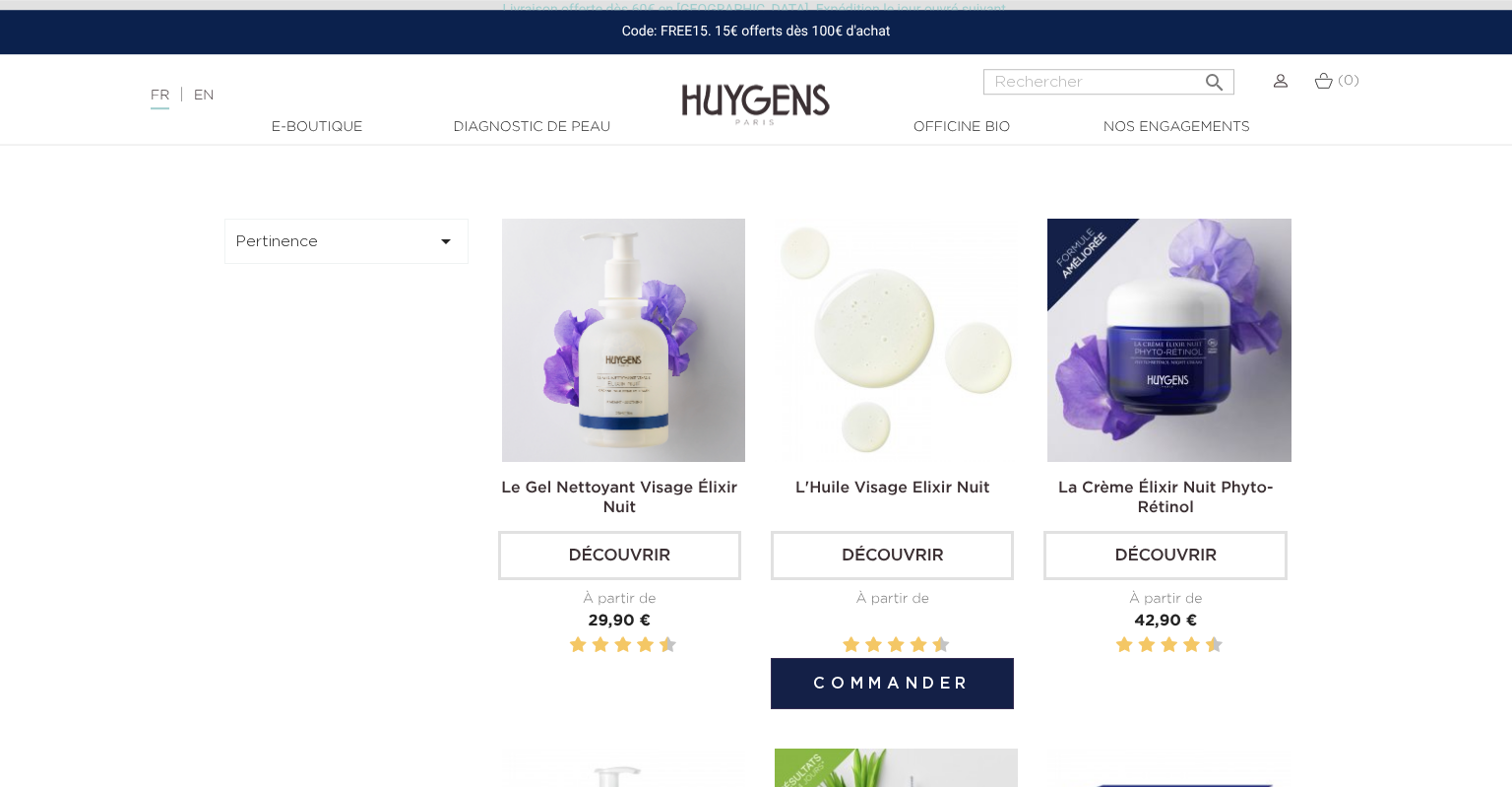 scroll, scrollTop: 623, scrollLeft: 0, axis: vertical 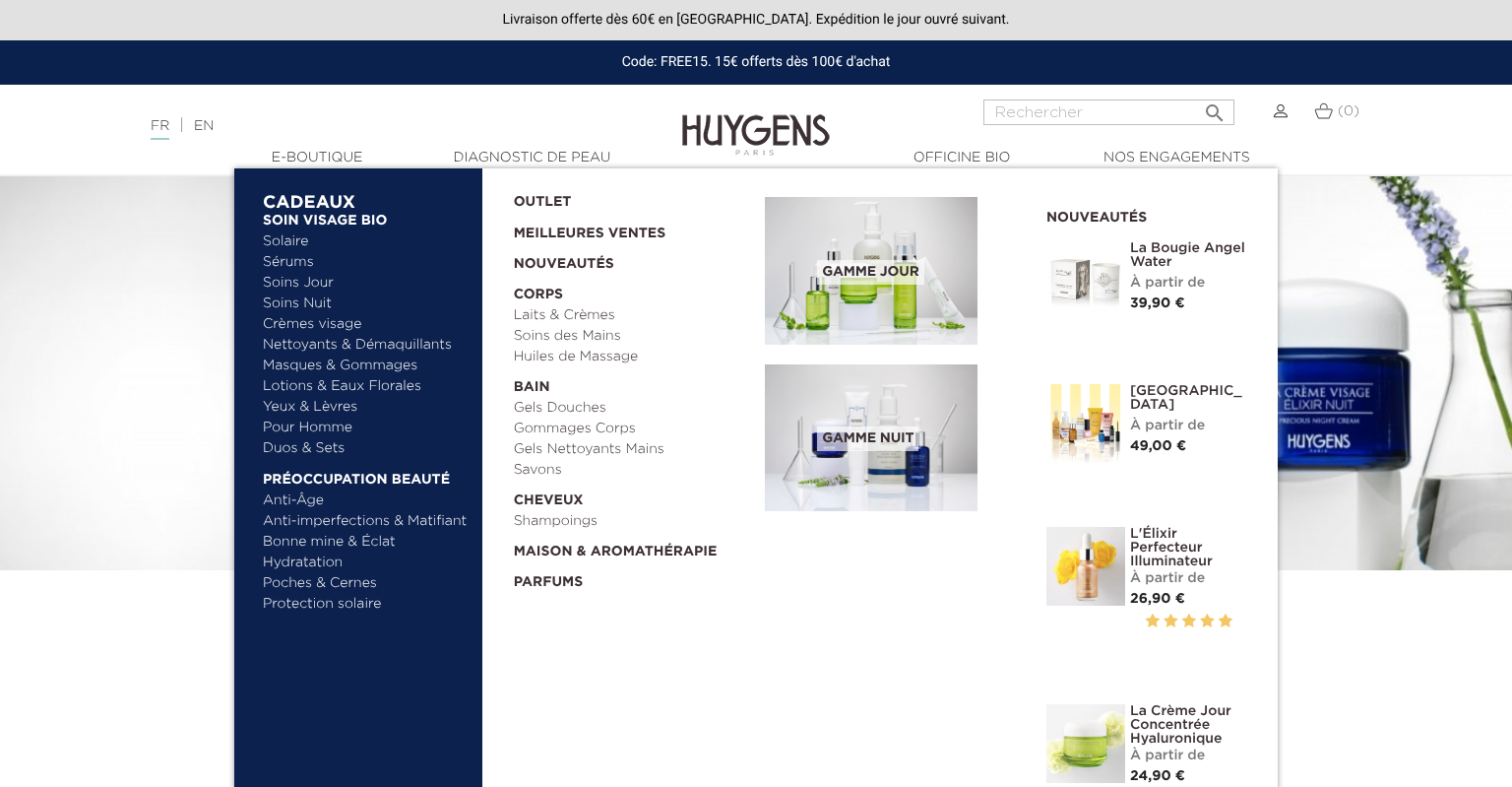 click on "Crèmes visage" at bounding box center [365, 324] 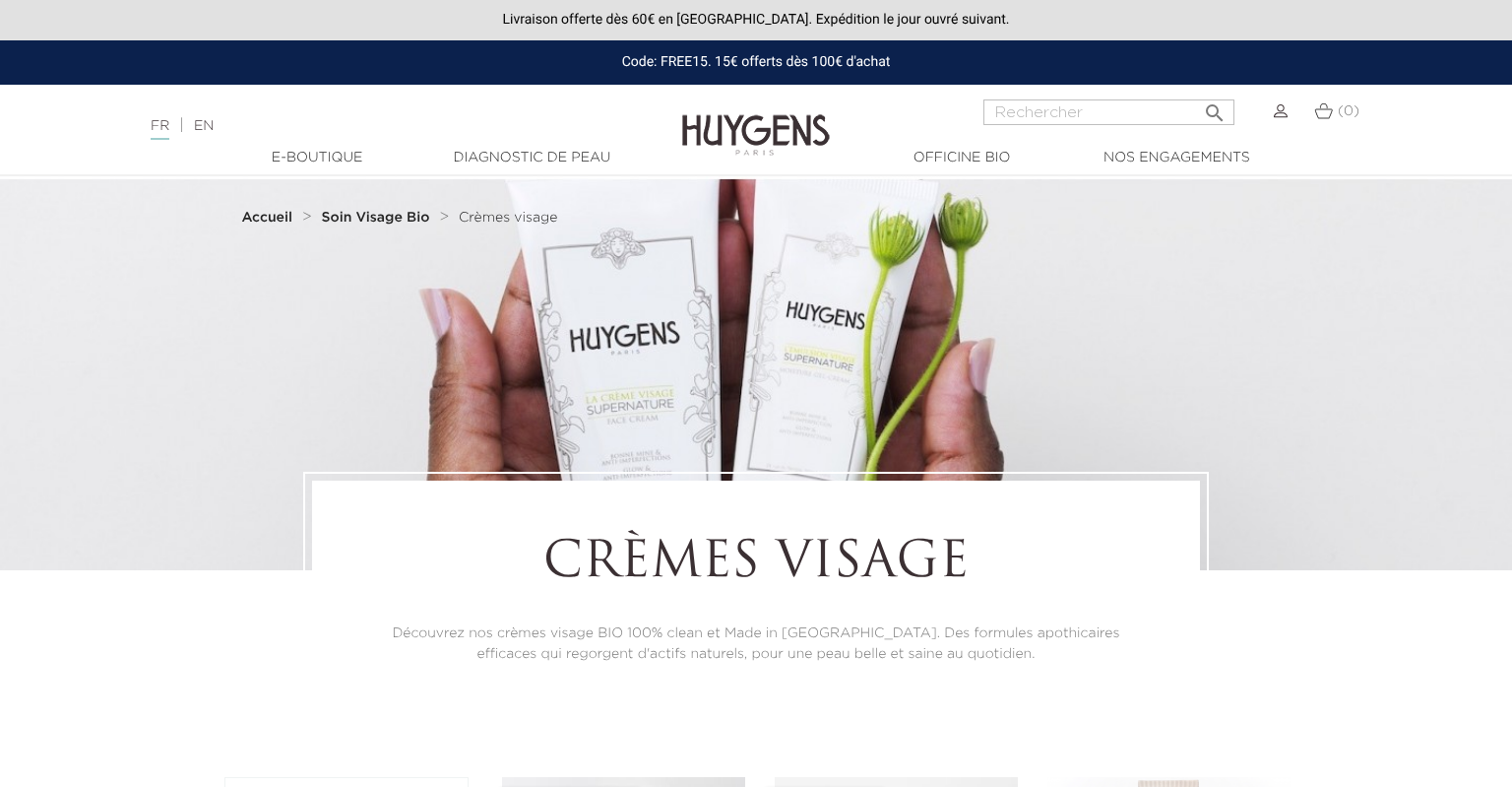 scroll, scrollTop: 0, scrollLeft: 0, axis: both 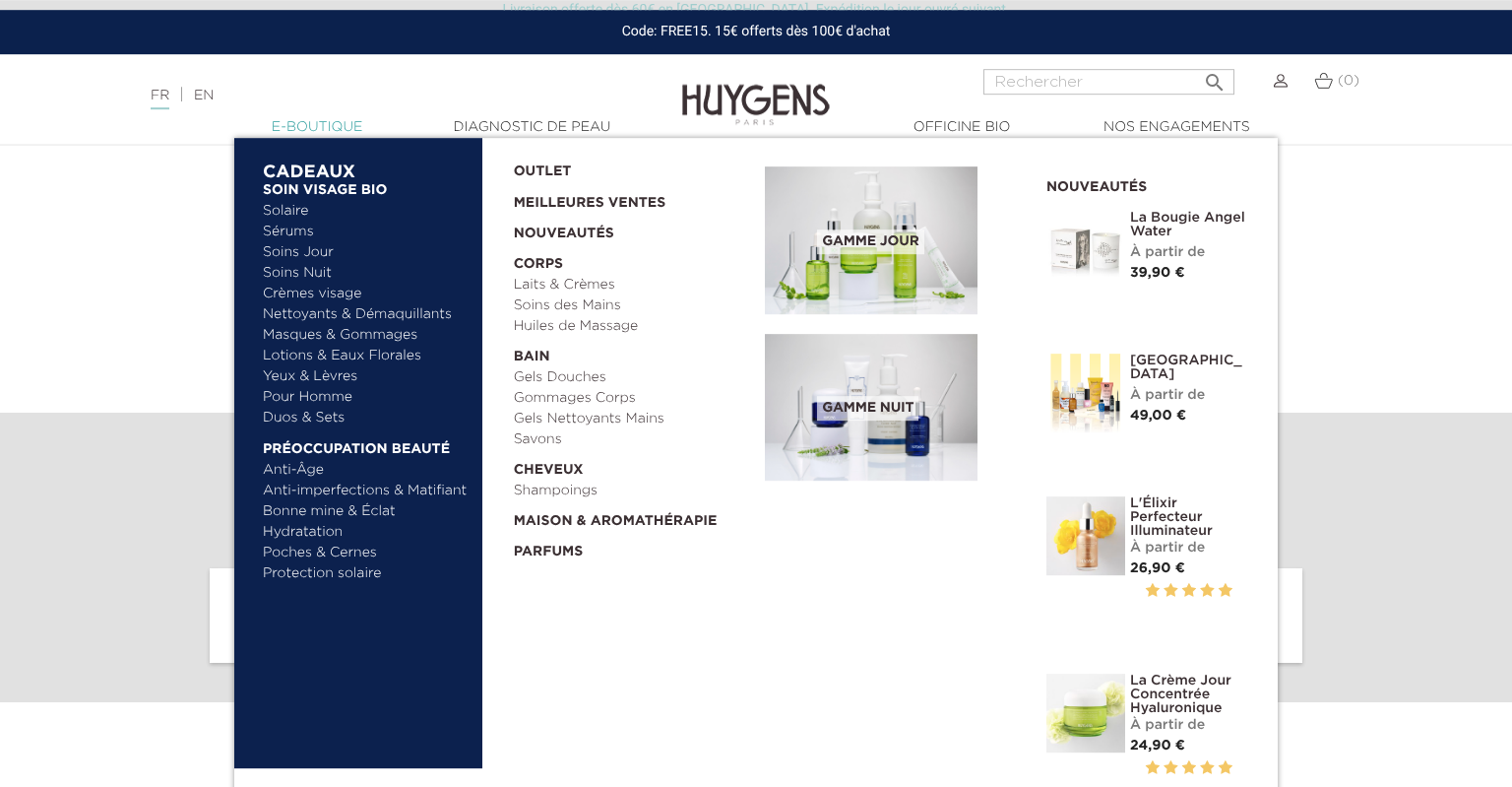 click on "

E-Boutique" at bounding box center (317, 127) 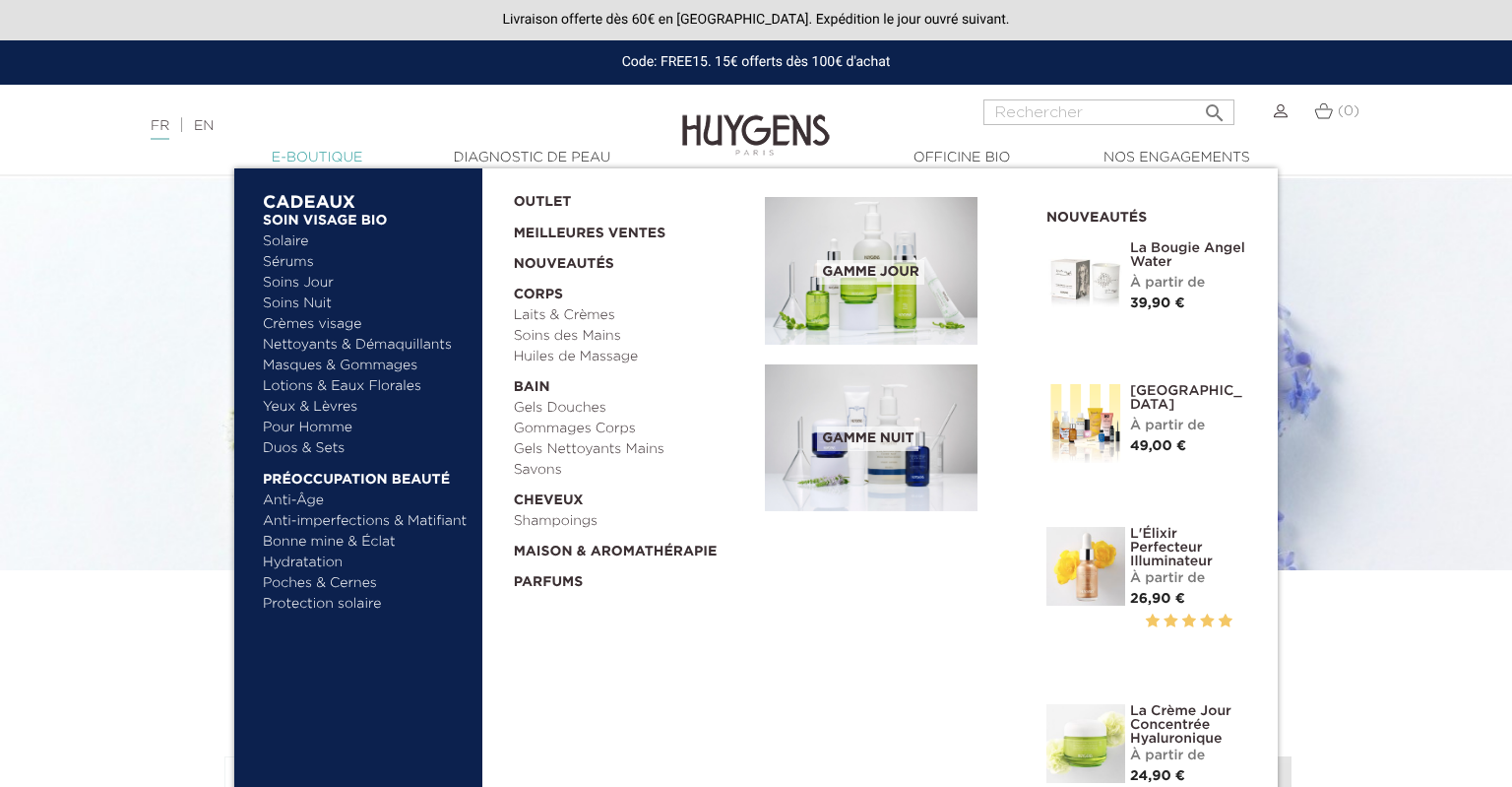 scroll, scrollTop: 0, scrollLeft: 0, axis: both 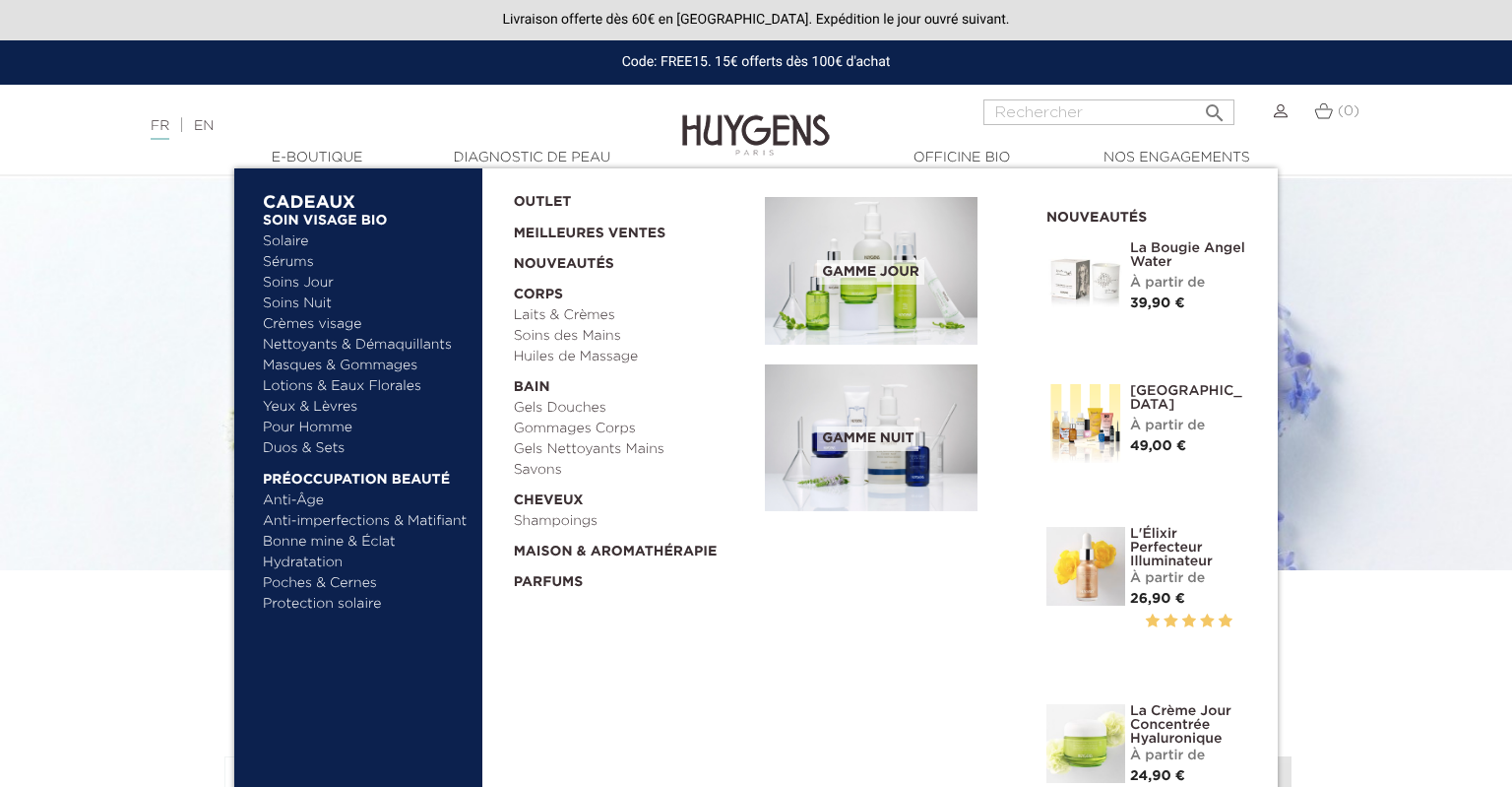 click on "Yeux & Lèvres" at bounding box center [365, 407] 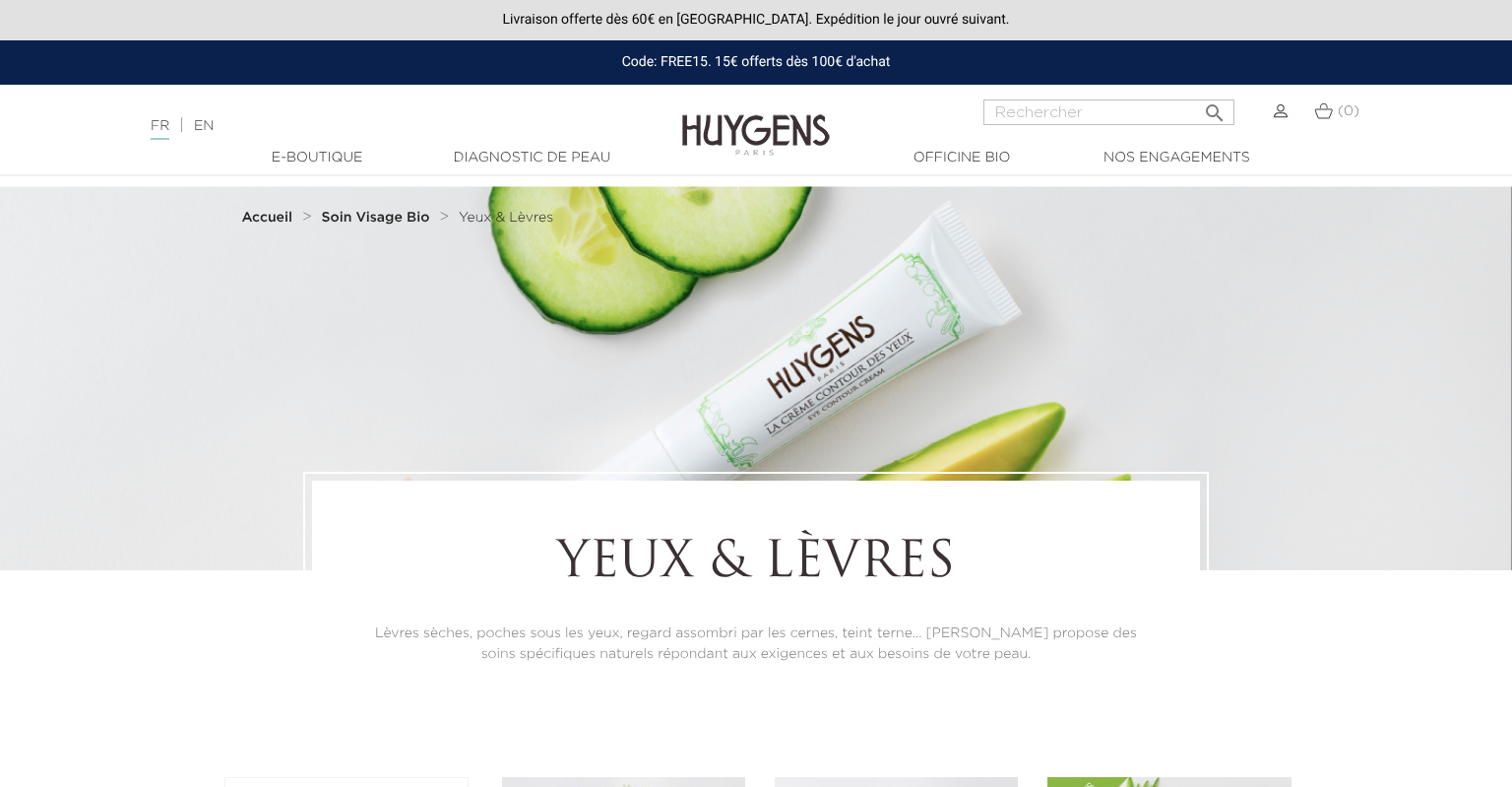 scroll, scrollTop: 0, scrollLeft: 0, axis: both 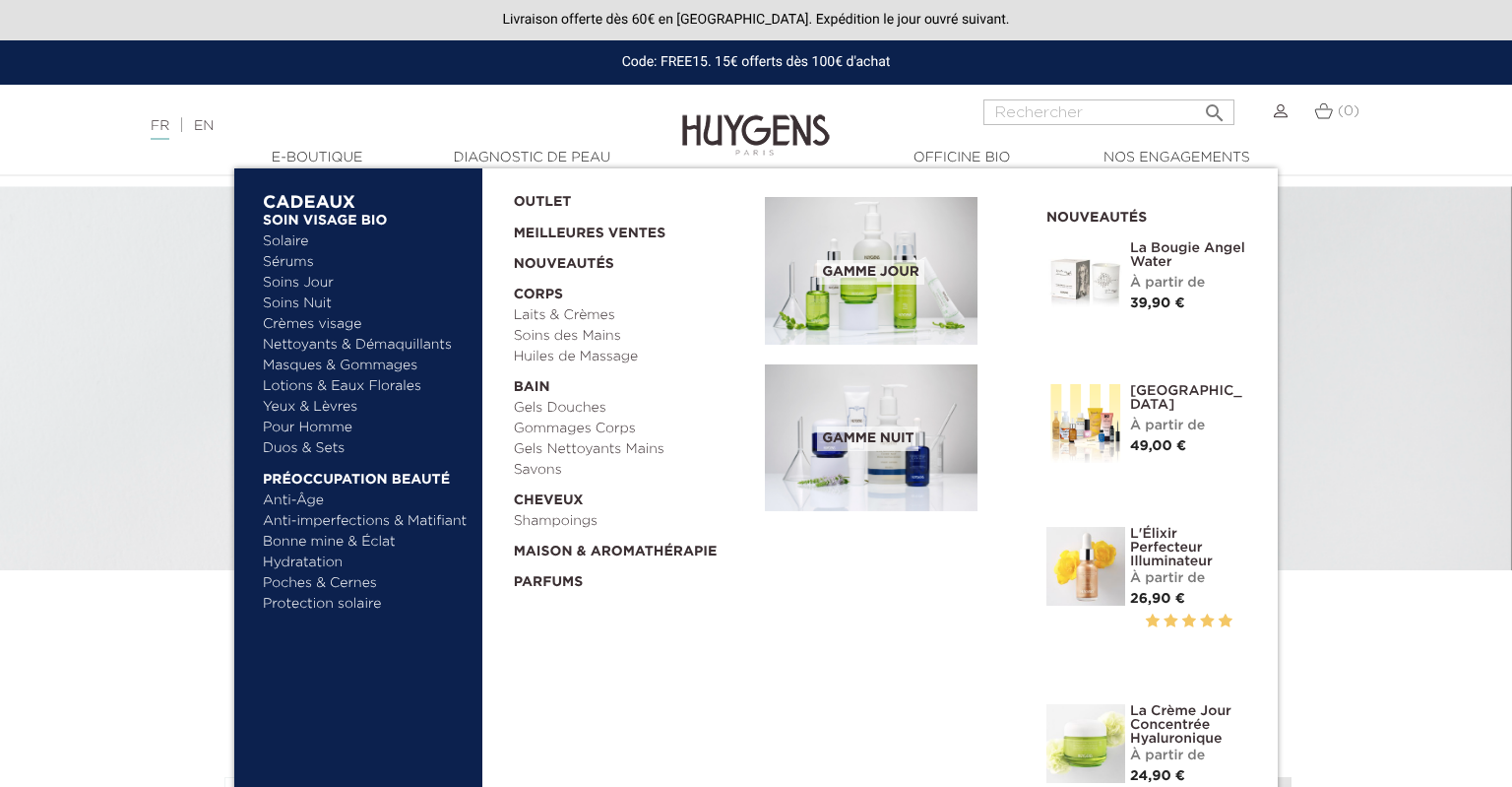 click on "Pour Homme" at bounding box center (365, 427) 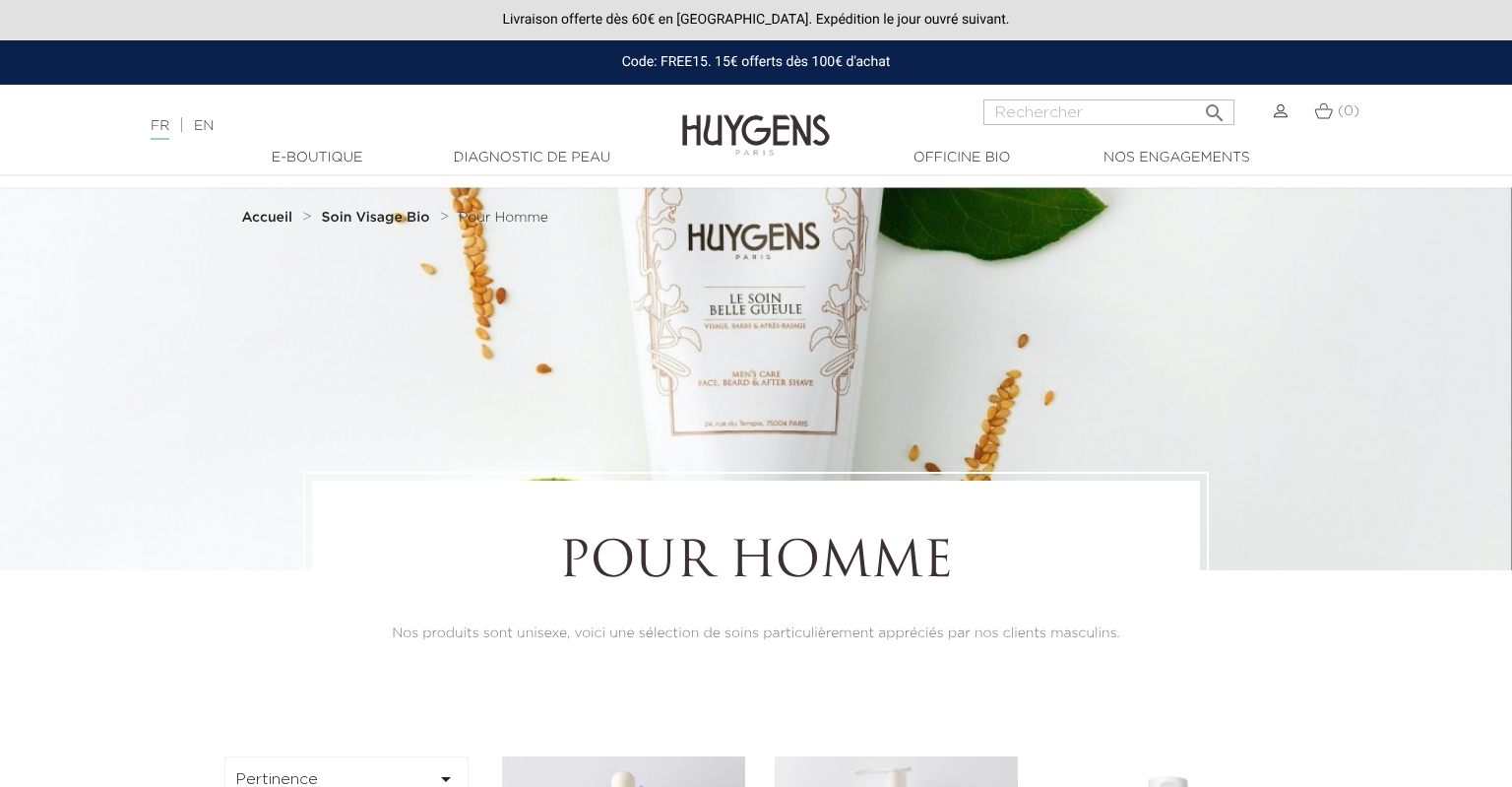 scroll, scrollTop: 0, scrollLeft: 0, axis: both 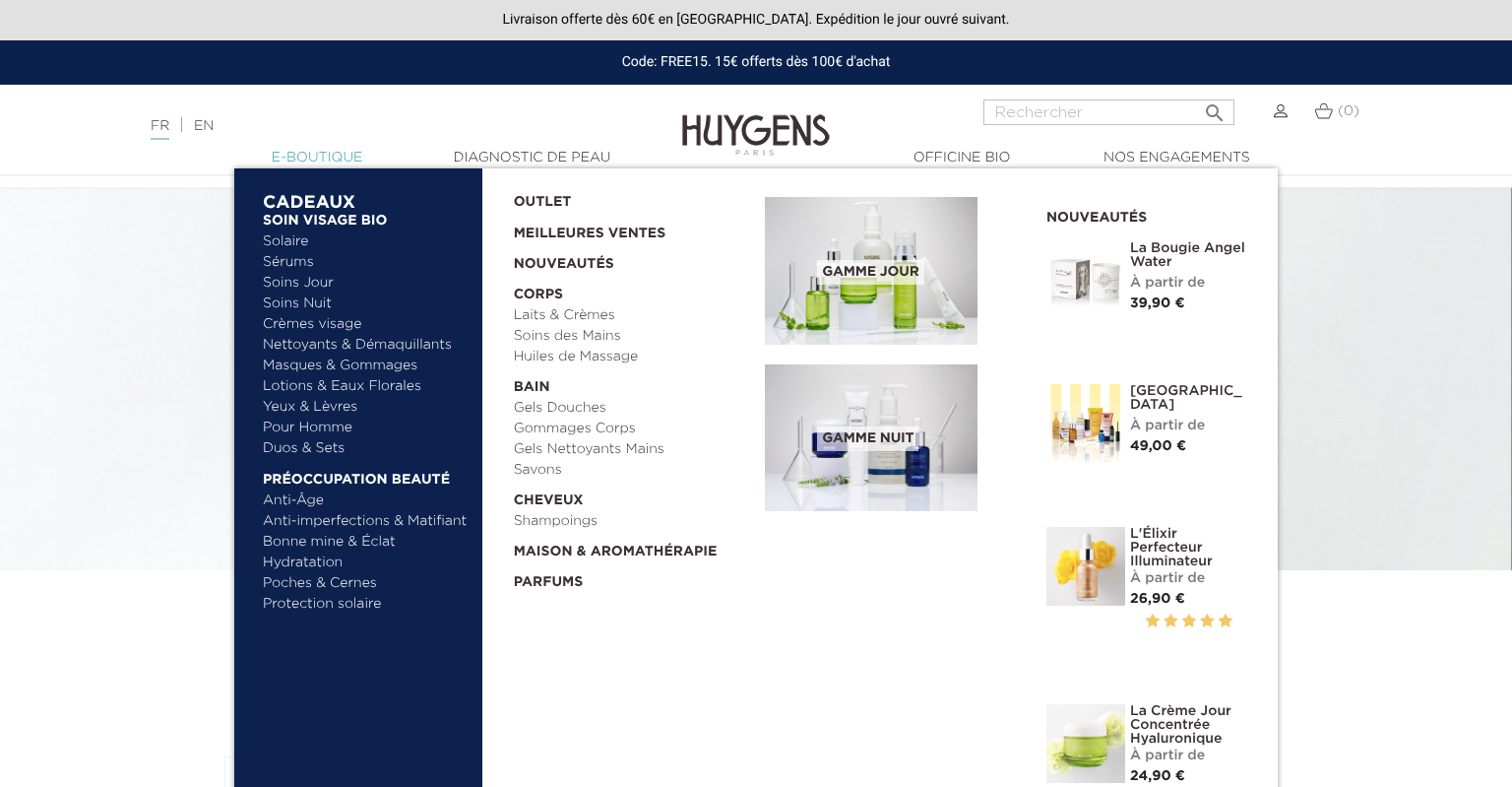 click on "

E-Boutique" at bounding box center (317, 158) 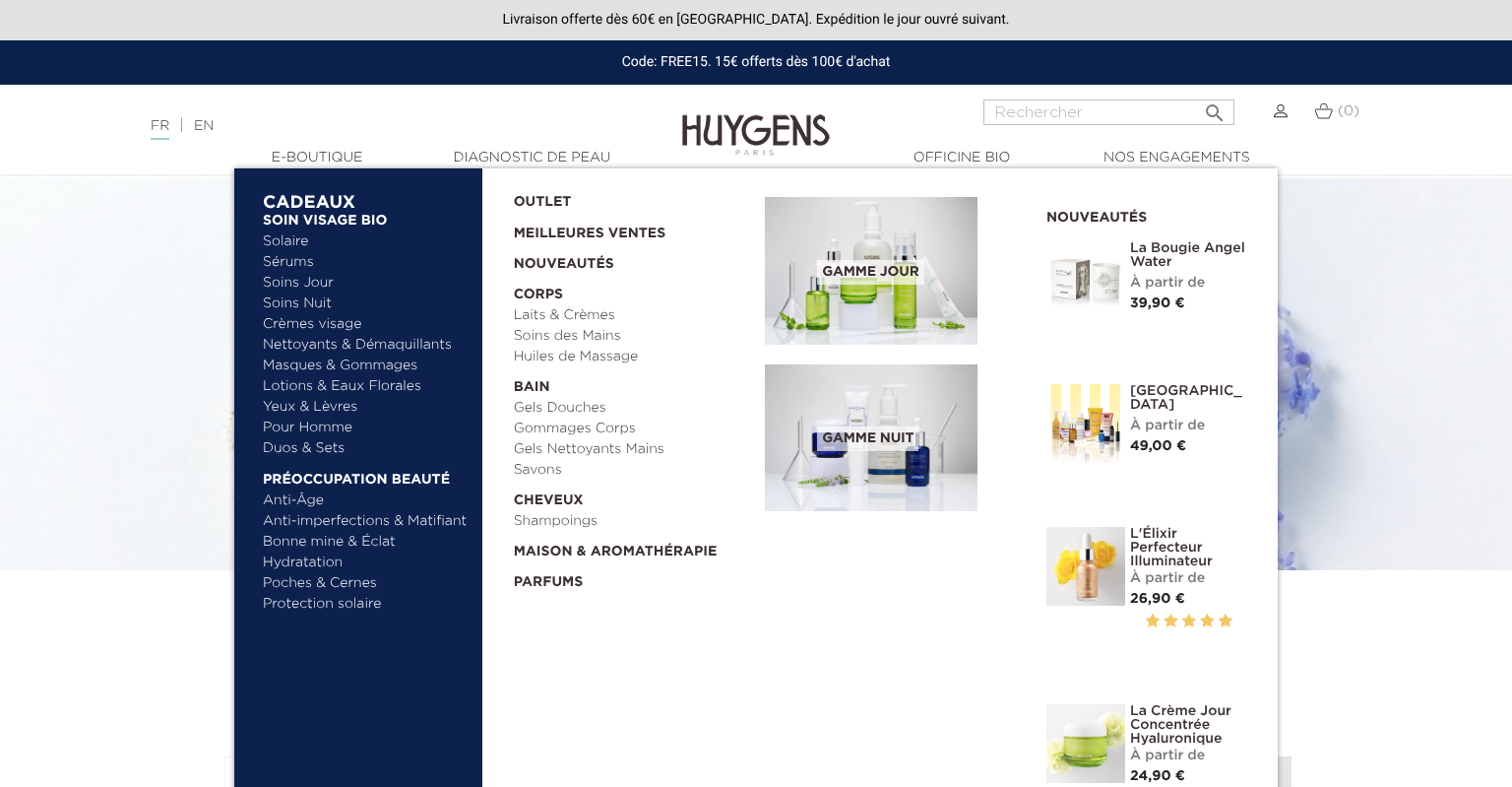 scroll, scrollTop: 0, scrollLeft: 0, axis: both 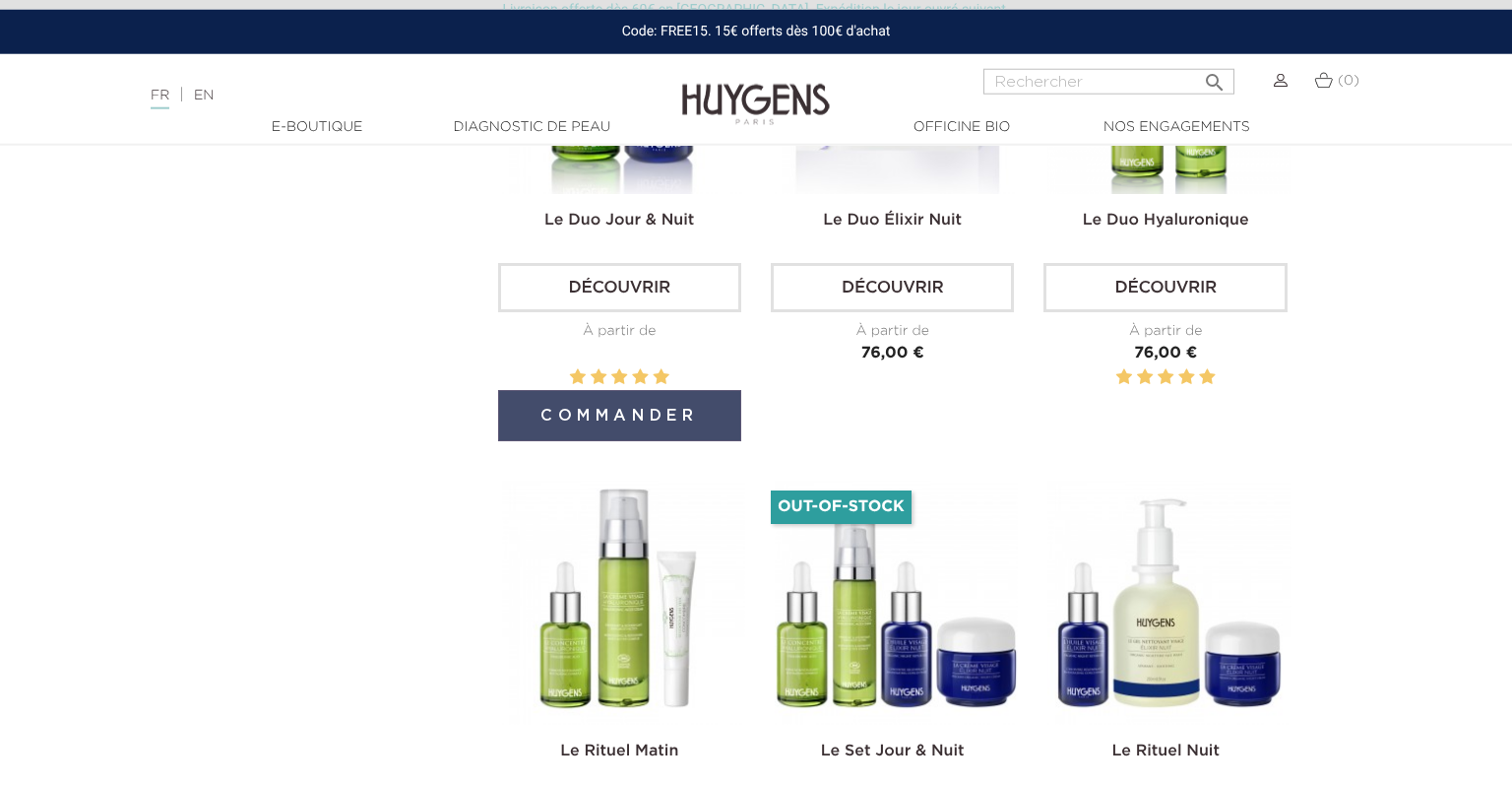 click on "Commander" at bounding box center (619, 416) 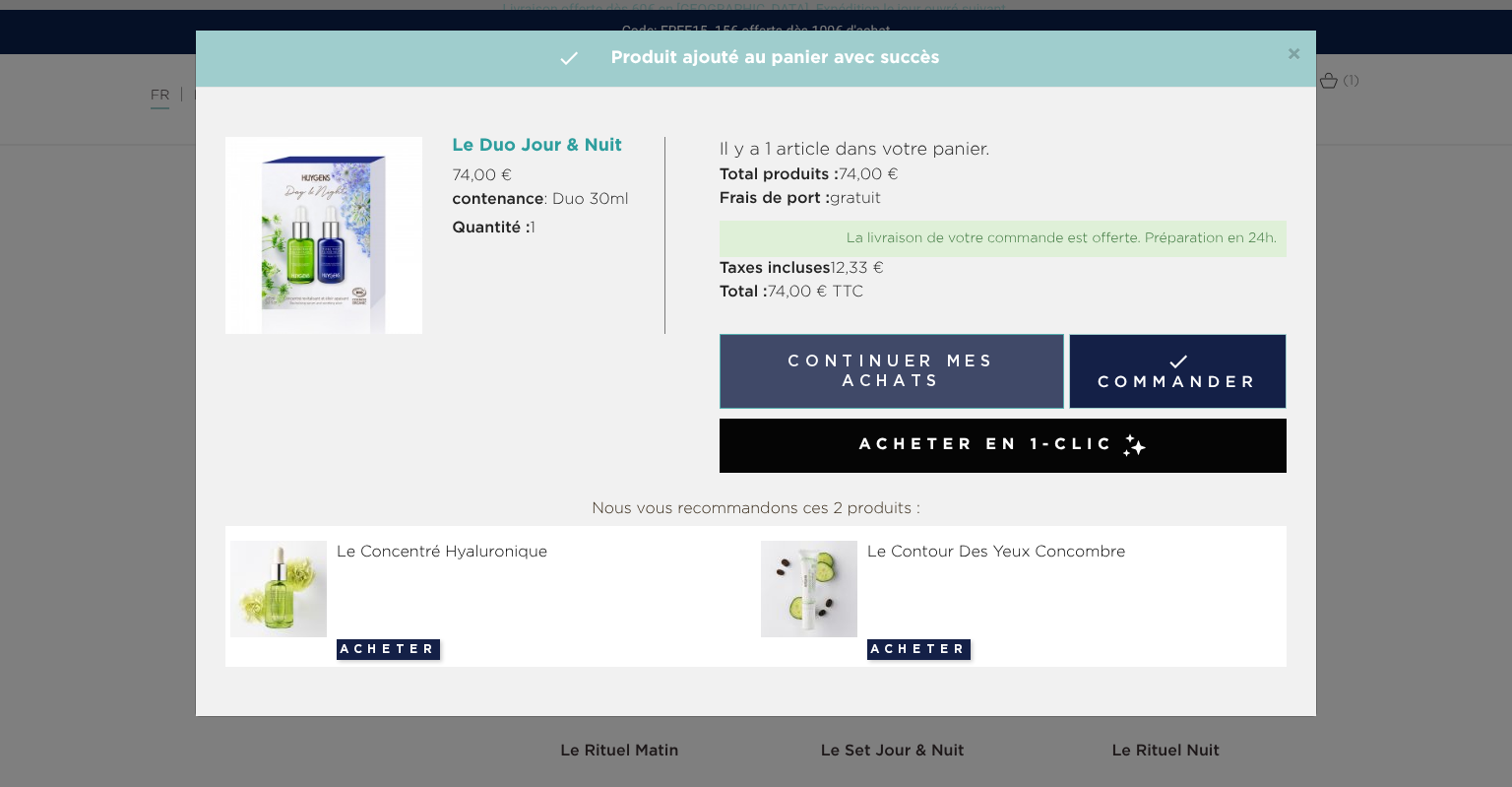 click on "Continuer mes achats" at bounding box center (892, 371) 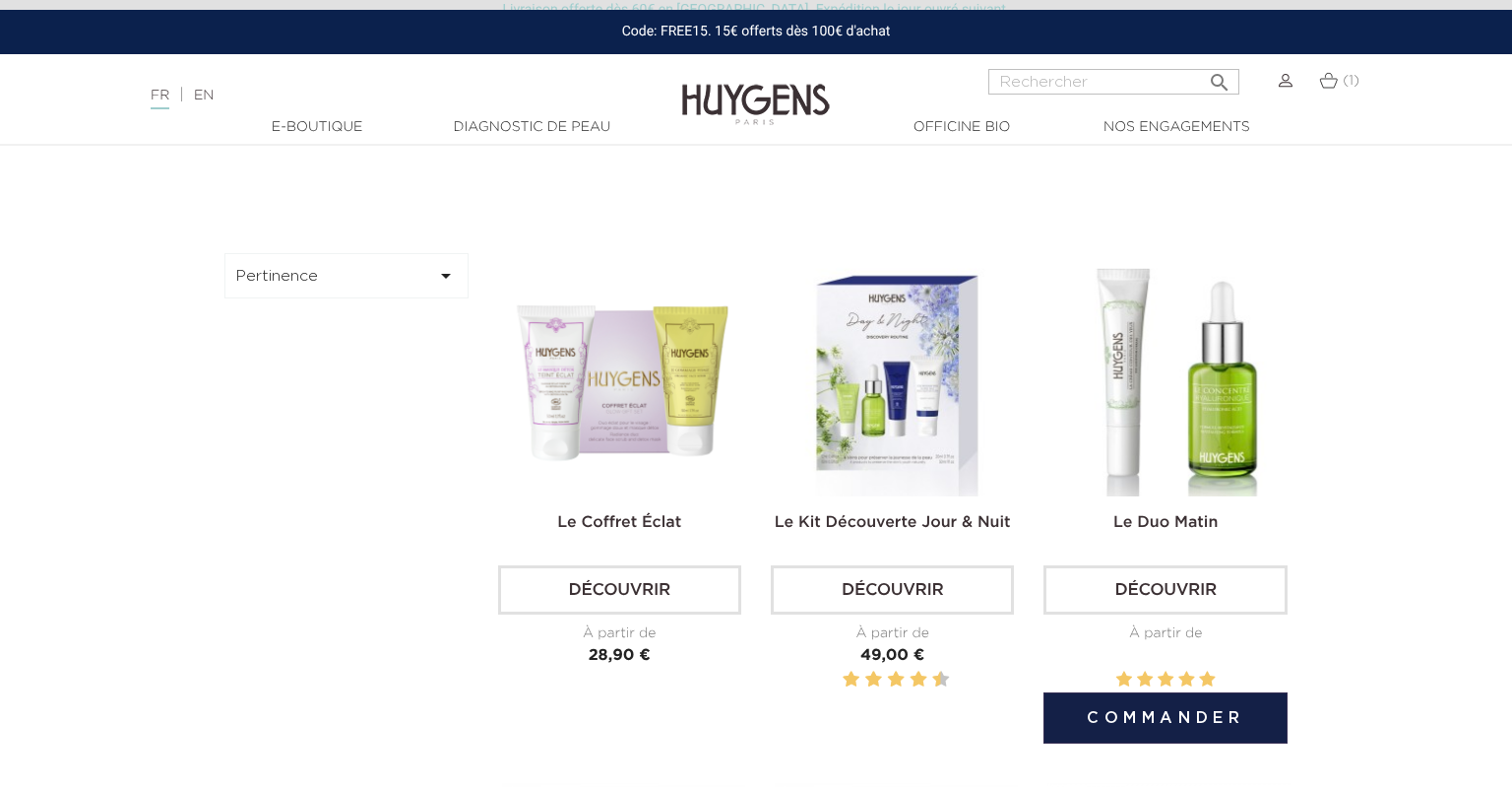 scroll, scrollTop: 628, scrollLeft: 0, axis: vertical 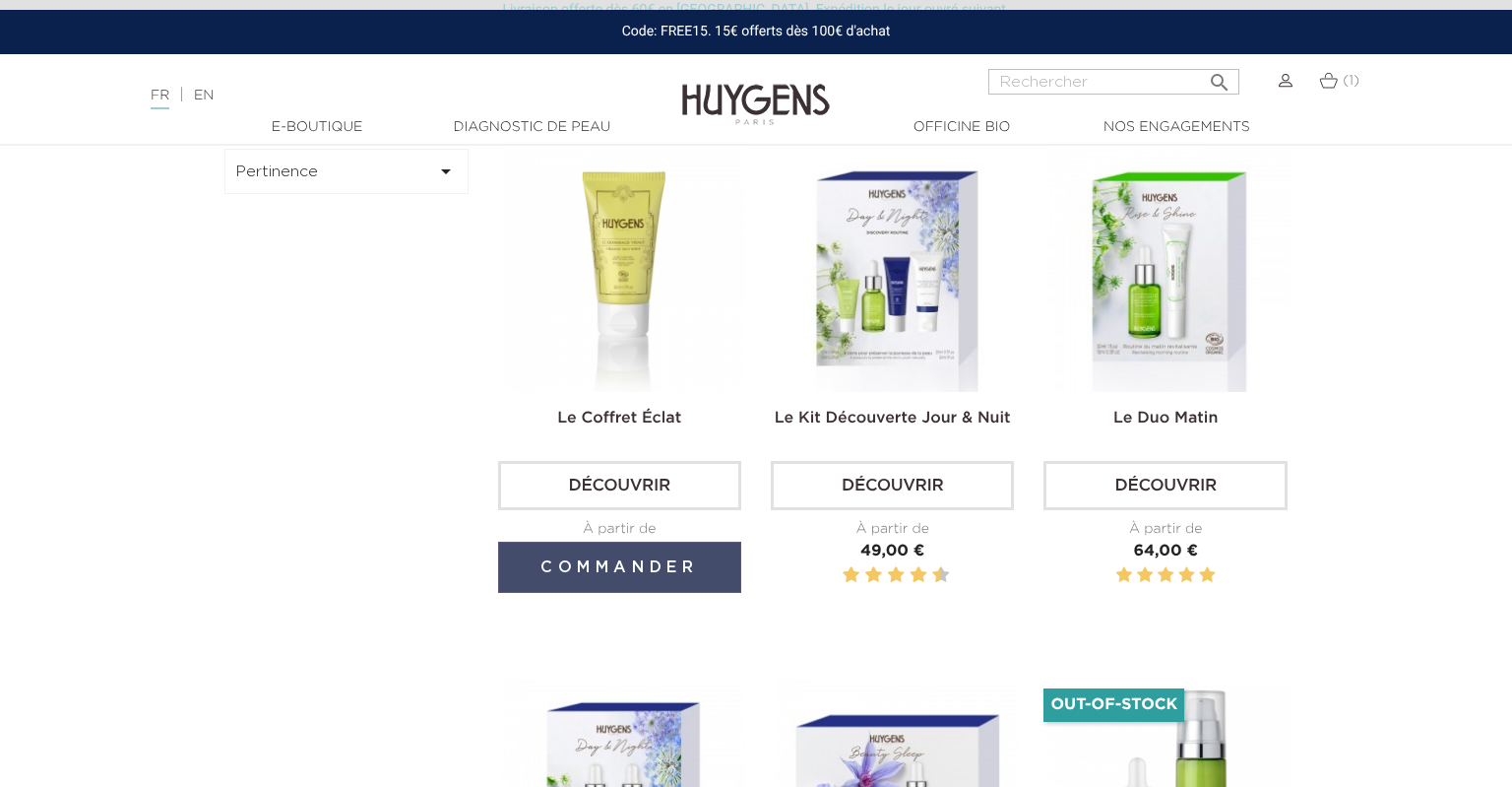 click on "Commander" at bounding box center (619, 567) 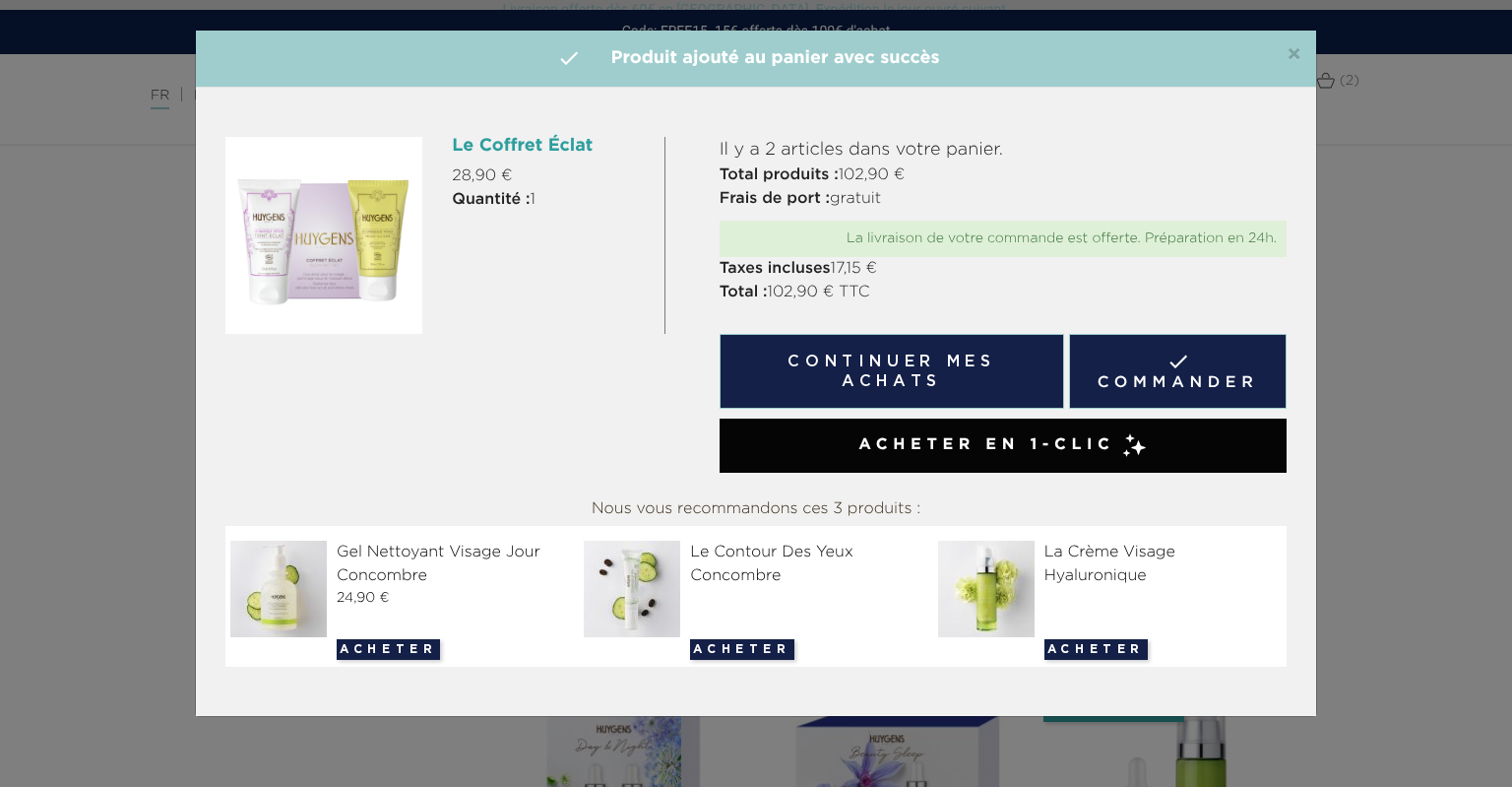 click on "" at bounding box center (569, 58) 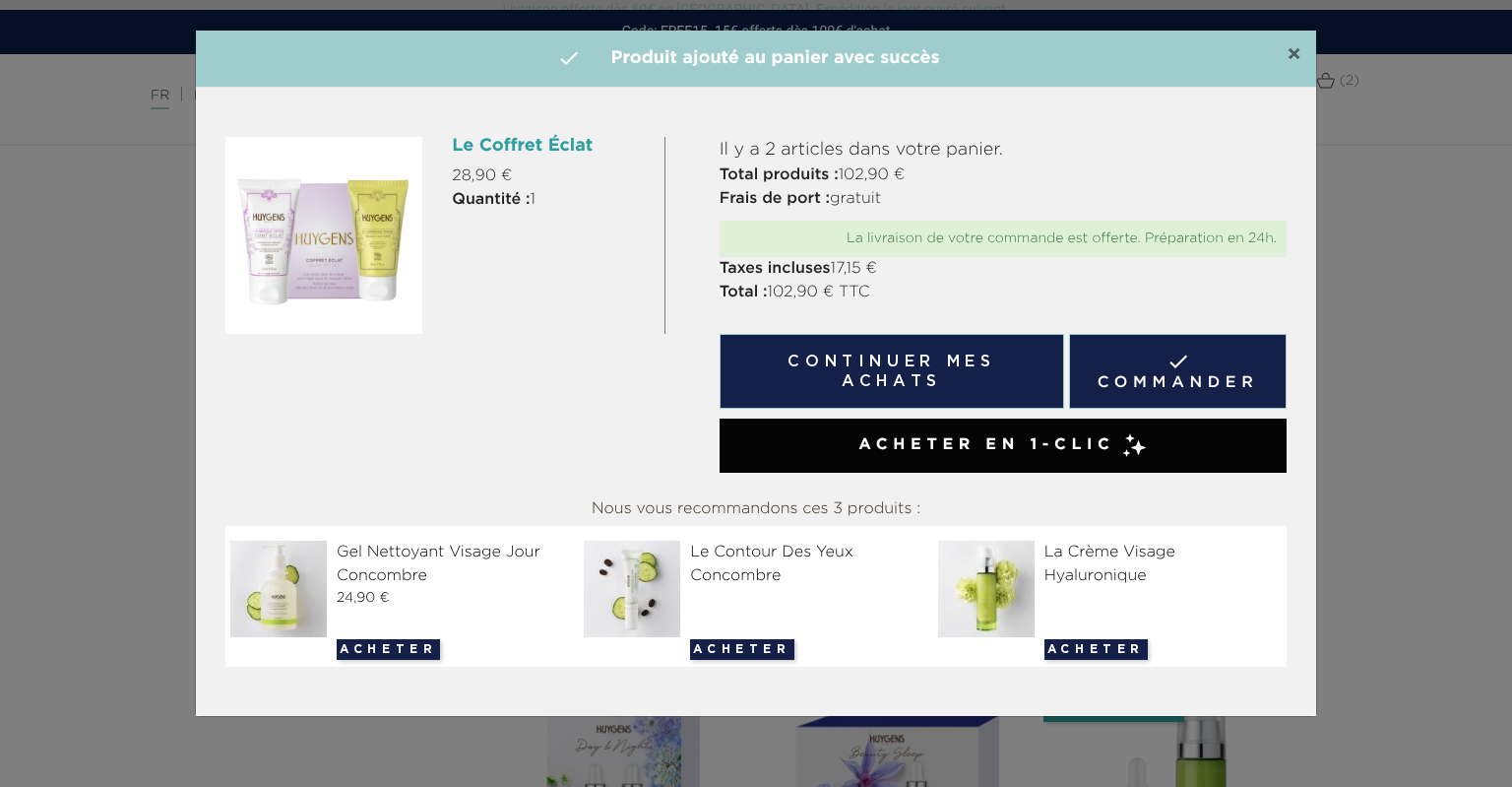 click on "×" at bounding box center [1293, 55] 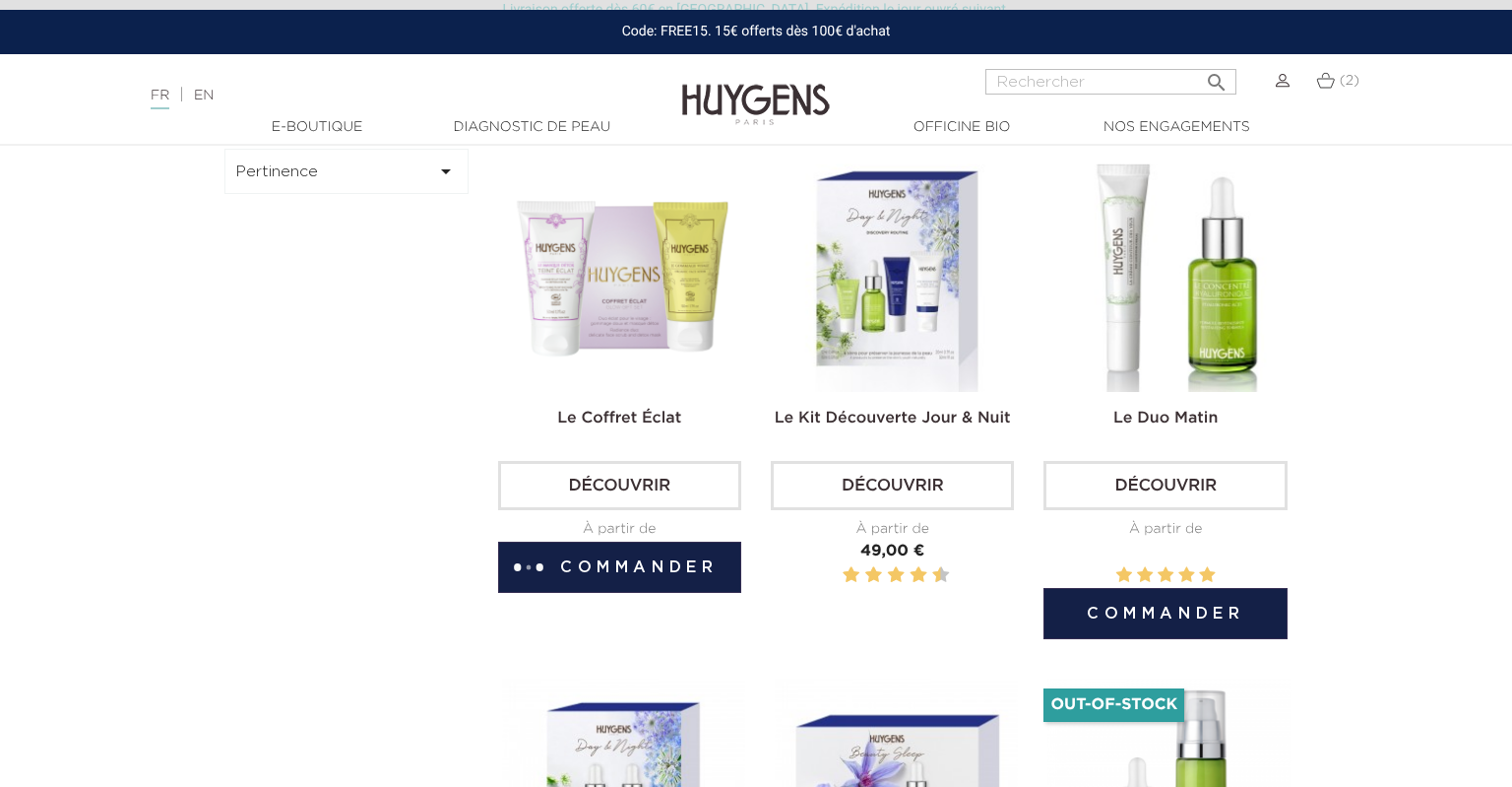 click on "Découvrir" at bounding box center (1165, 486) 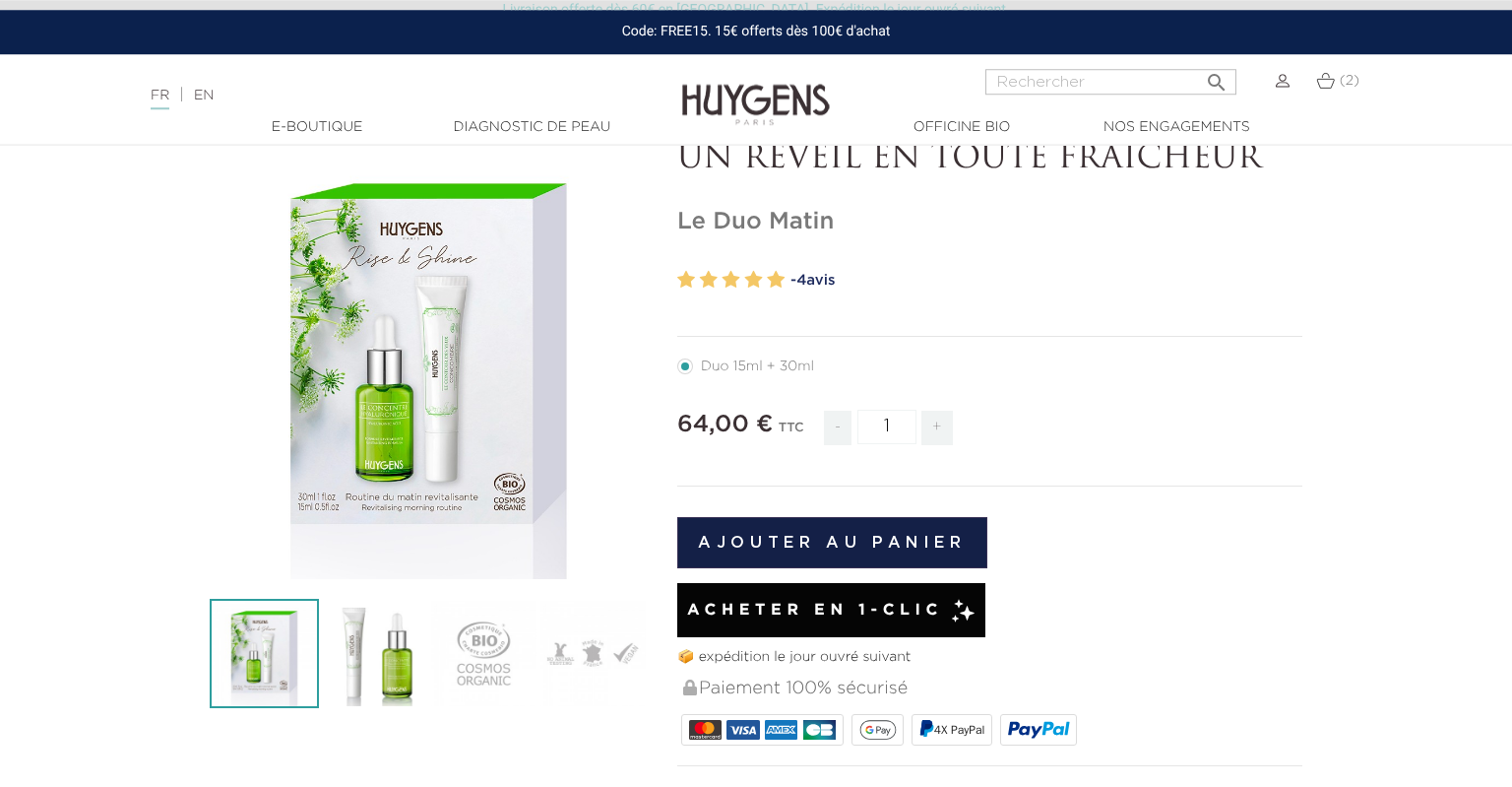 scroll, scrollTop: 208, scrollLeft: 0, axis: vertical 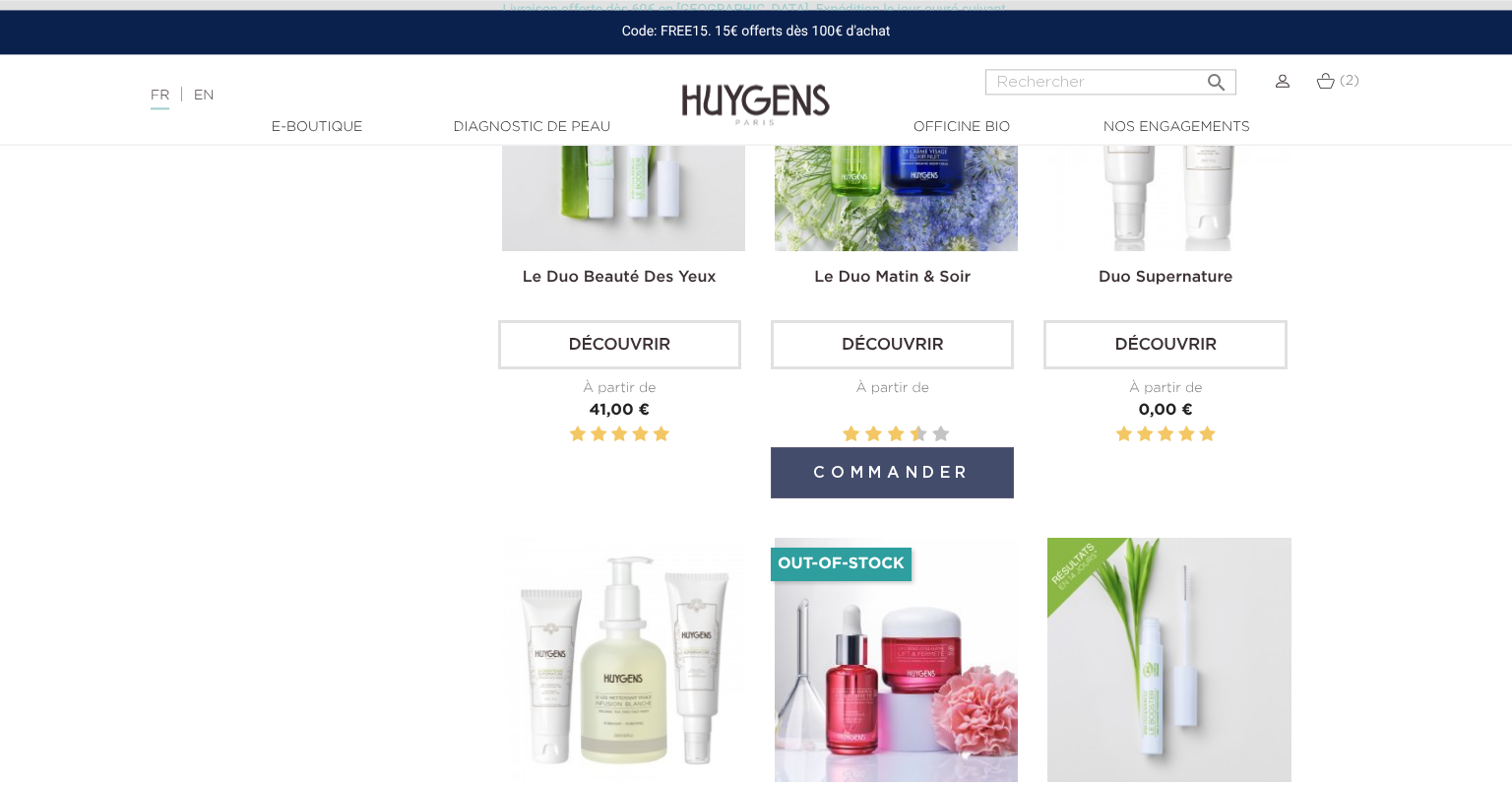 click on "Commander" at bounding box center [892, 473] 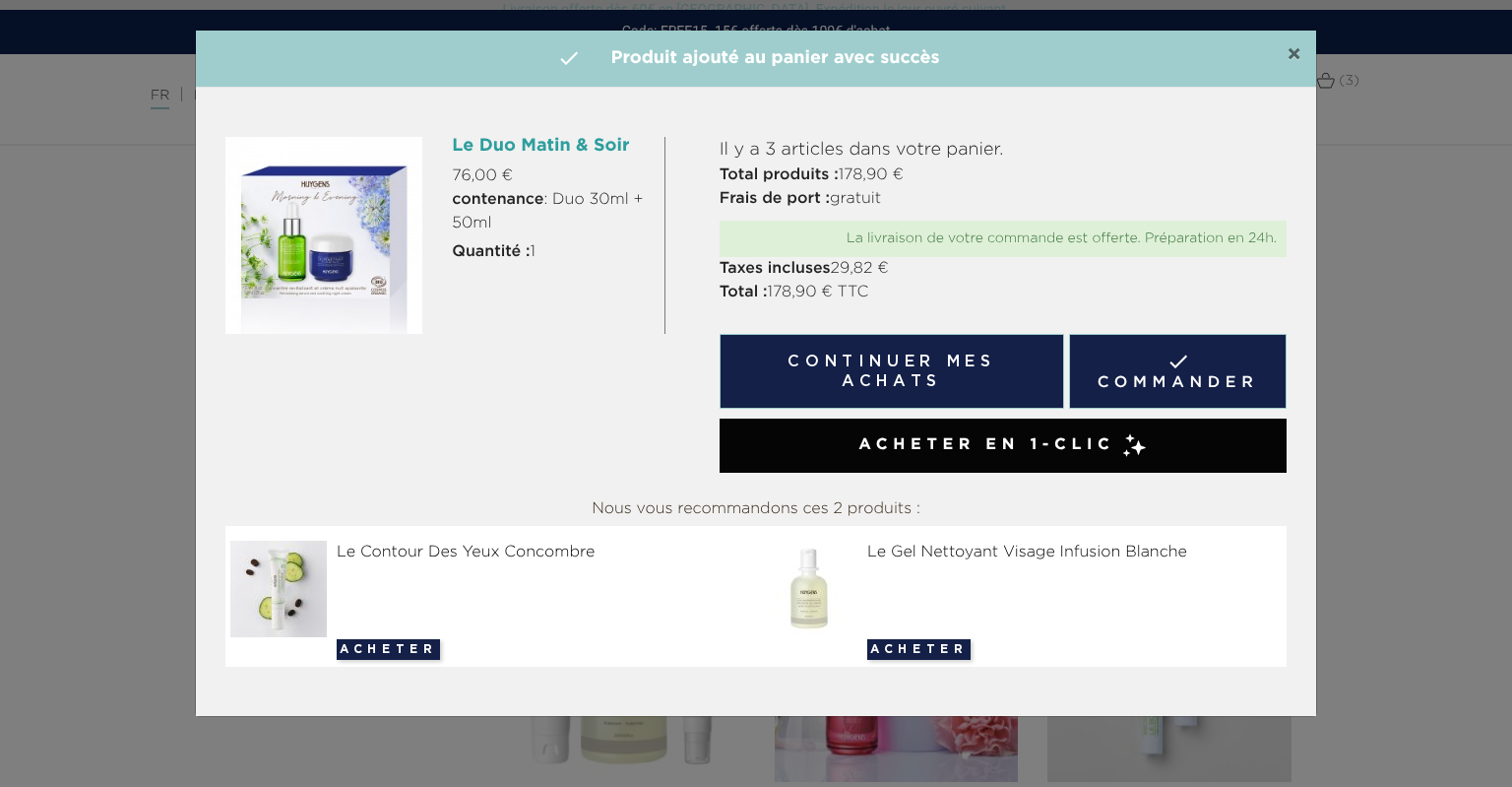 click on "×" at bounding box center (1293, 55) 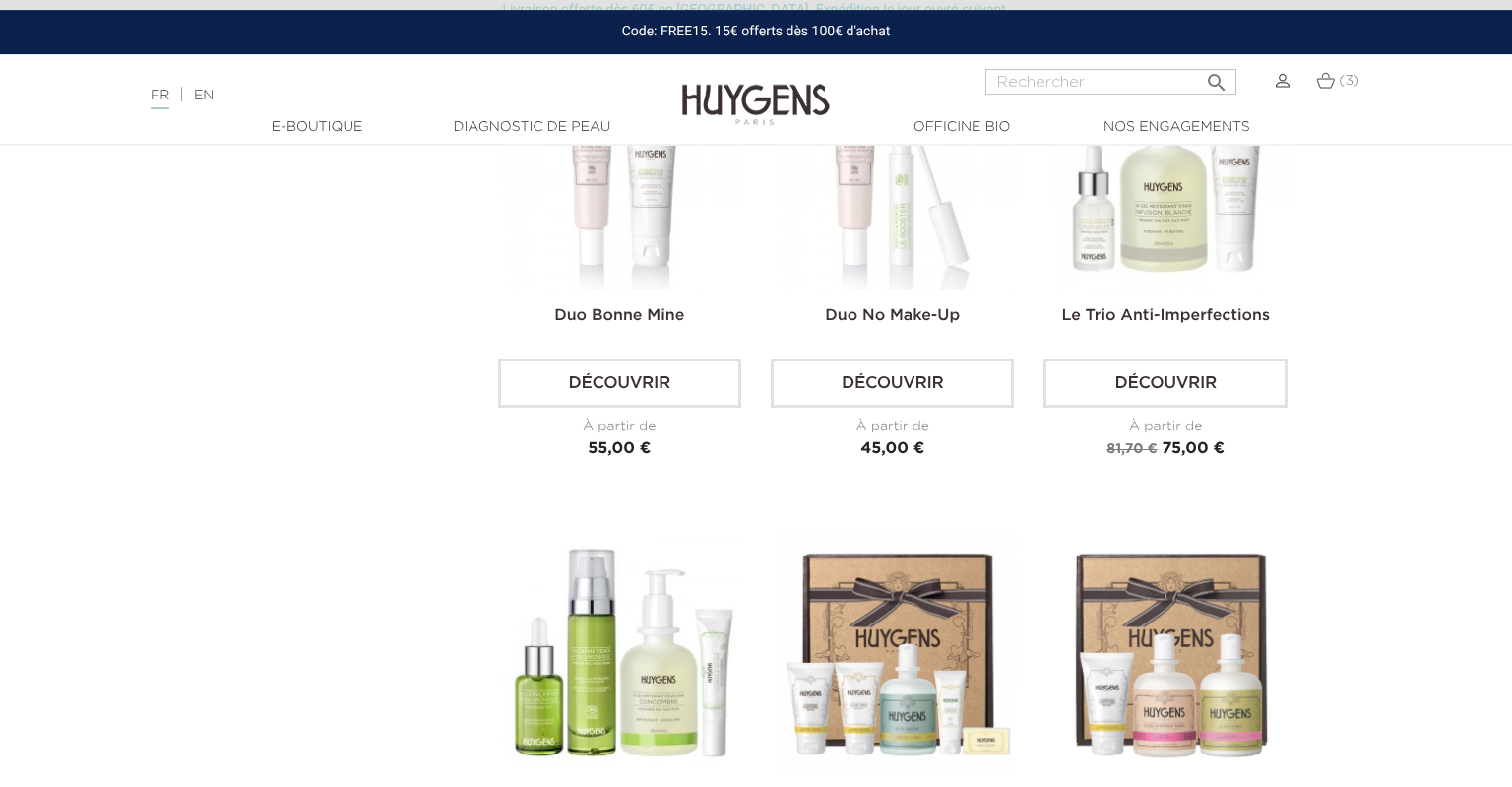scroll, scrollTop: 3396, scrollLeft: 0, axis: vertical 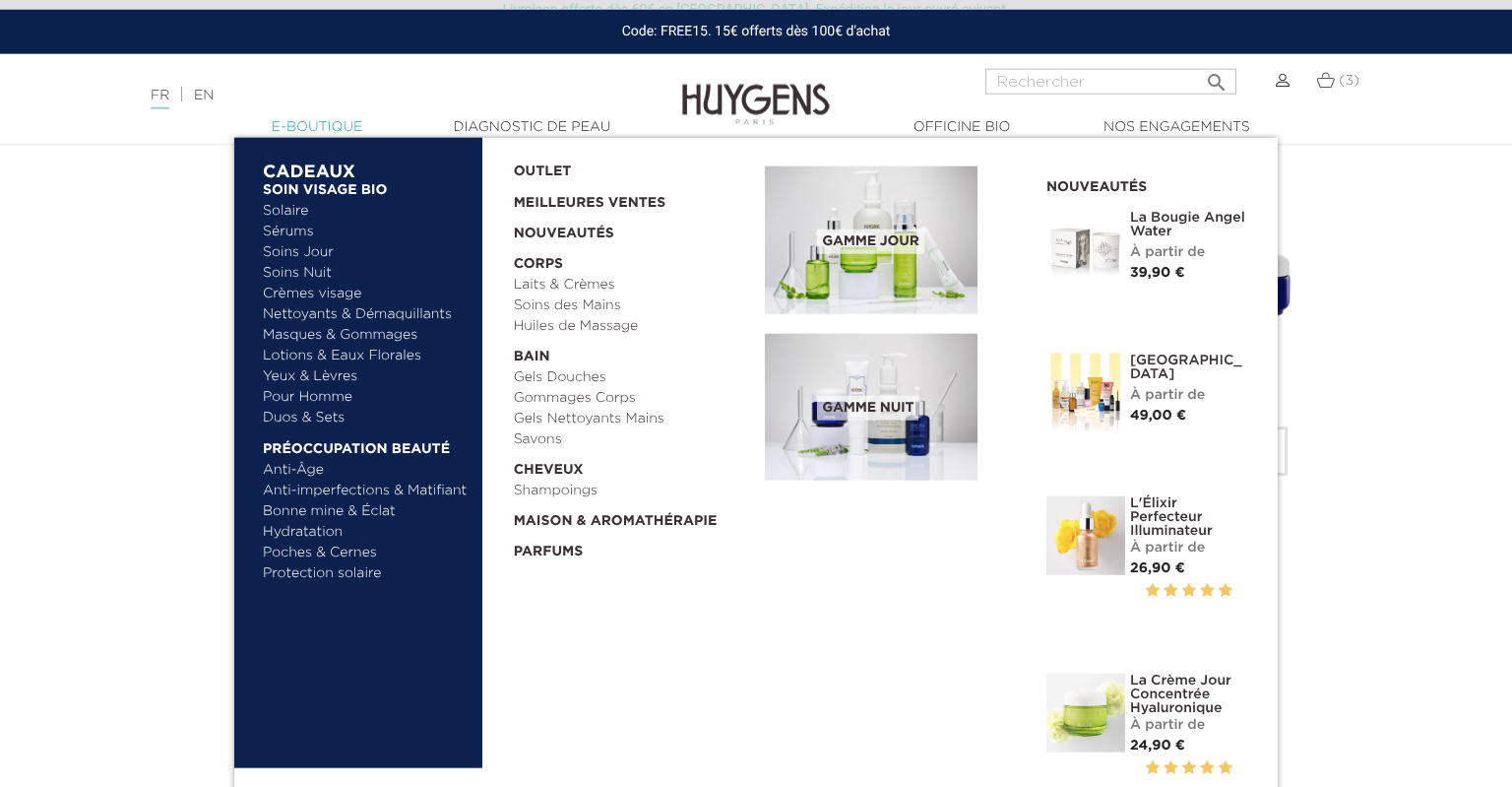 click on "

E-Boutique" at bounding box center (317, 127) 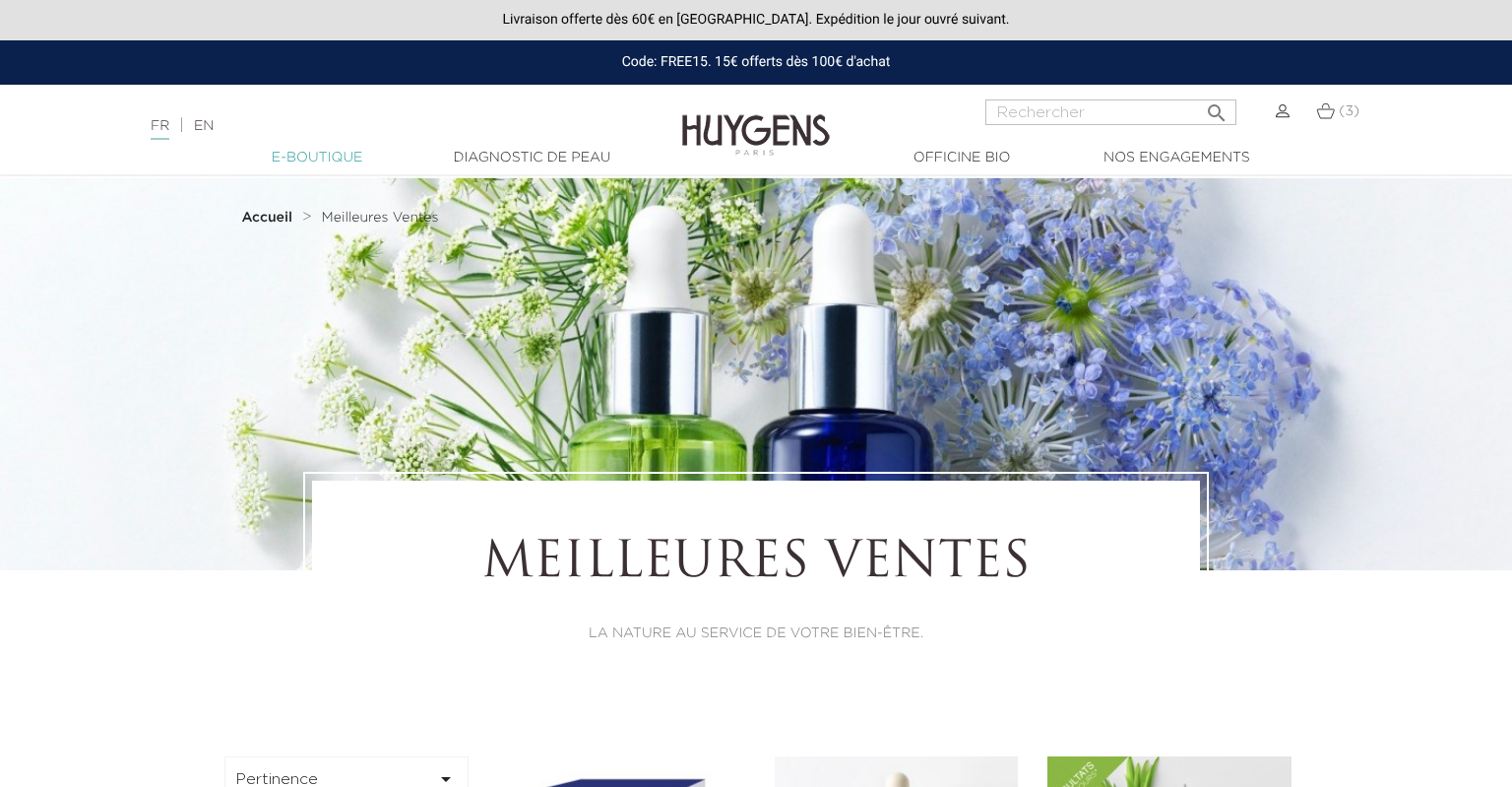 scroll, scrollTop: 0, scrollLeft: 0, axis: both 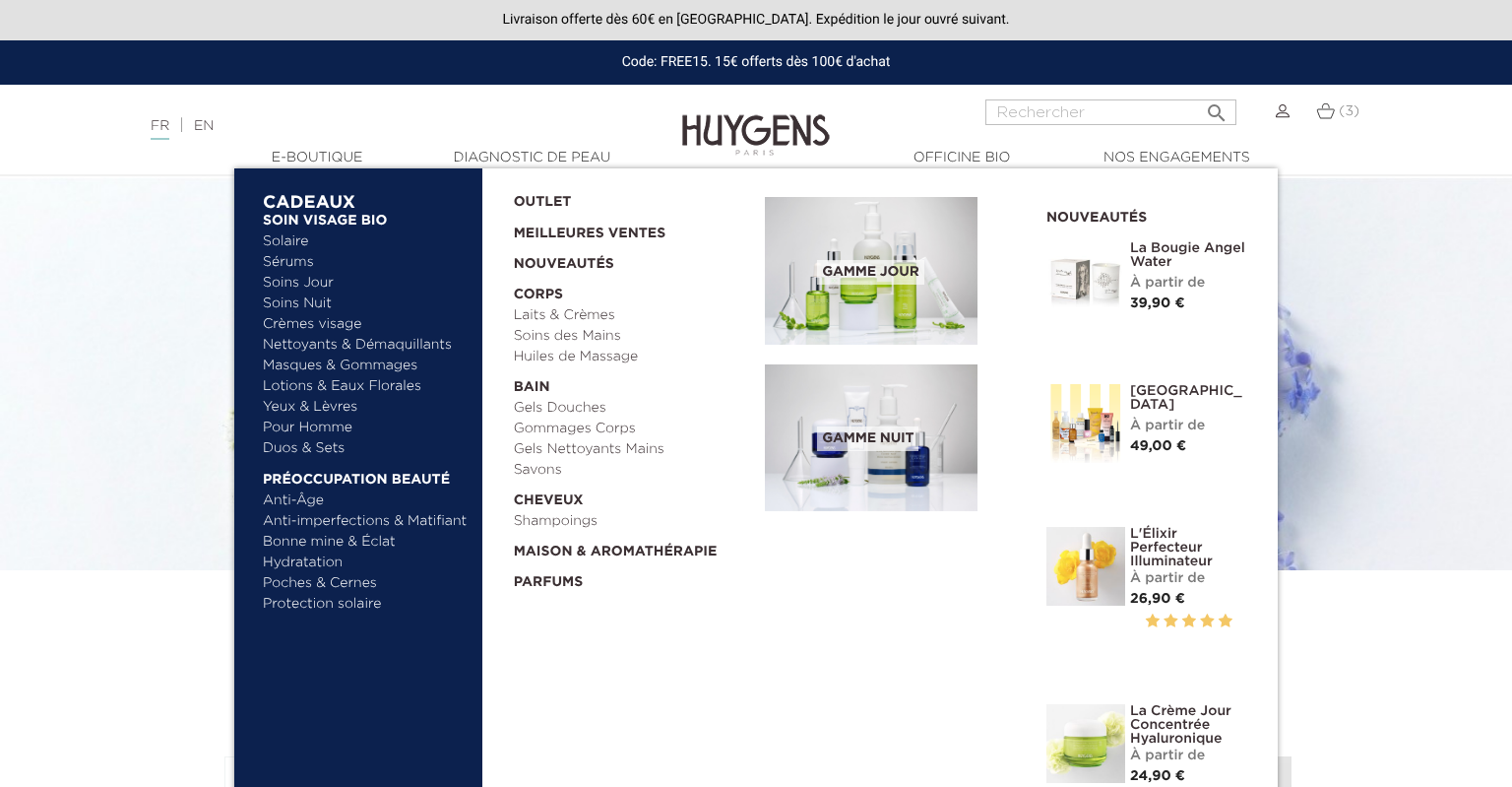 click on "Anti-Âge" at bounding box center [365, 500] 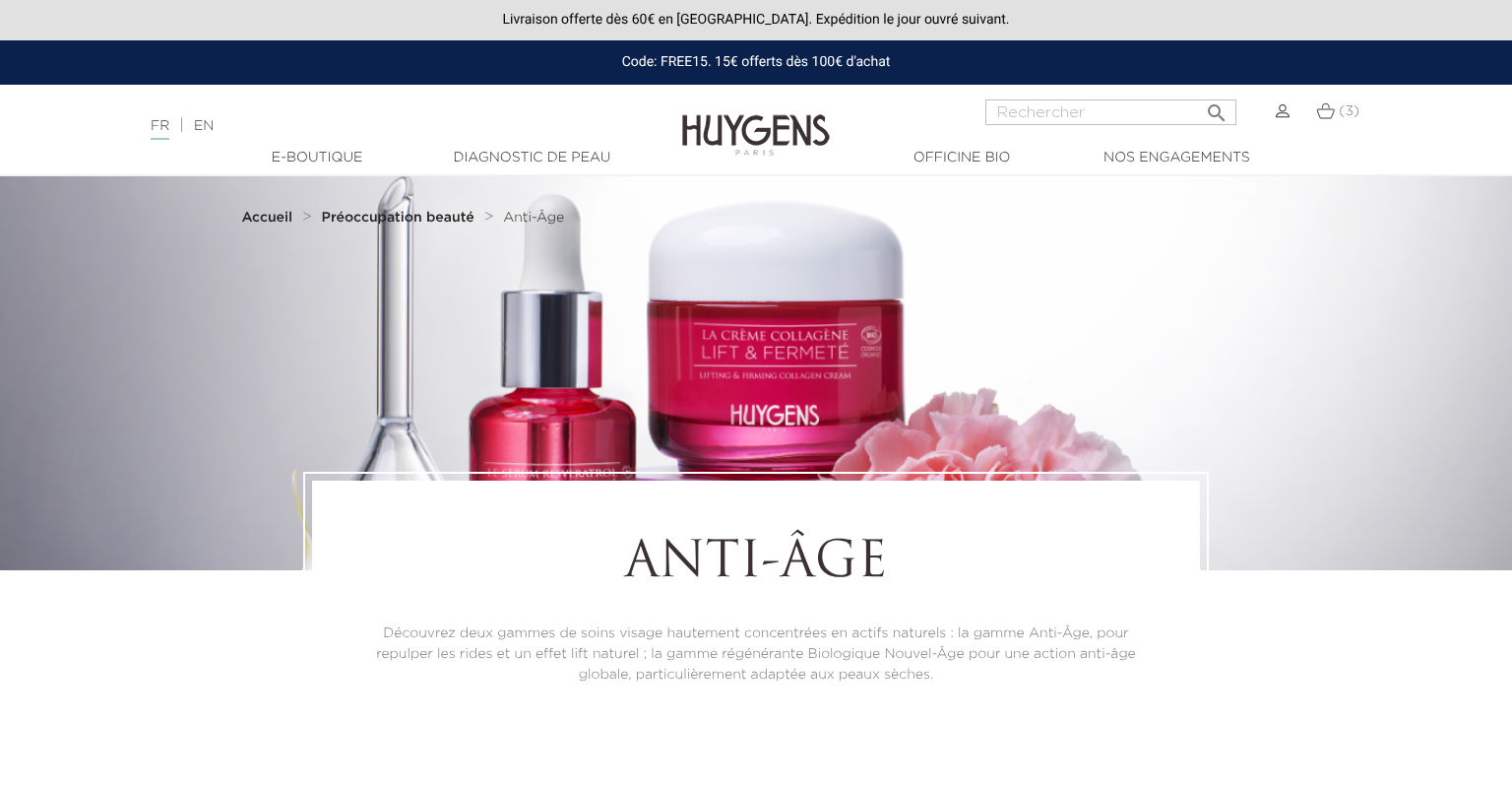 scroll, scrollTop: 0, scrollLeft: 0, axis: both 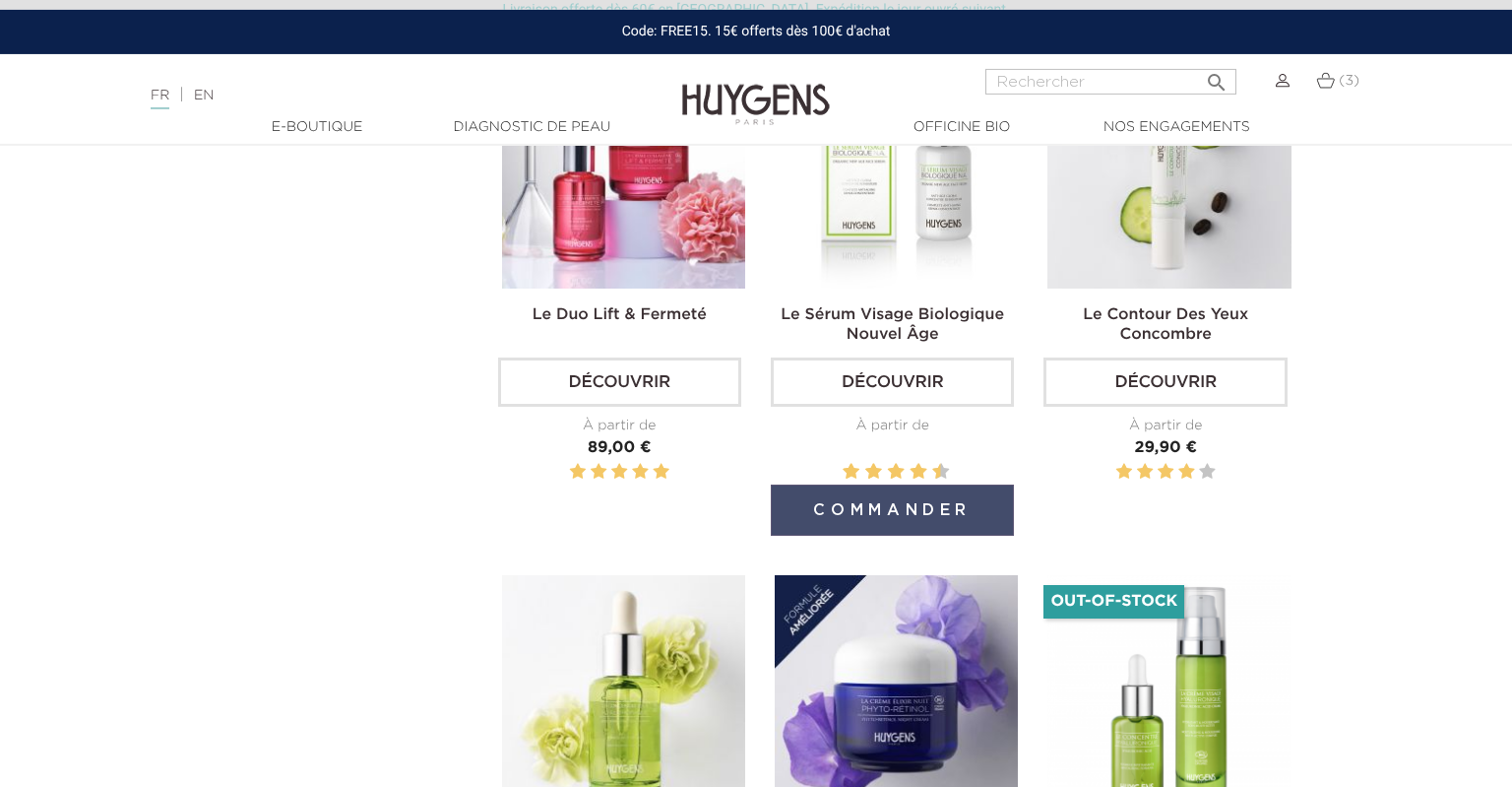 click on "Commander" at bounding box center [892, 510] 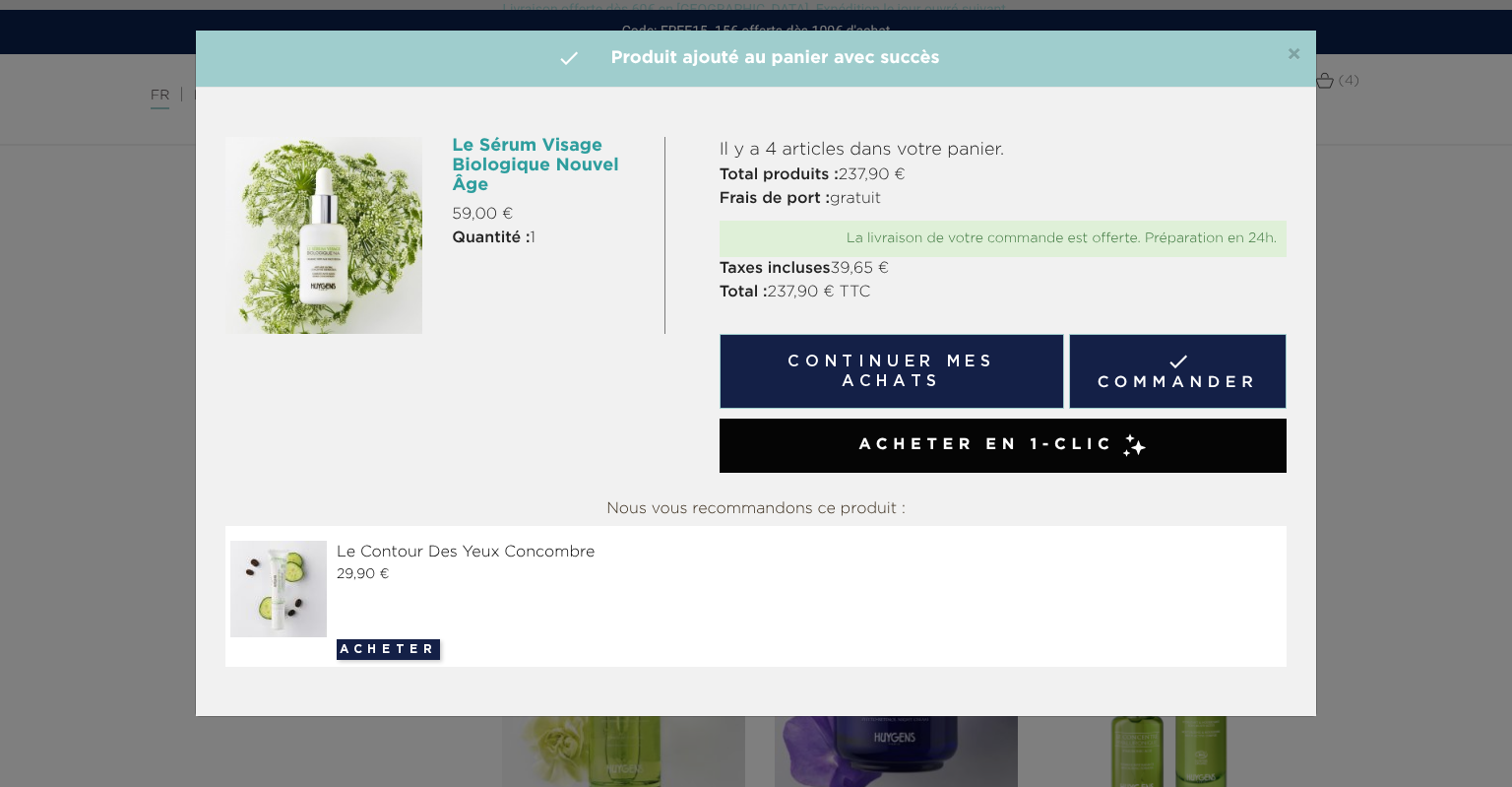 click on "Acheter en 1-clic" at bounding box center (986, 445) 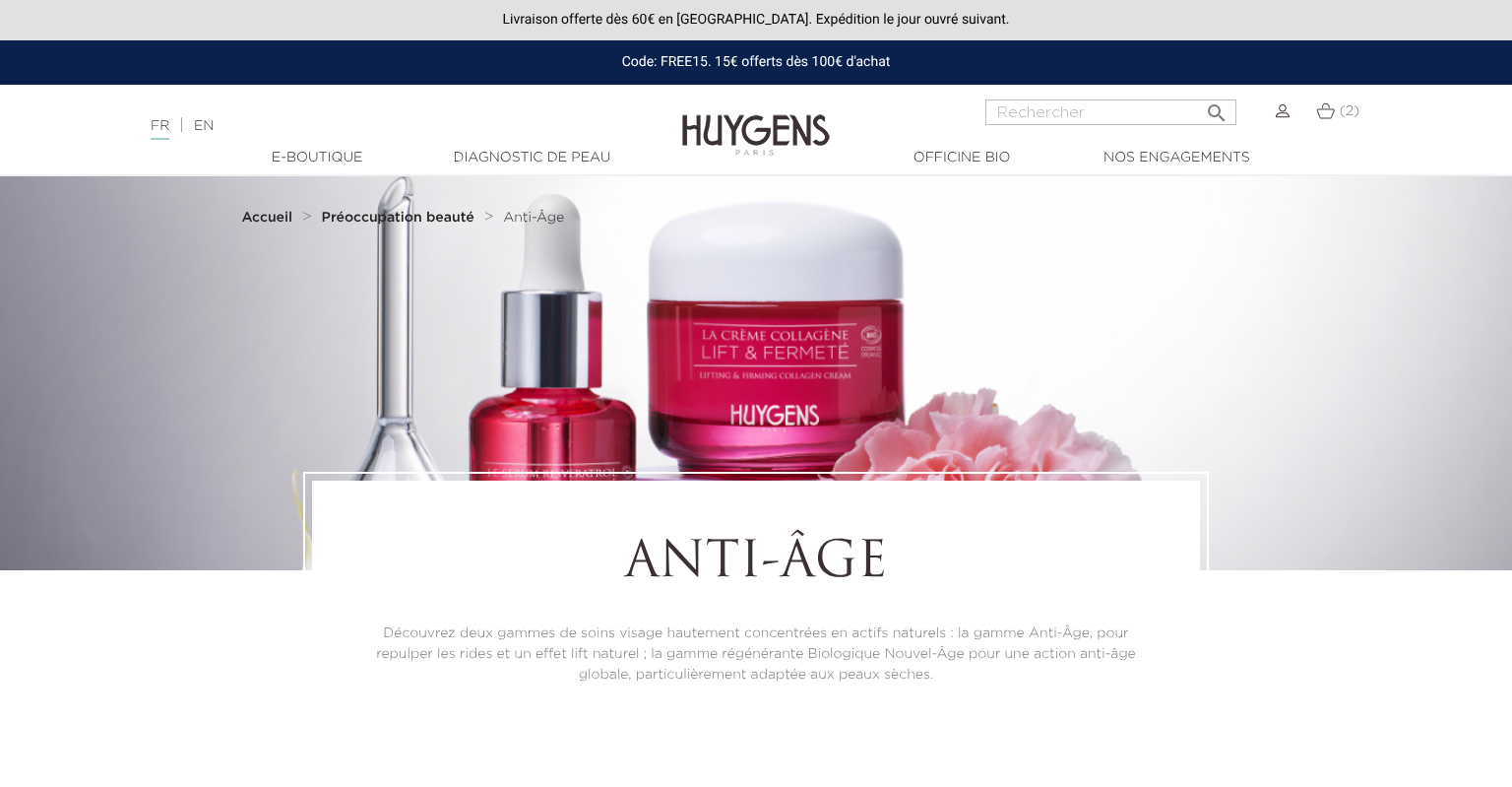 scroll, scrollTop: 0, scrollLeft: 0, axis: both 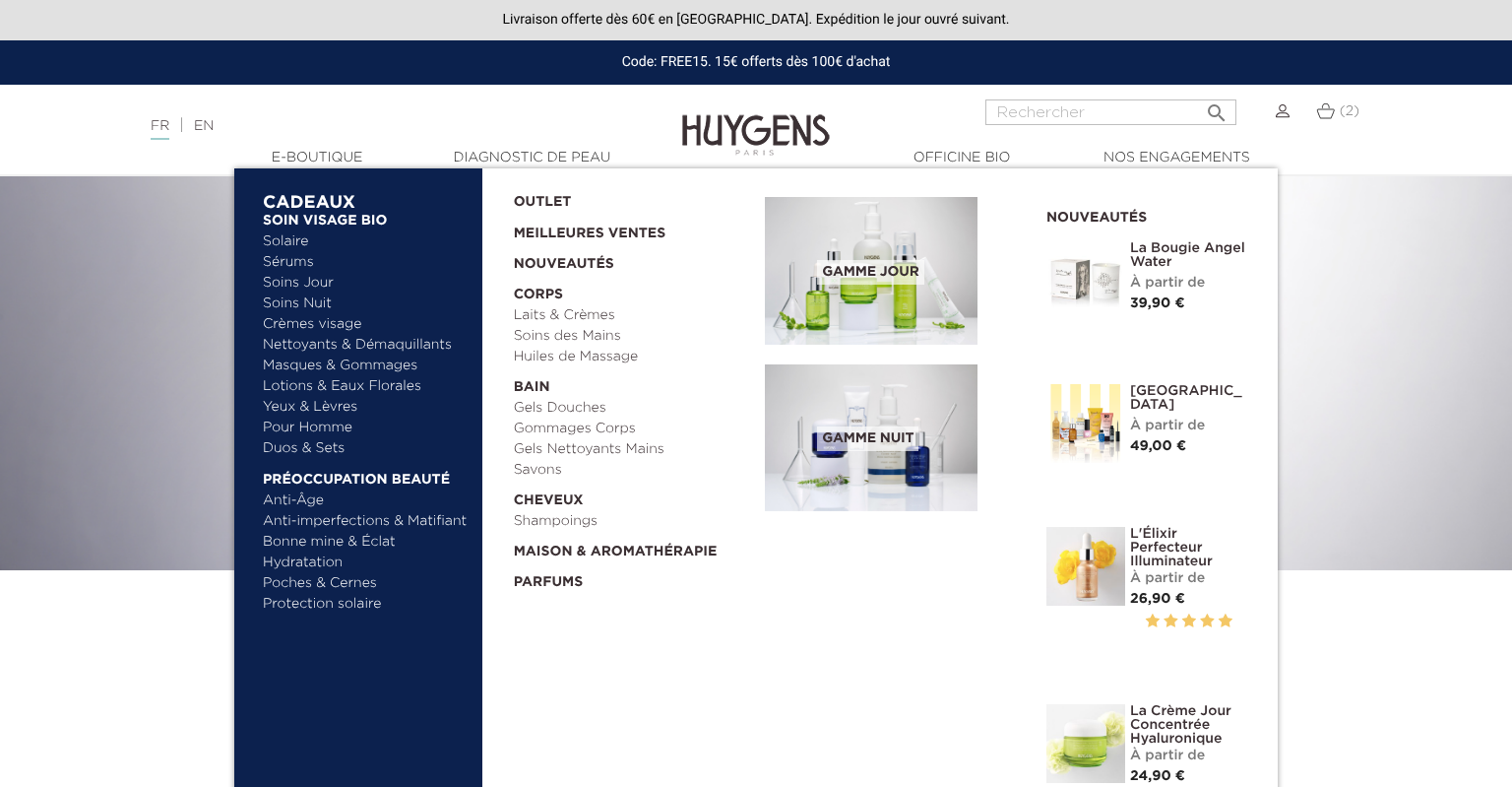 click on "Pour Homme" at bounding box center [365, 427] 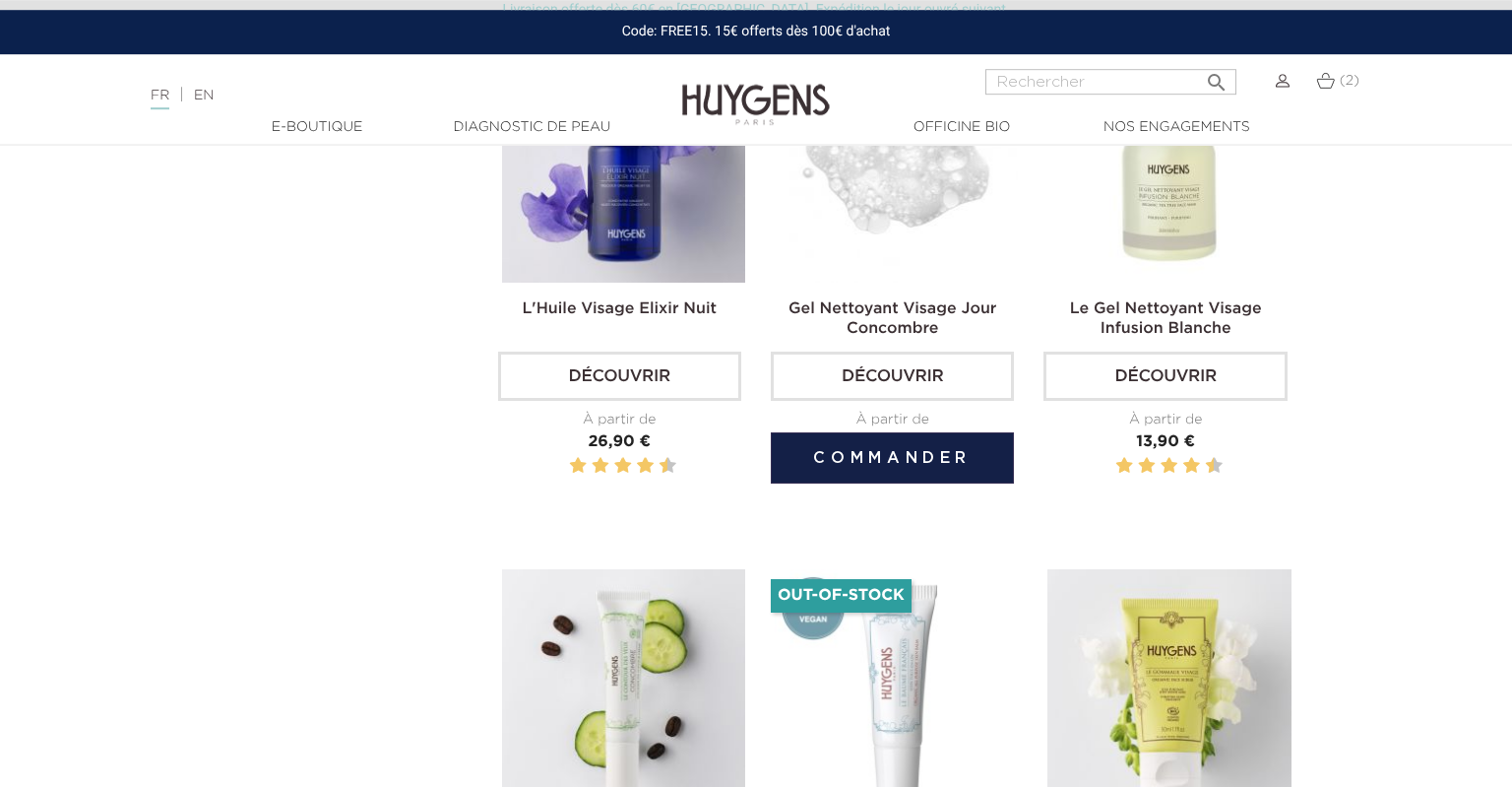 scroll, scrollTop: 623, scrollLeft: 0, axis: vertical 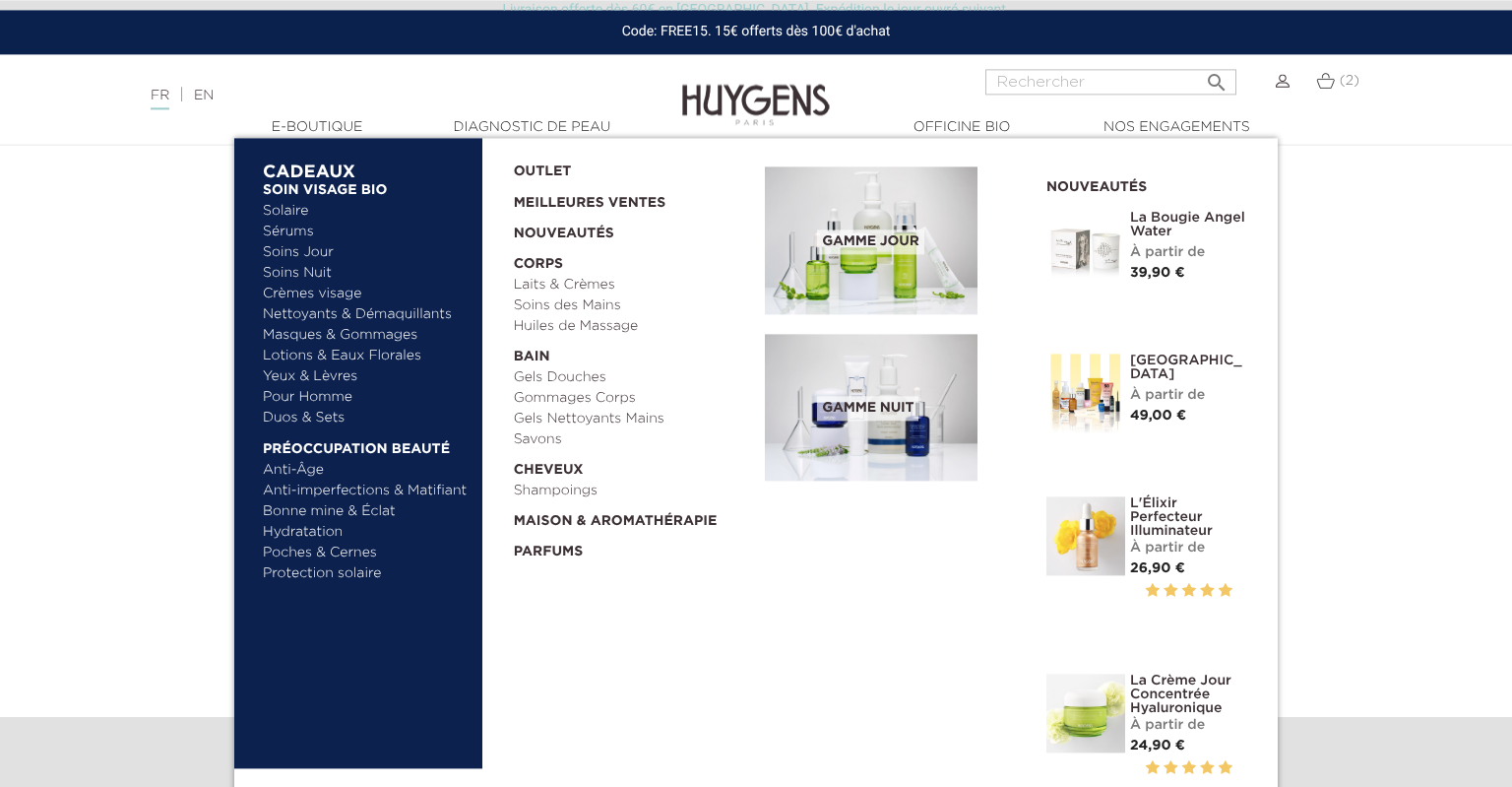 click on "Yeux & Lèvres" at bounding box center [365, 376] 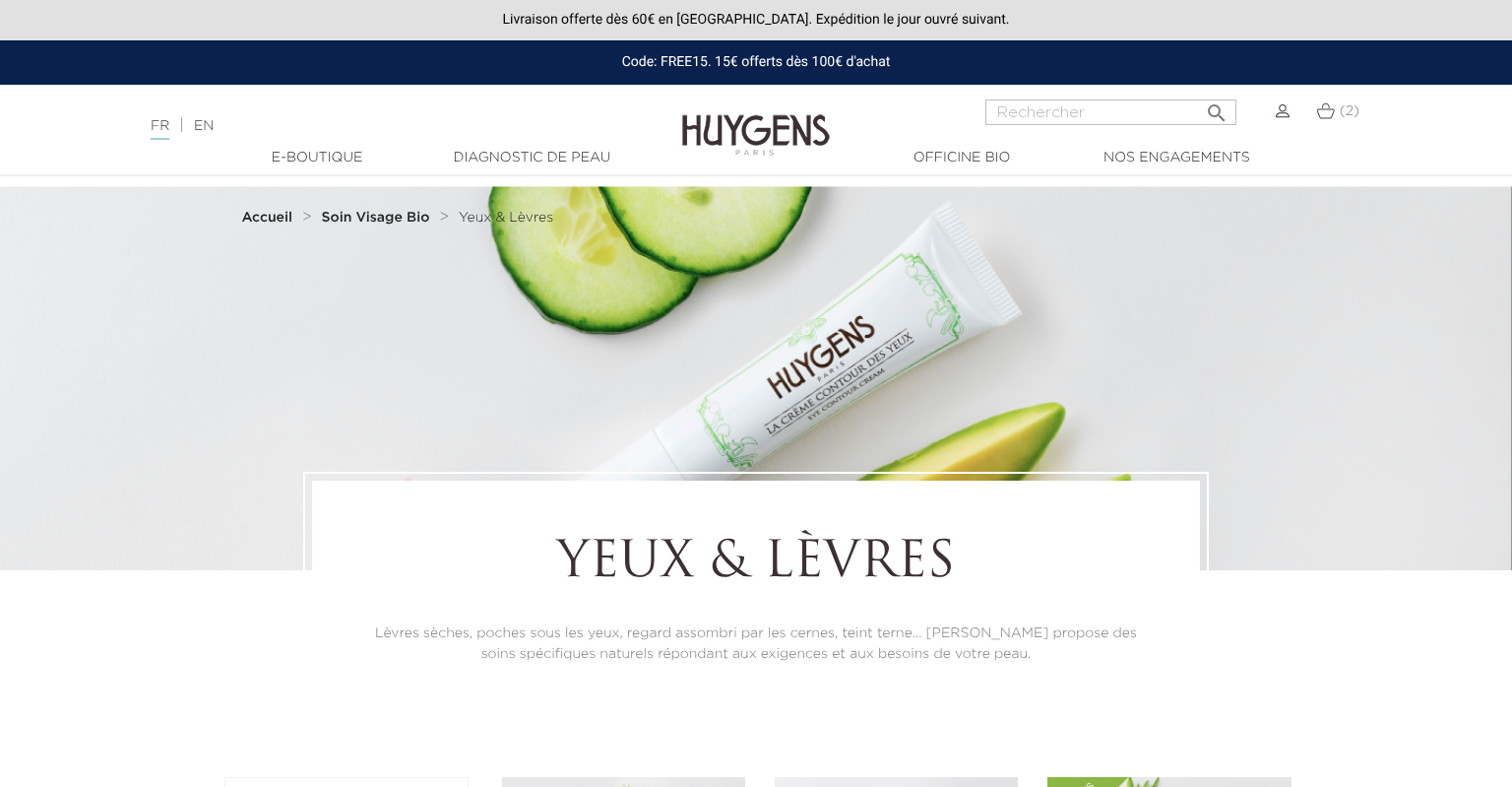 scroll, scrollTop: 0, scrollLeft: 0, axis: both 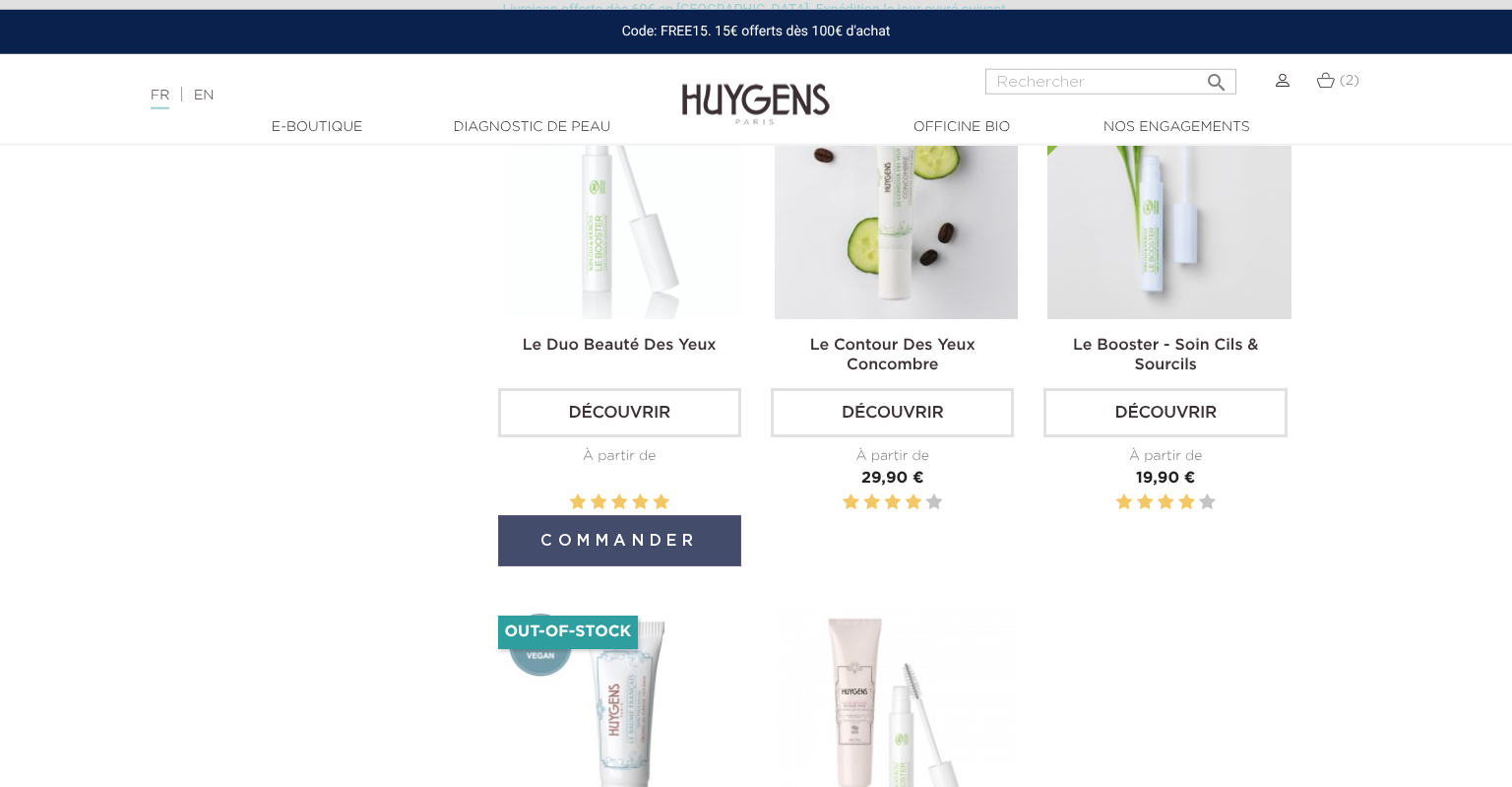 click on "Commander" at bounding box center (619, 541) 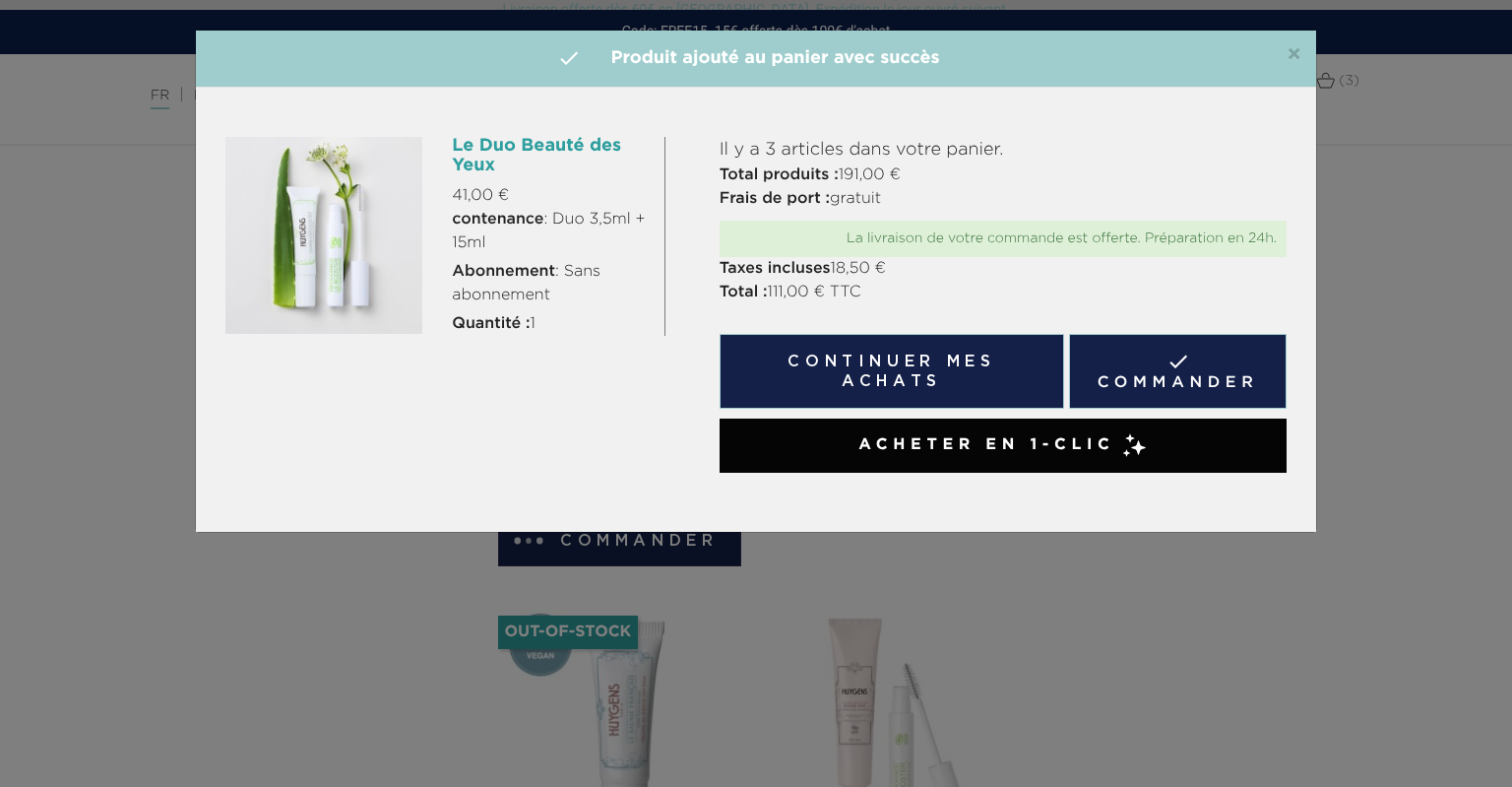 click on "Acheter en 1-clic" at bounding box center [986, 445] 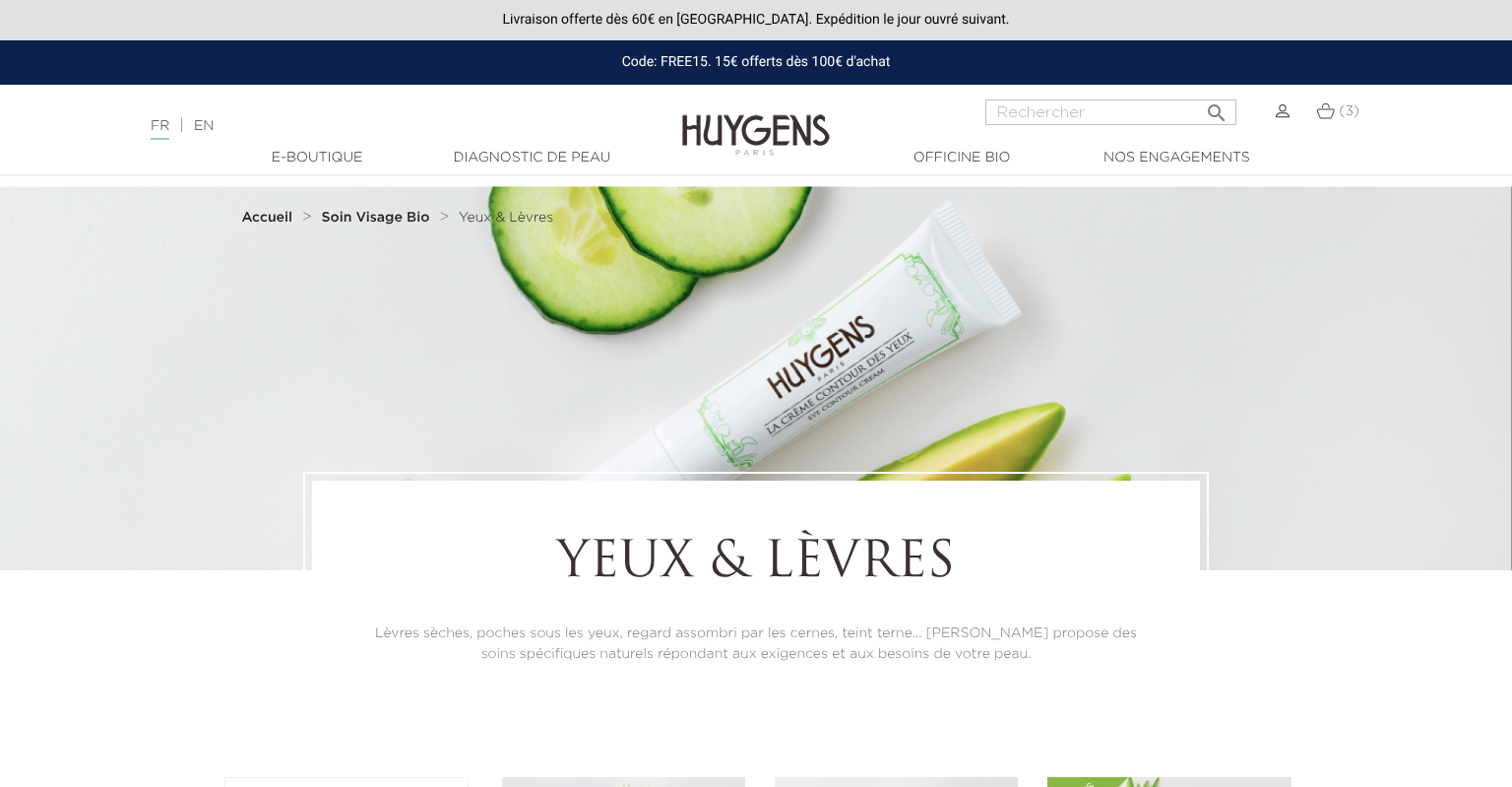 scroll, scrollTop: 0, scrollLeft: 0, axis: both 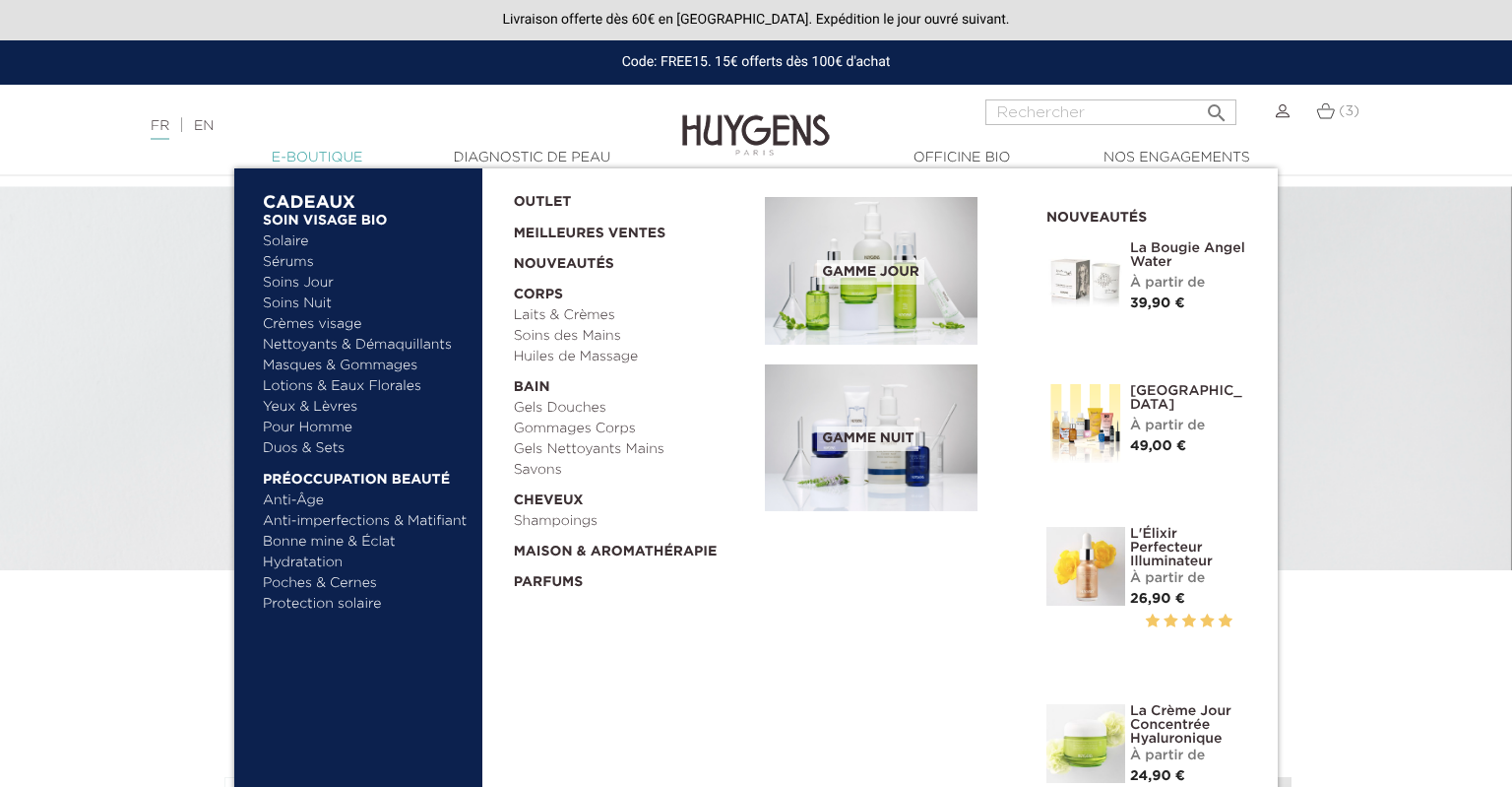 click on "

E-Boutique" at bounding box center (317, 158) 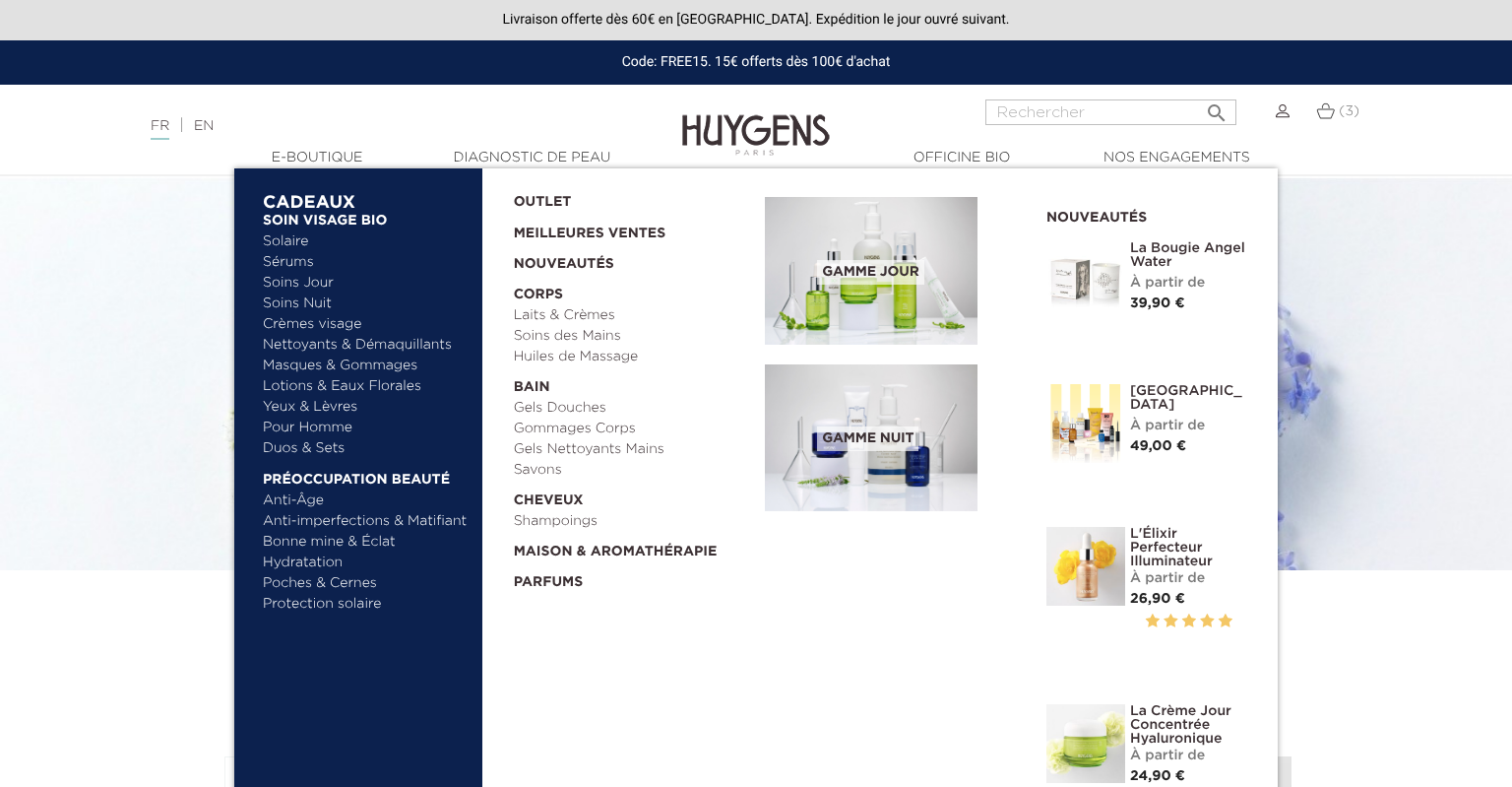 scroll, scrollTop: 0, scrollLeft: 0, axis: both 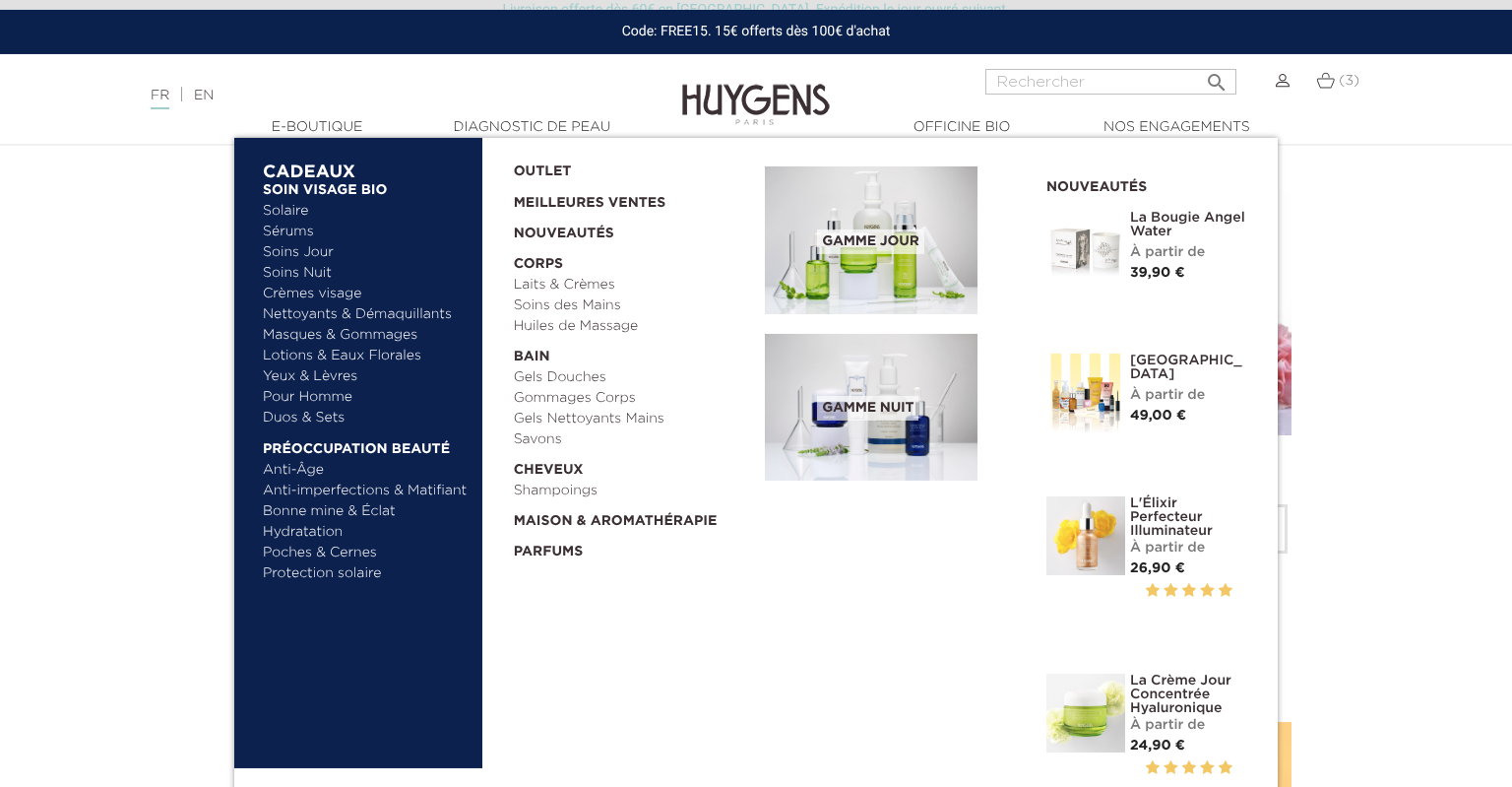 click on "Solaire" at bounding box center (365, 211) 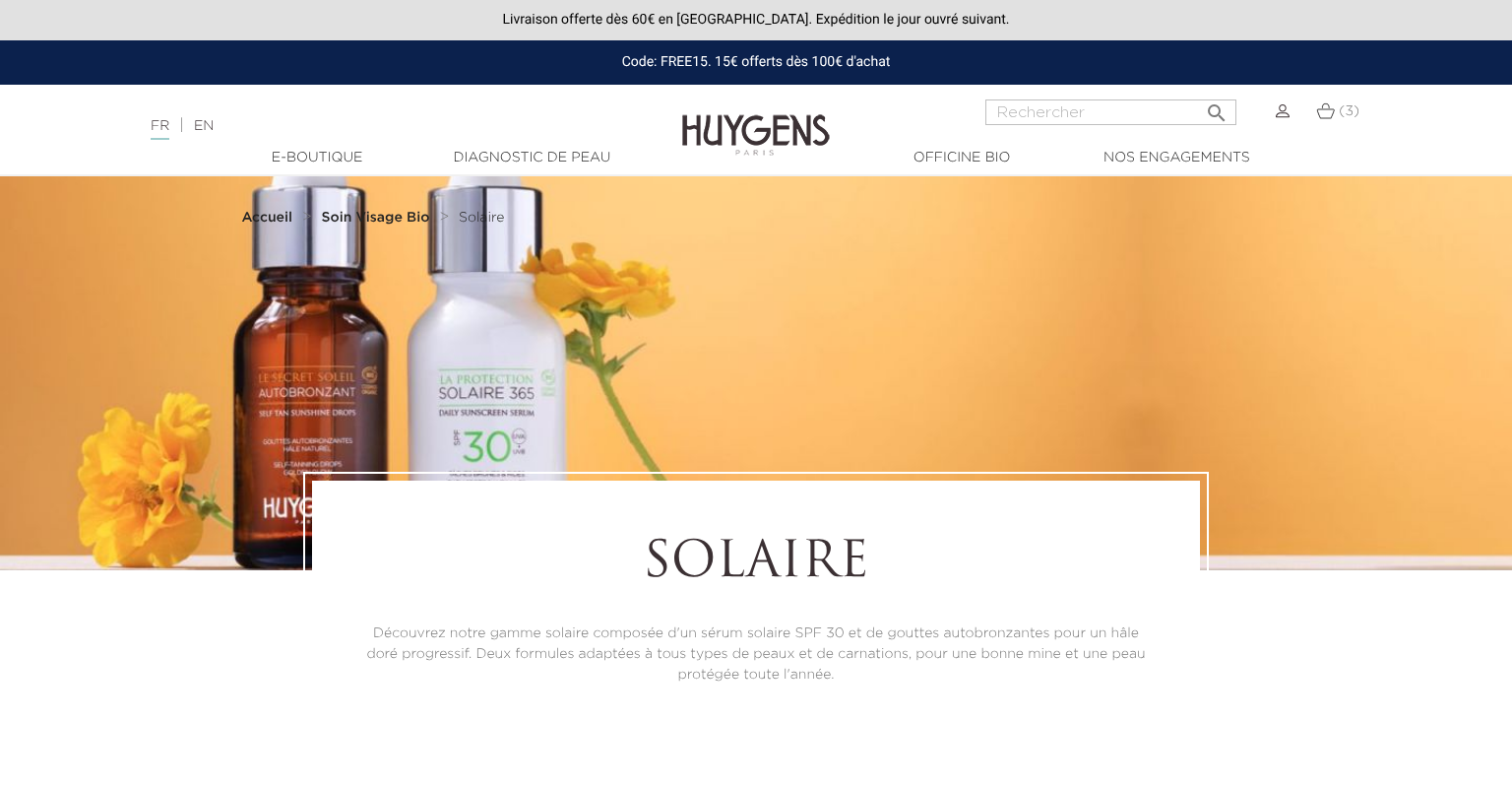 scroll, scrollTop: 0, scrollLeft: 0, axis: both 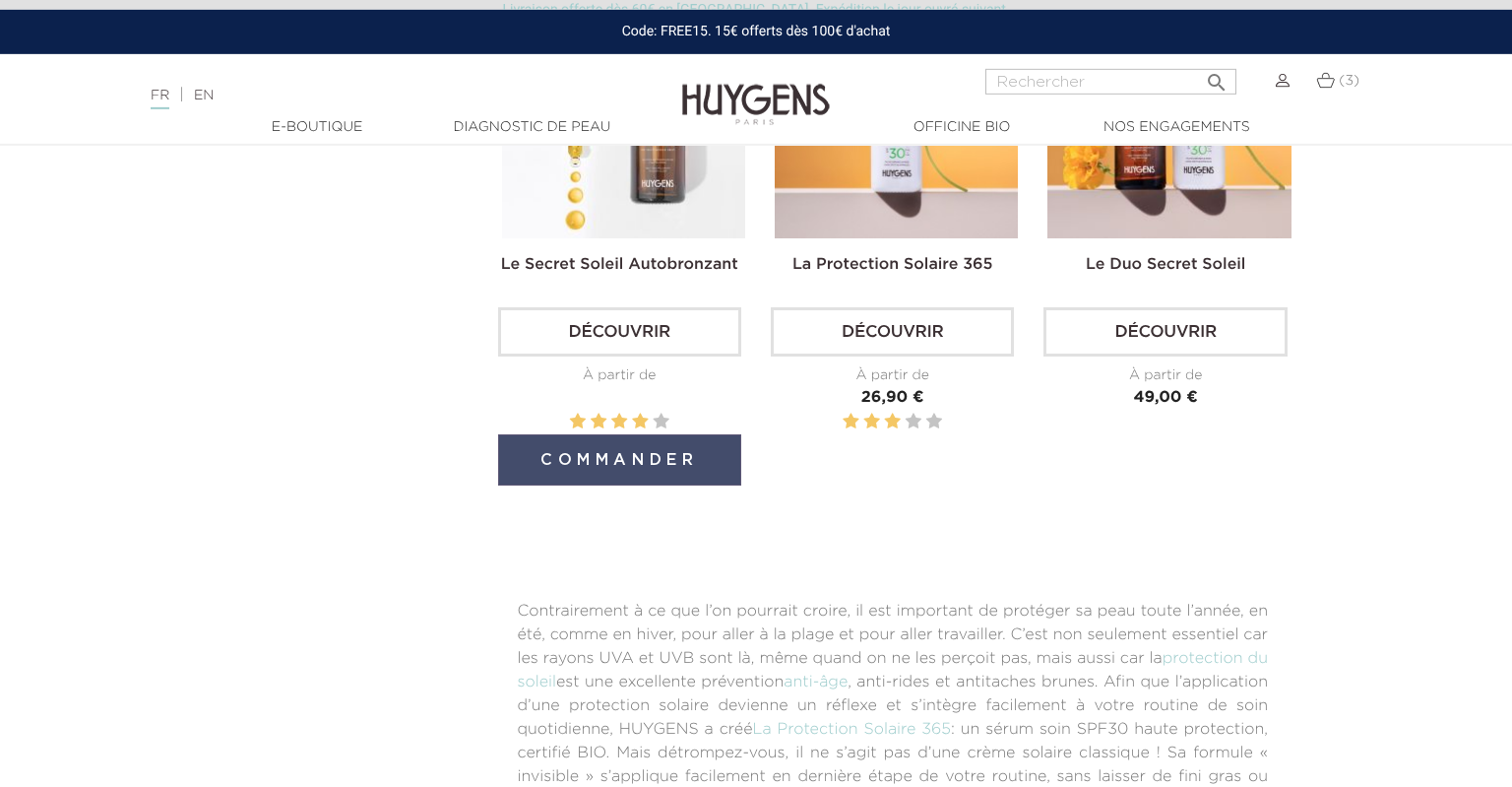 click on "Commander" at bounding box center [619, 460] 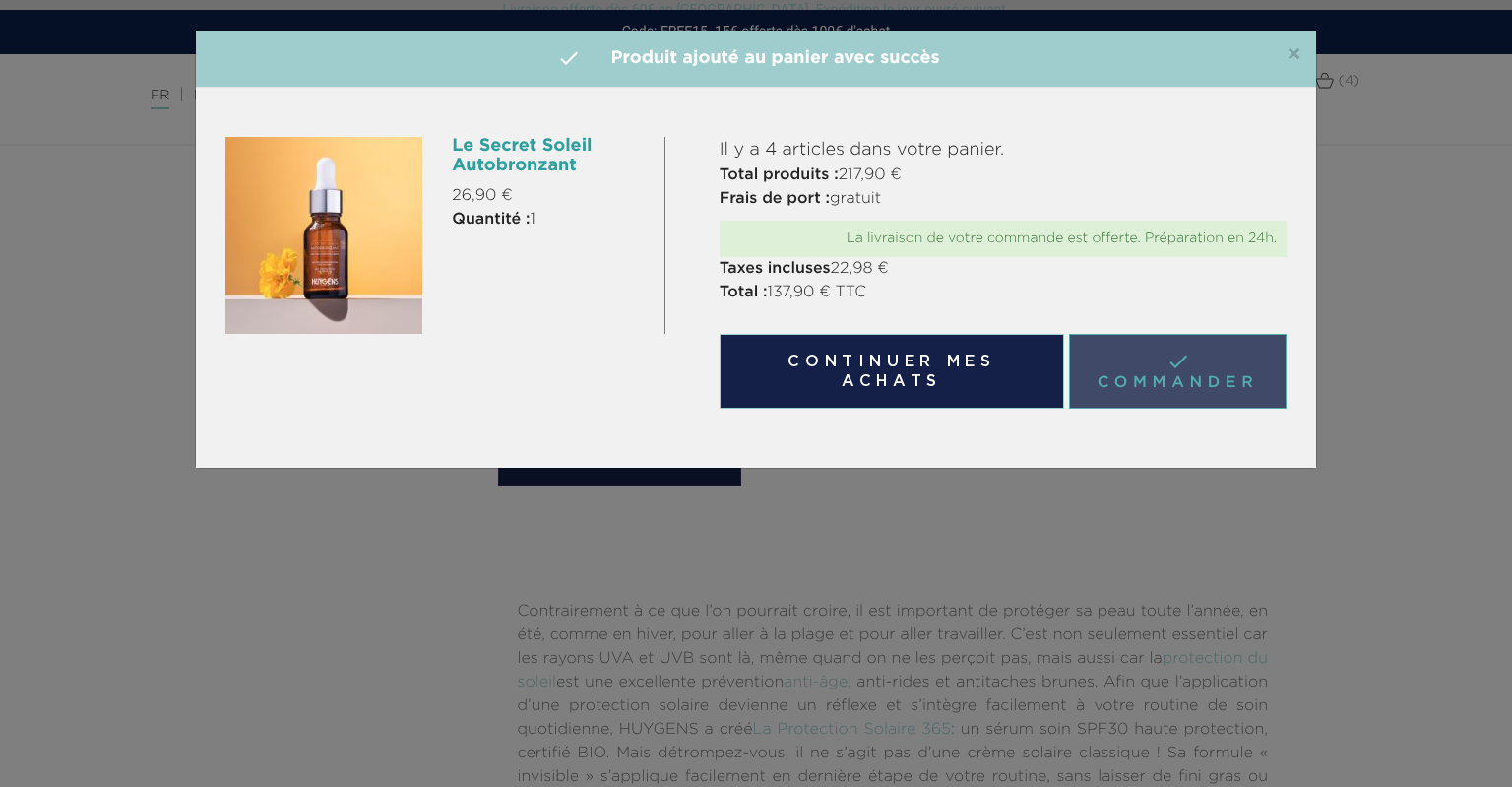 click on " Commander" at bounding box center (1177, 371) 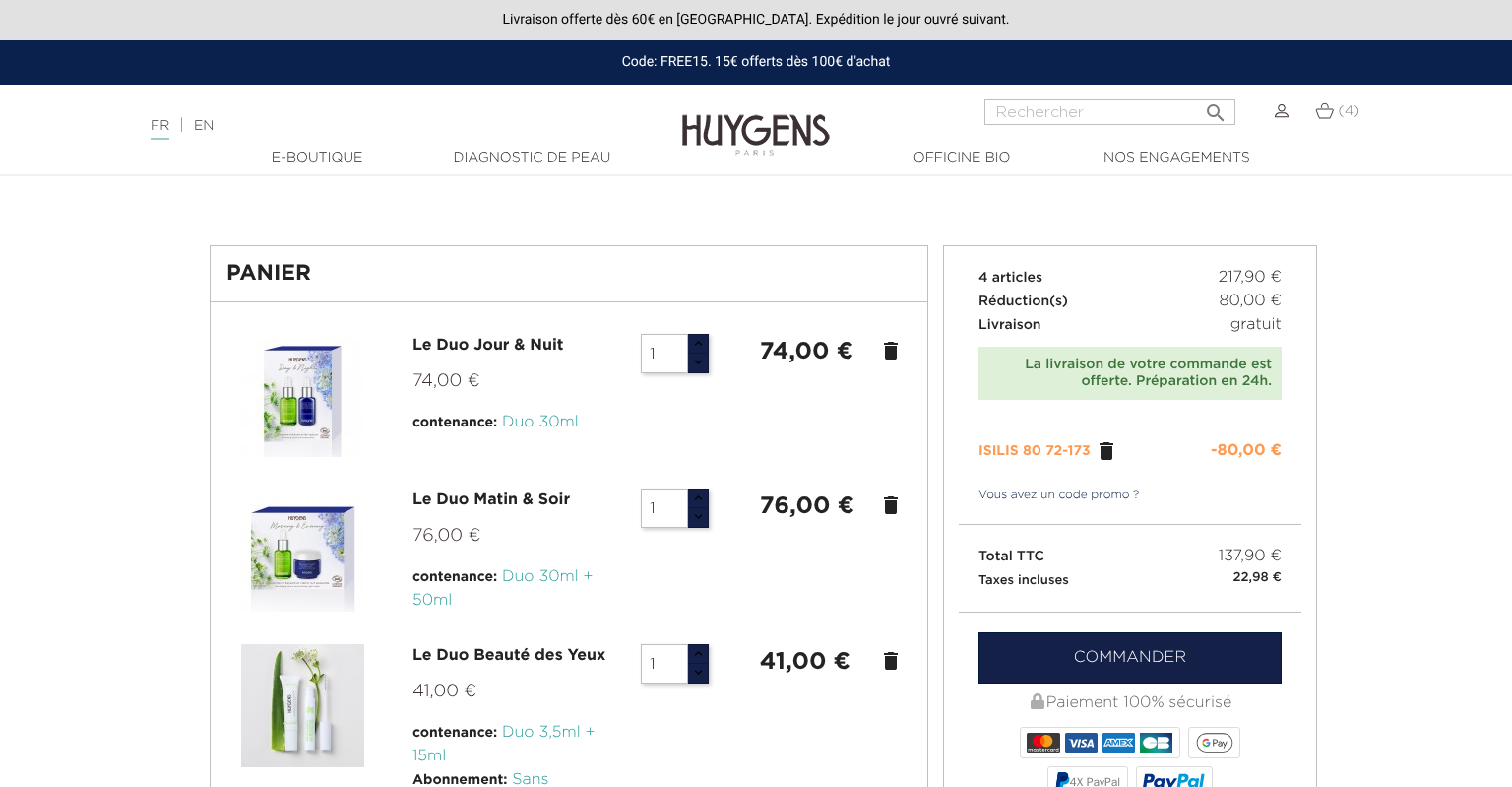 scroll, scrollTop: 0, scrollLeft: 0, axis: both 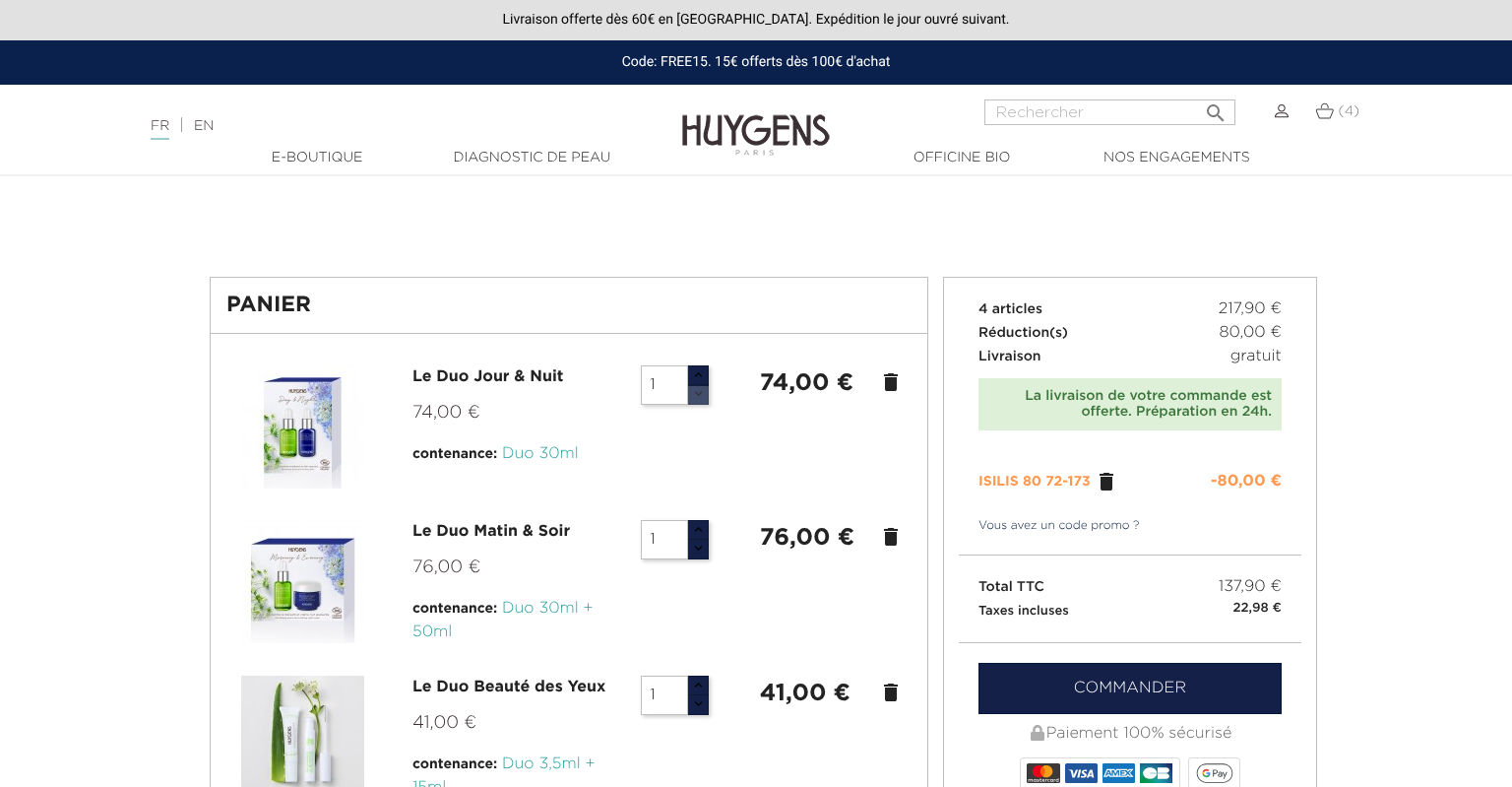click at bounding box center [698, 394] 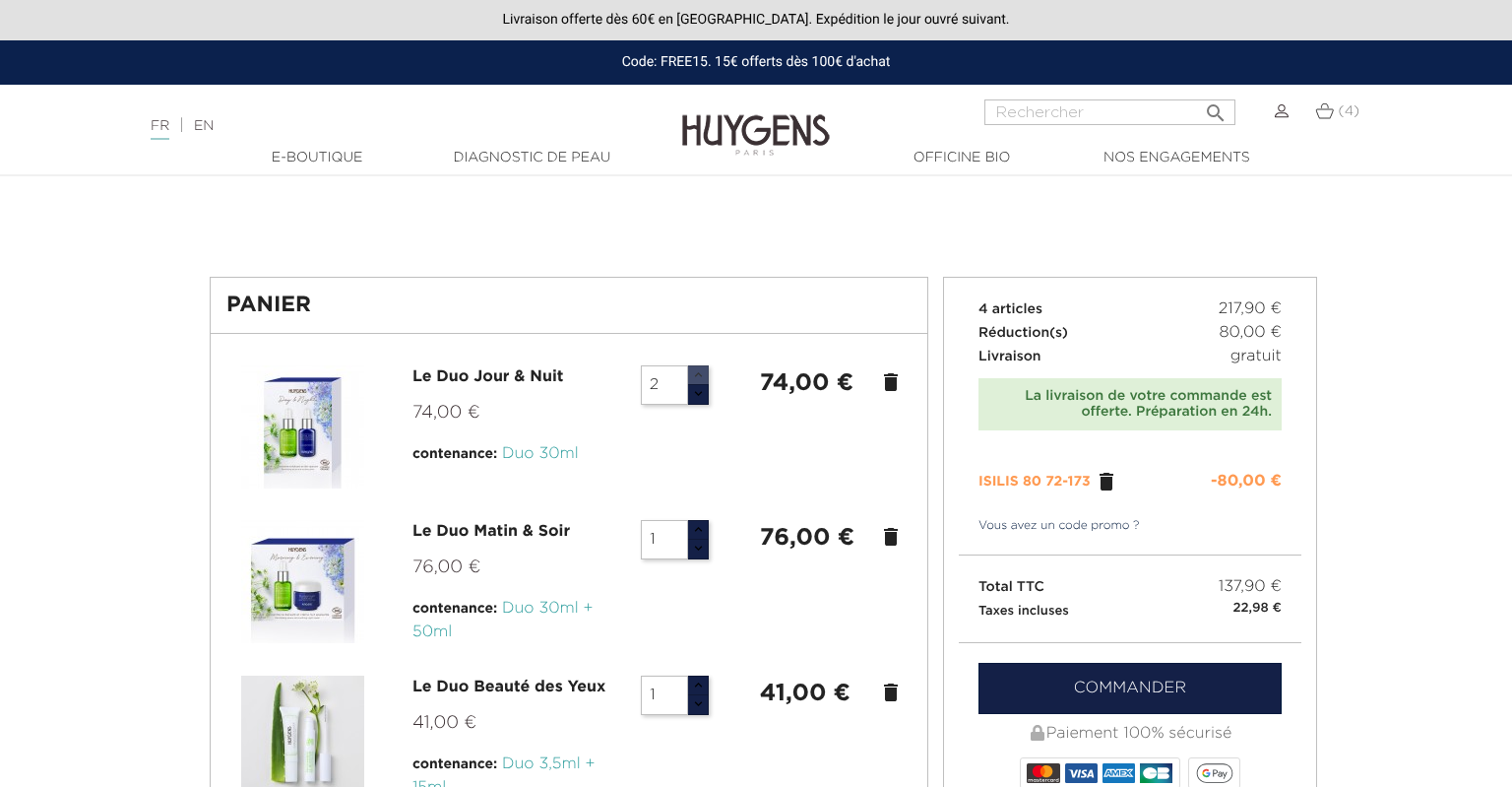 click at bounding box center [698, 375] 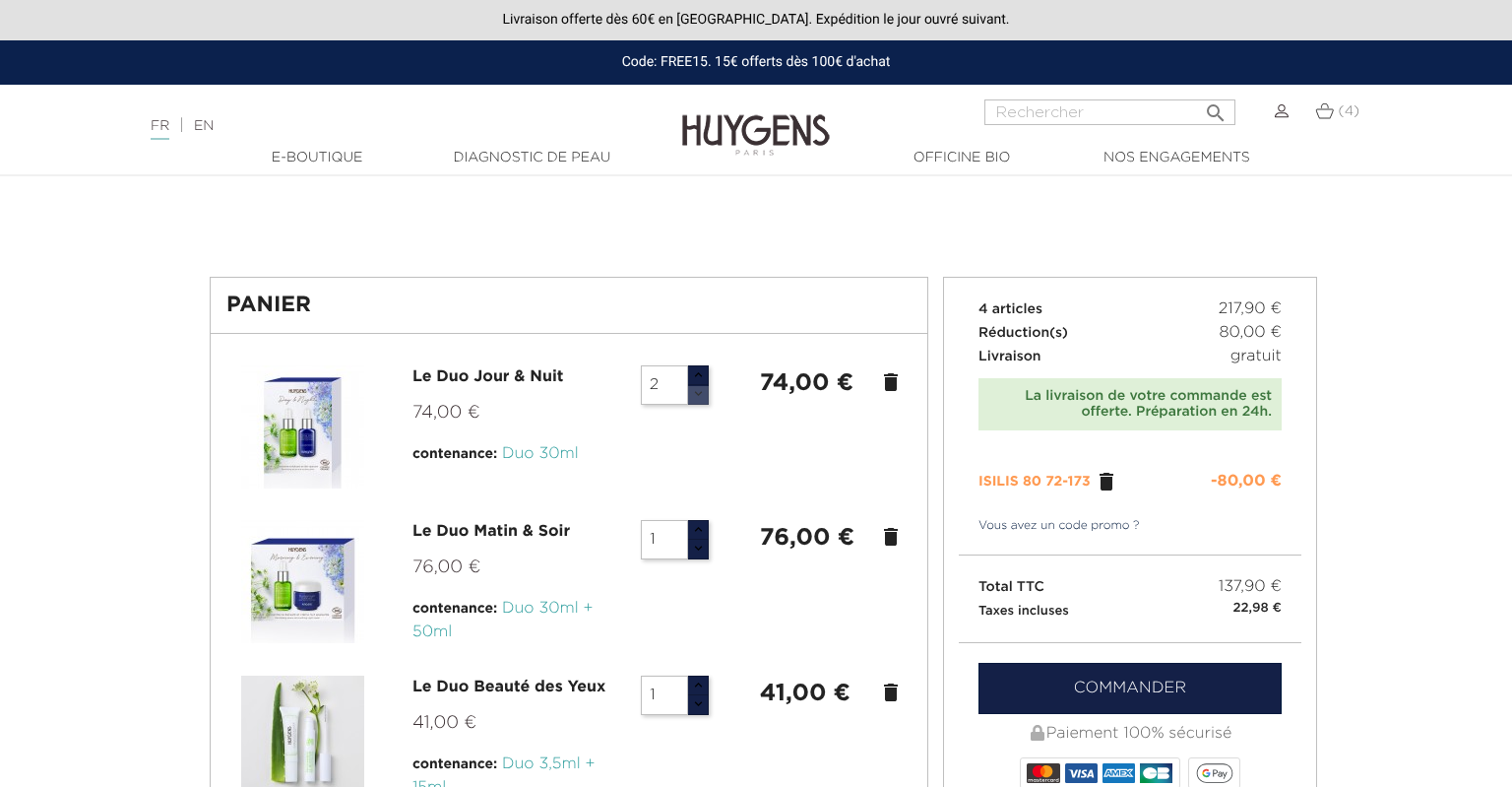 type on "1" 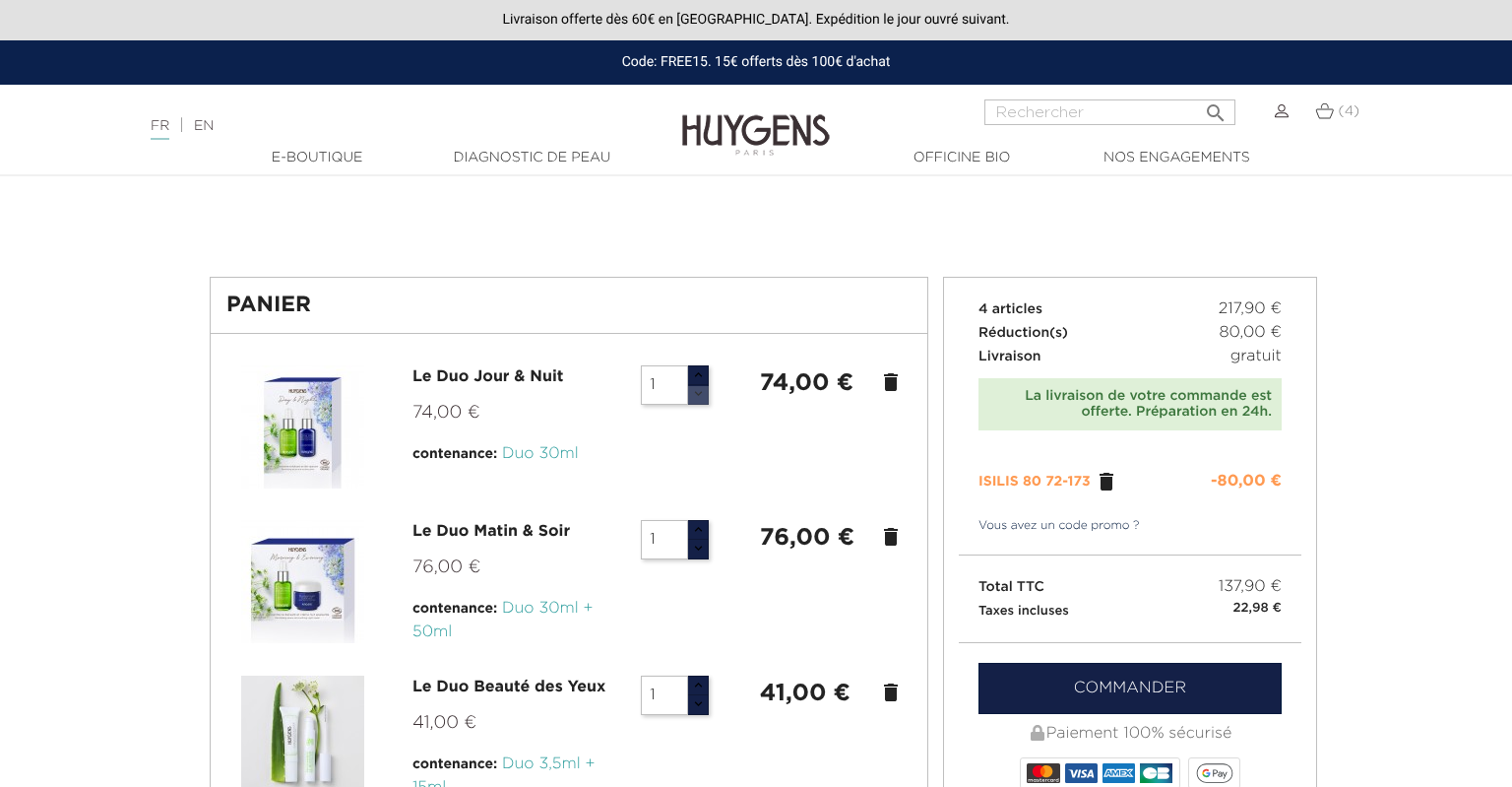 click at bounding box center (698, 394) 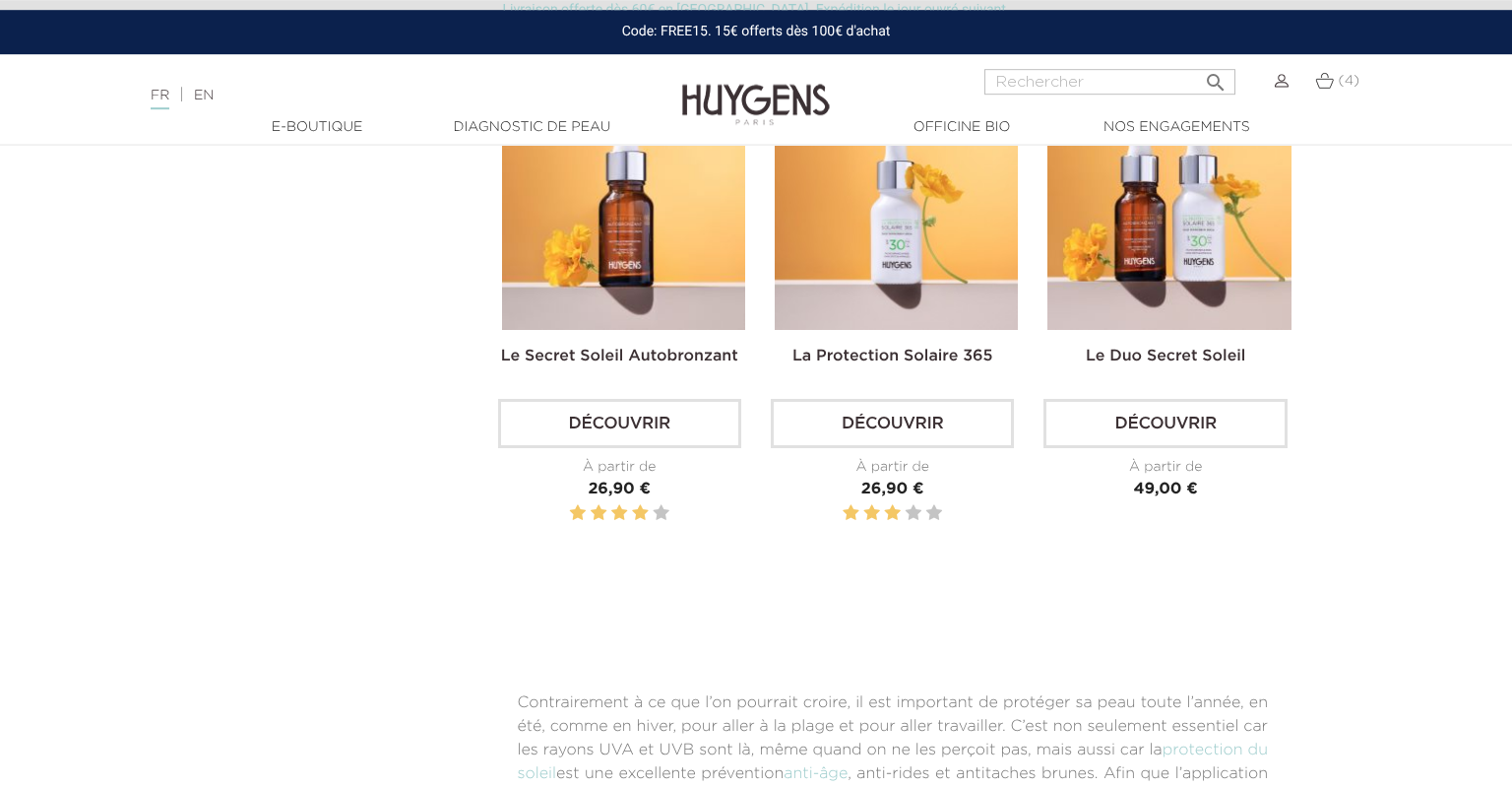 scroll, scrollTop: 698, scrollLeft: 0, axis: vertical 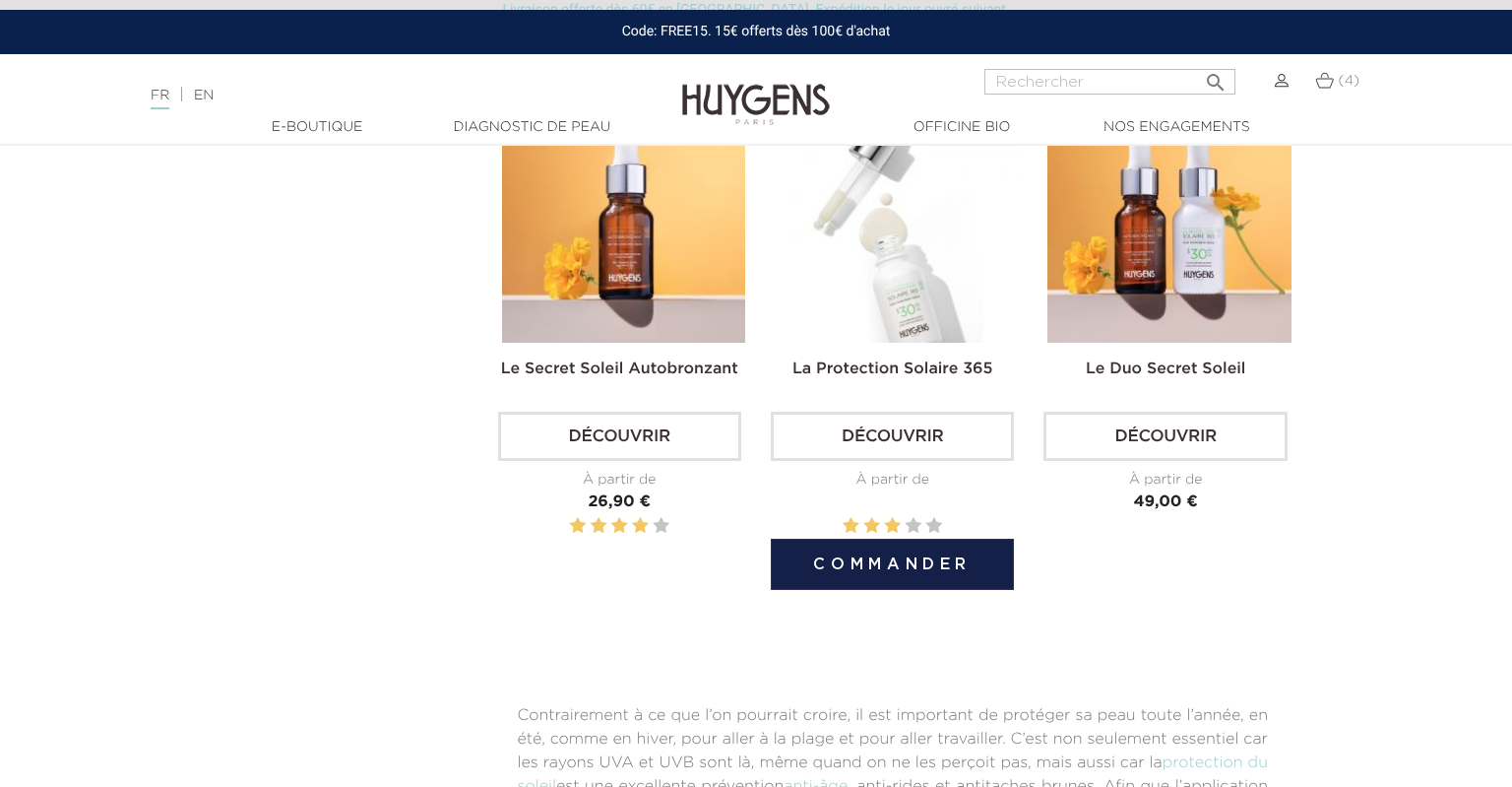 click on "Découvrir" at bounding box center [892, 436] 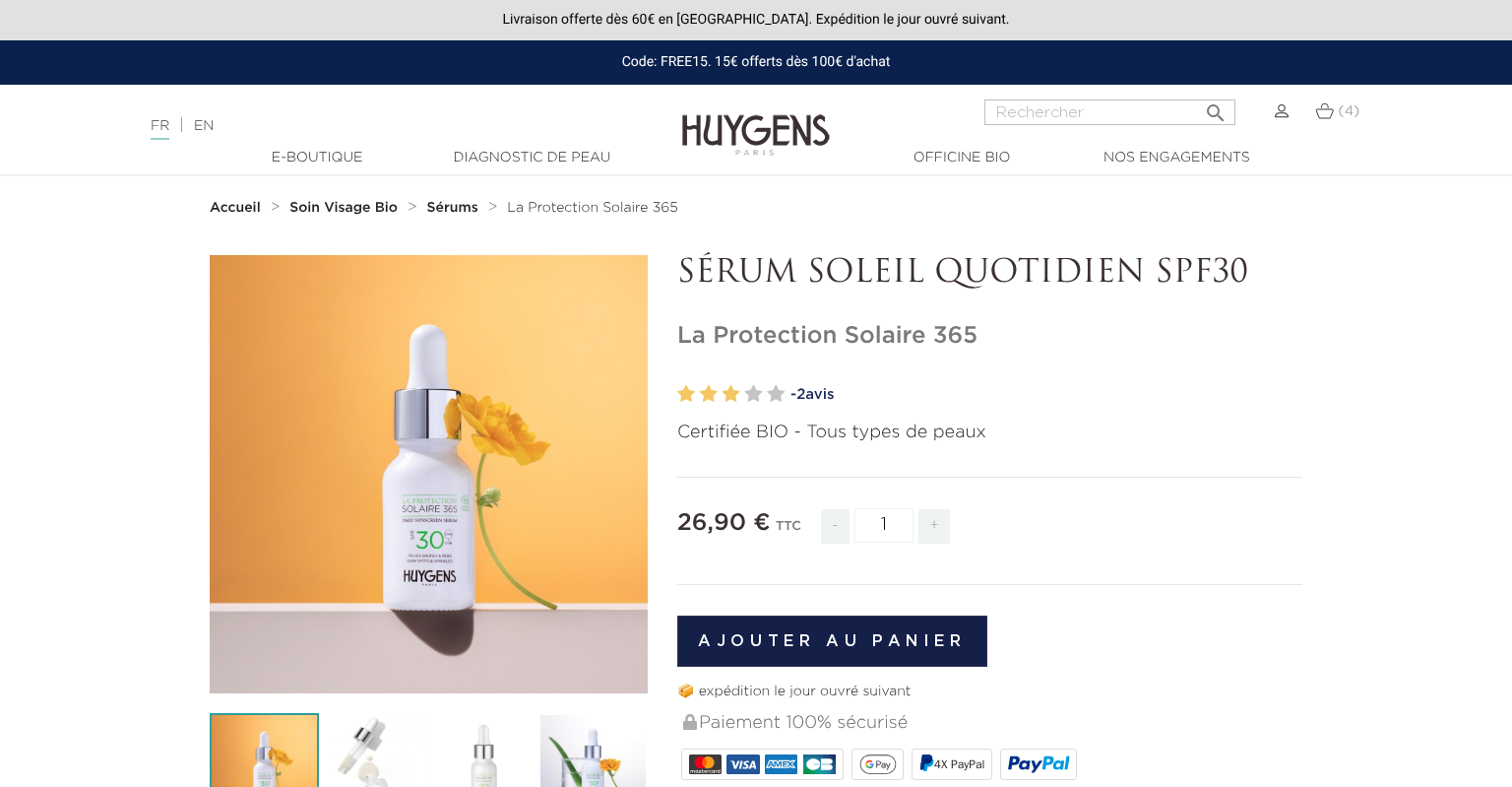scroll, scrollTop: 0, scrollLeft: 0, axis: both 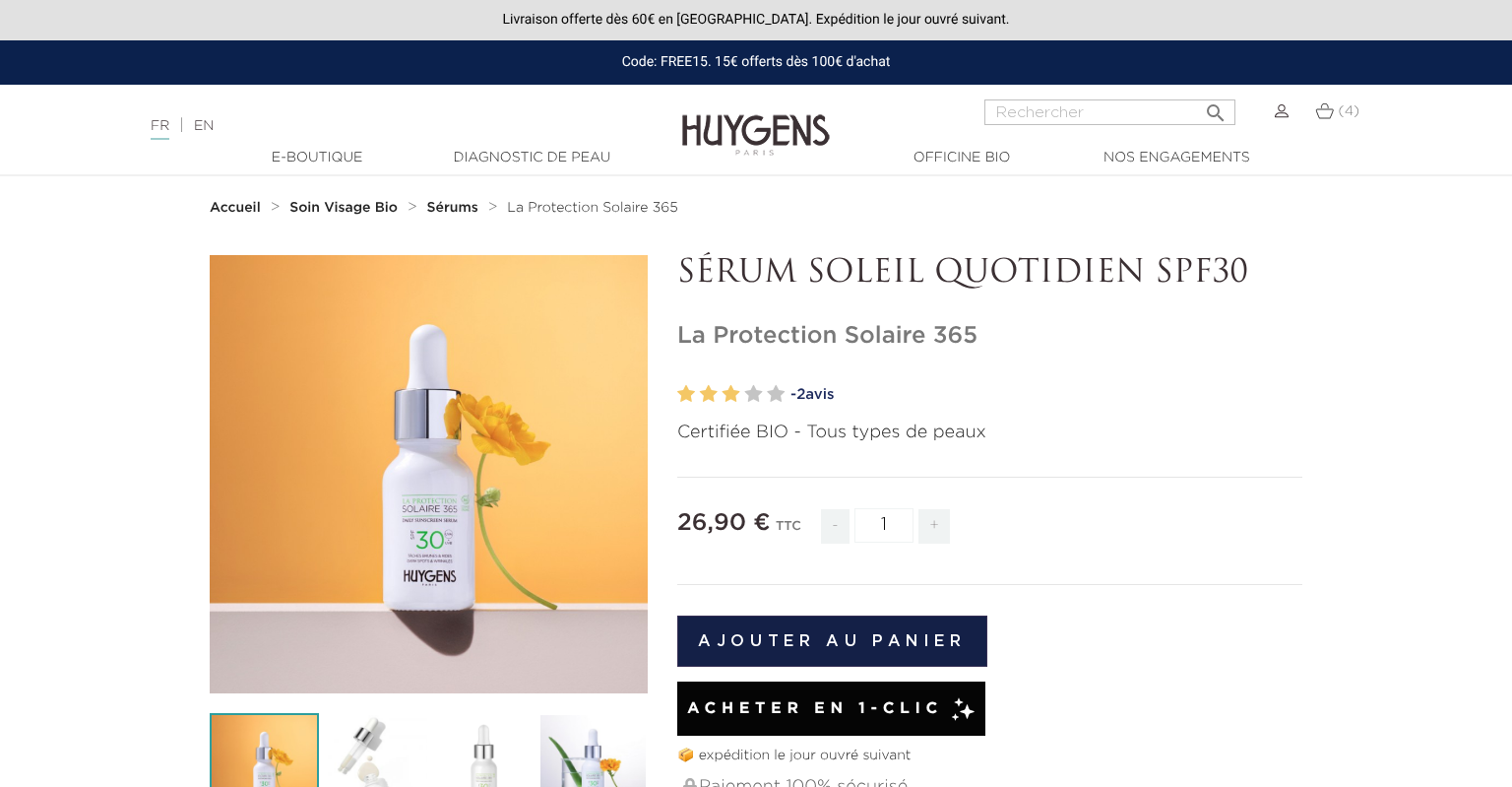 click on "Acheter en 1-clic" at bounding box center (815, 709) 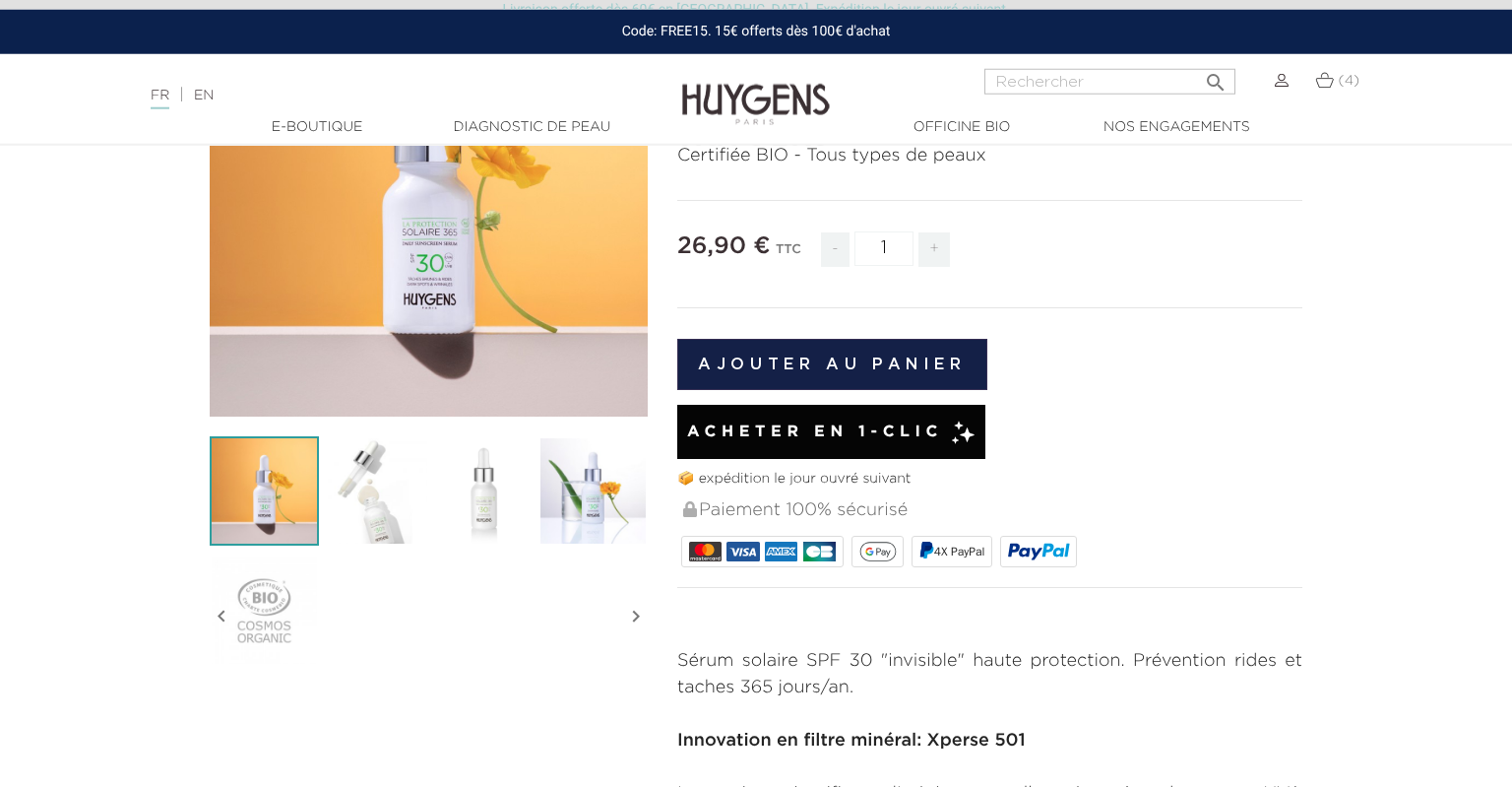 scroll, scrollTop: 311, scrollLeft: 0, axis: vertical 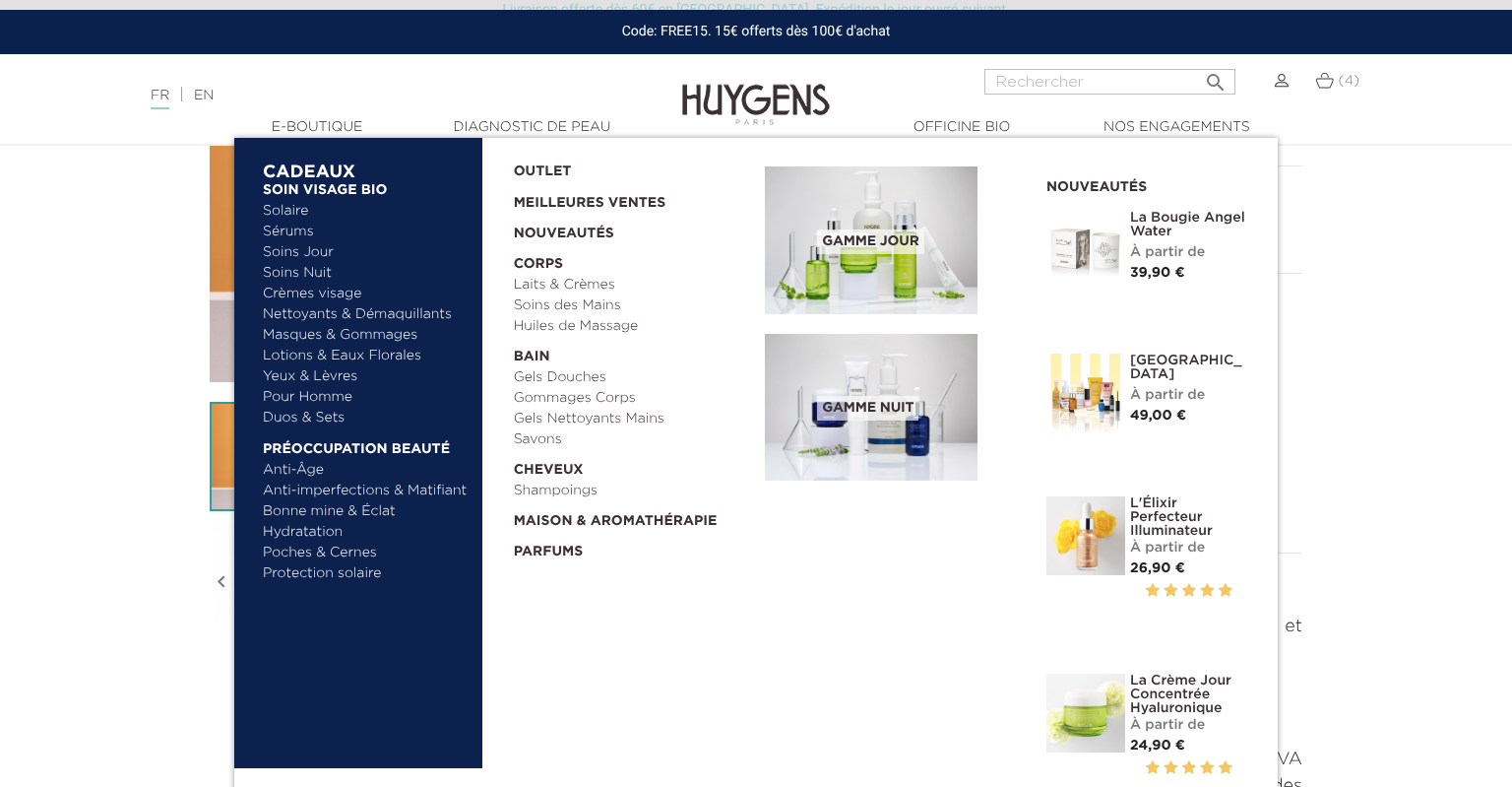click on "Soins Jour" at bounding box center [365, 252] 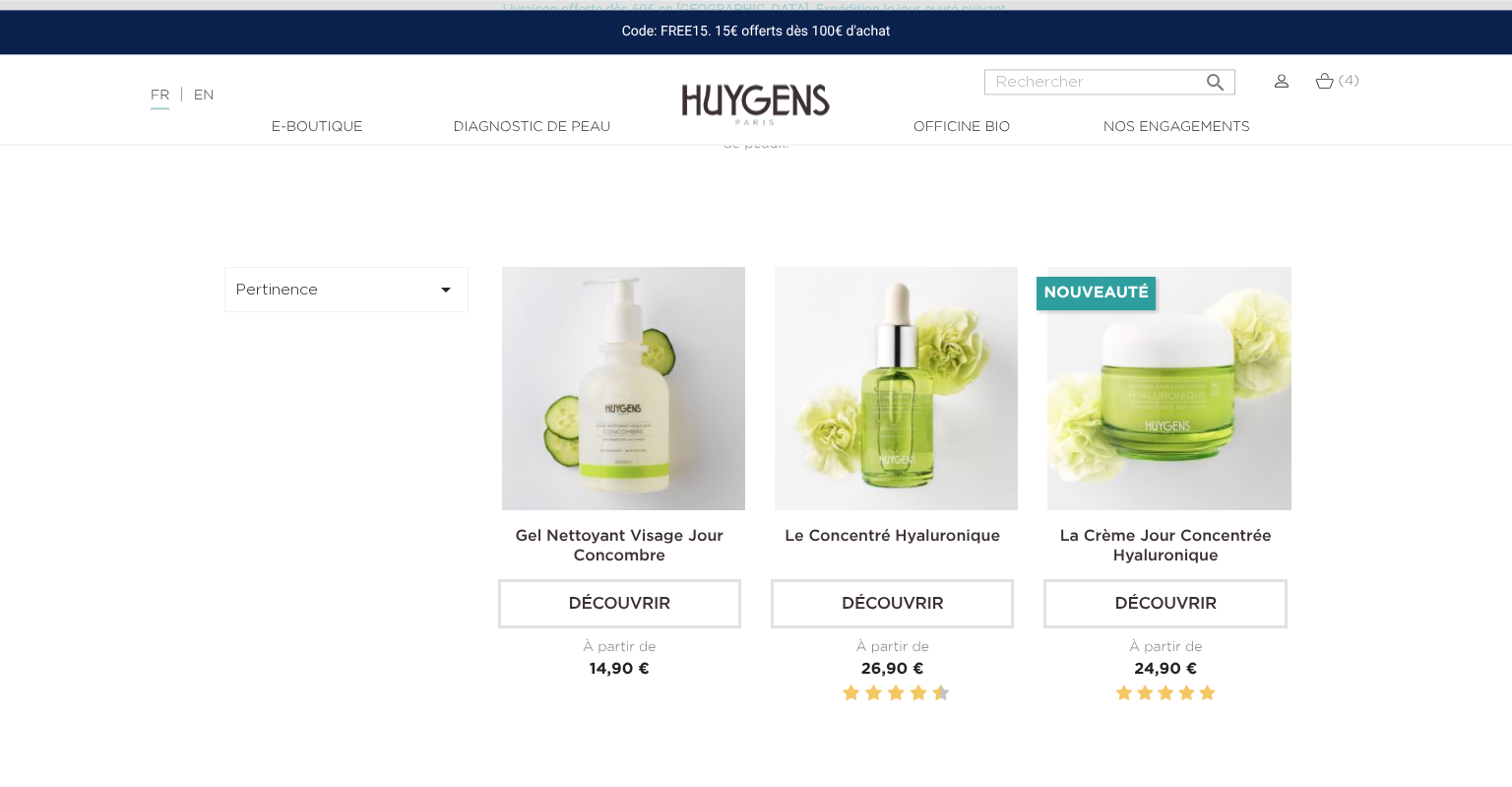 scroll, scrollTop: 623, scrollLeft: 0, axis: vertical 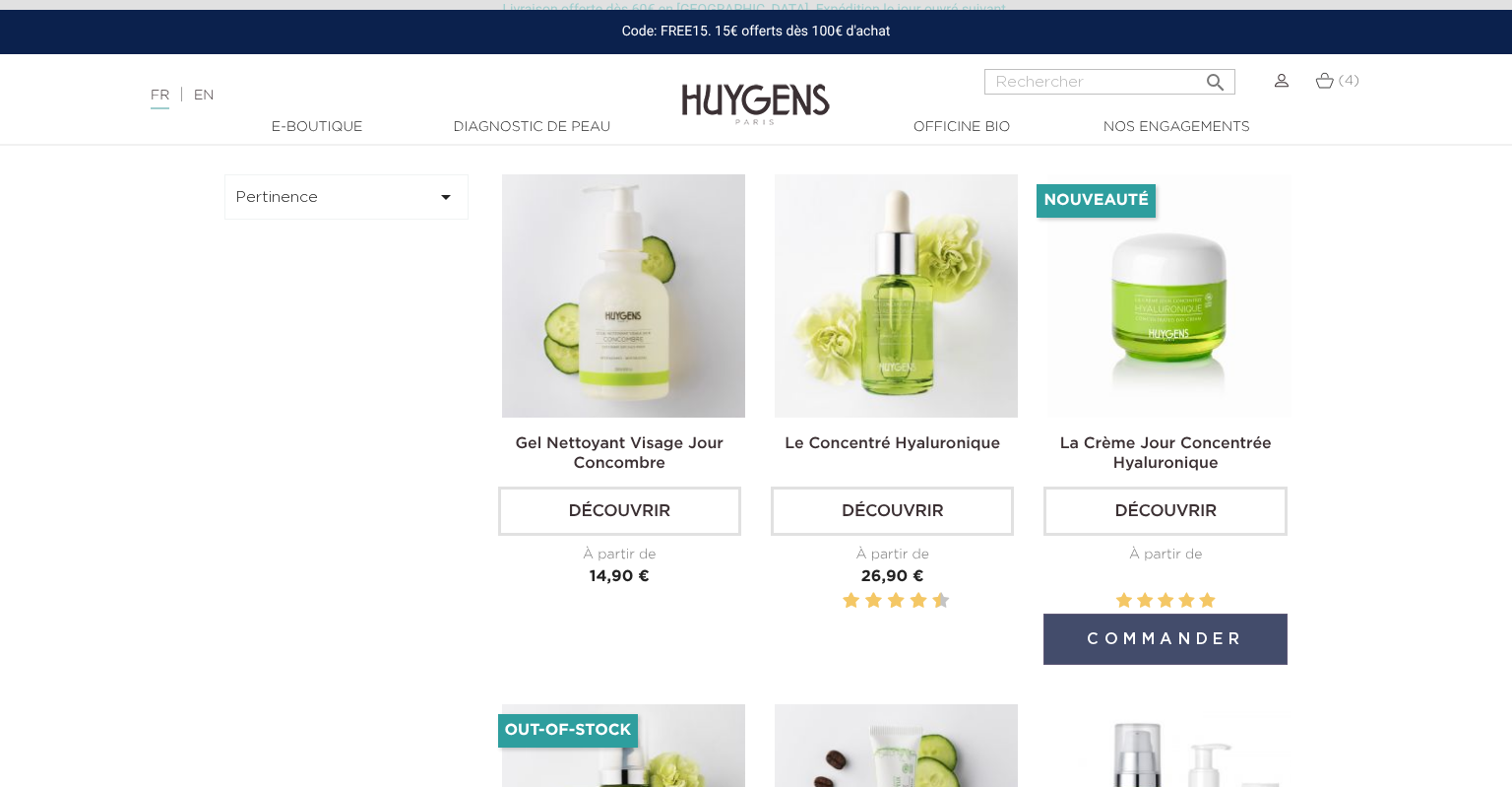 click on "Commander" at bounding box center (1165, 639) 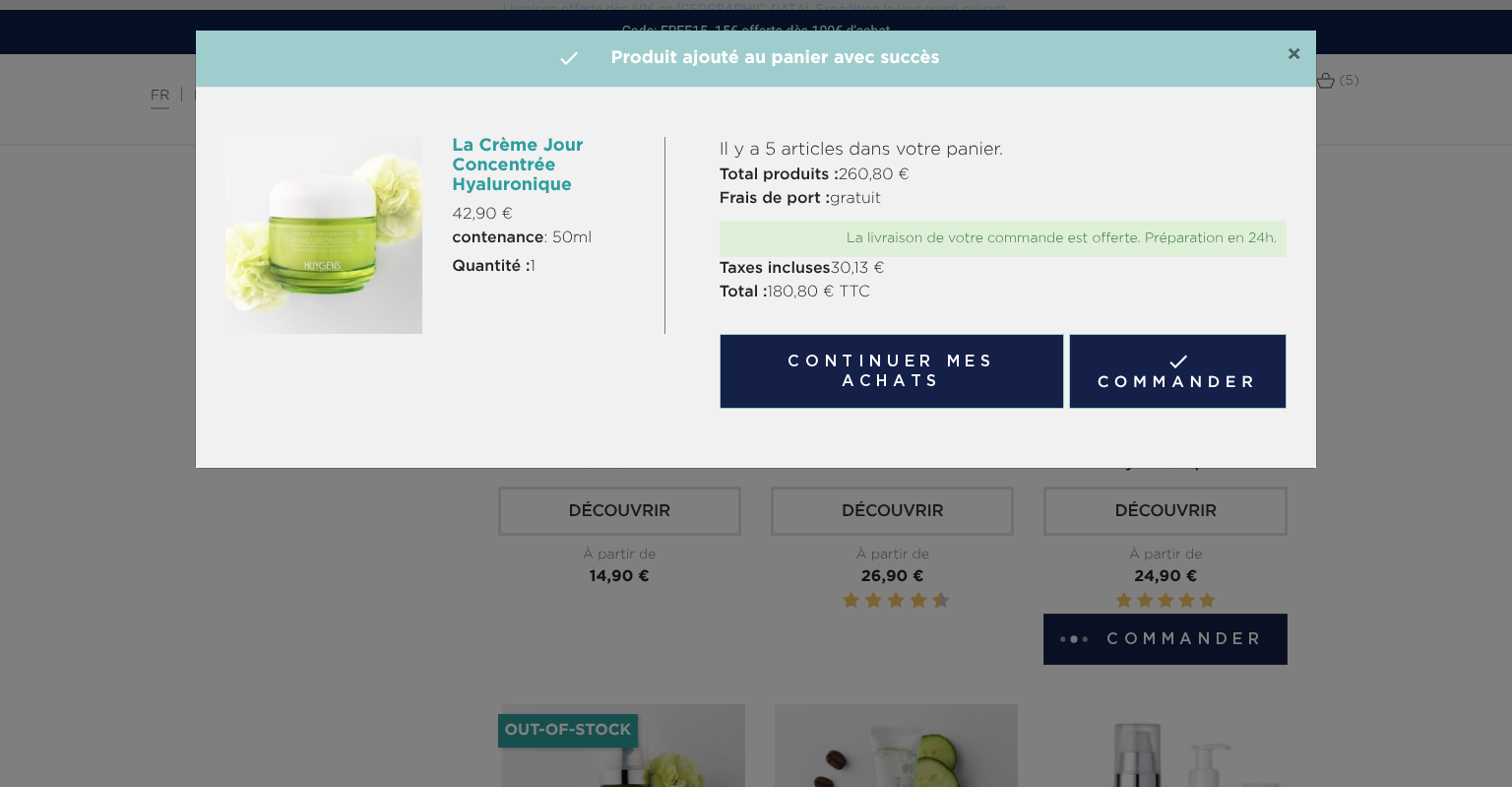 click on "×" at bounding box center [1293, 55] 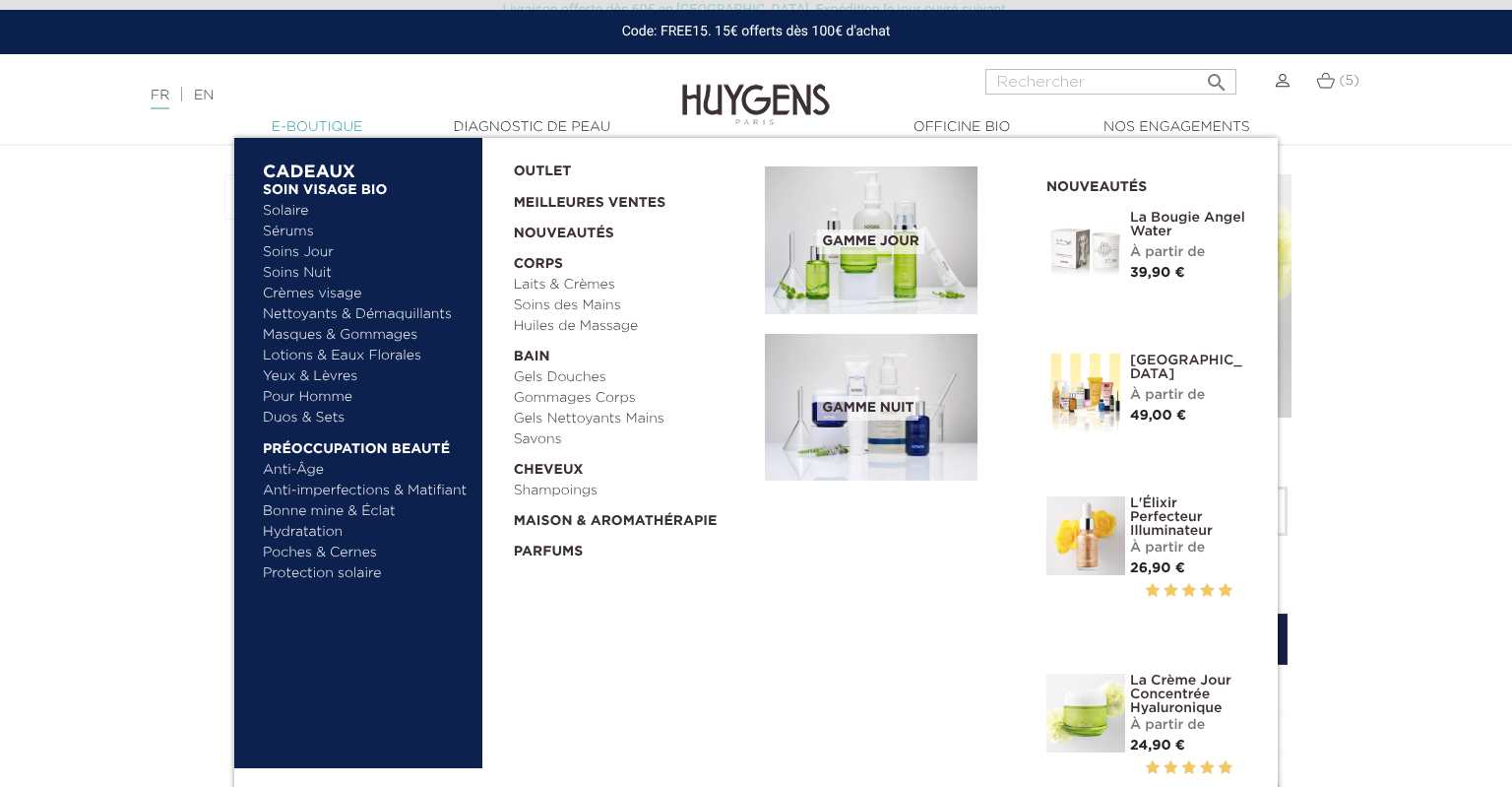 click on "

E-Boutique" at bounding box center (317, 127) 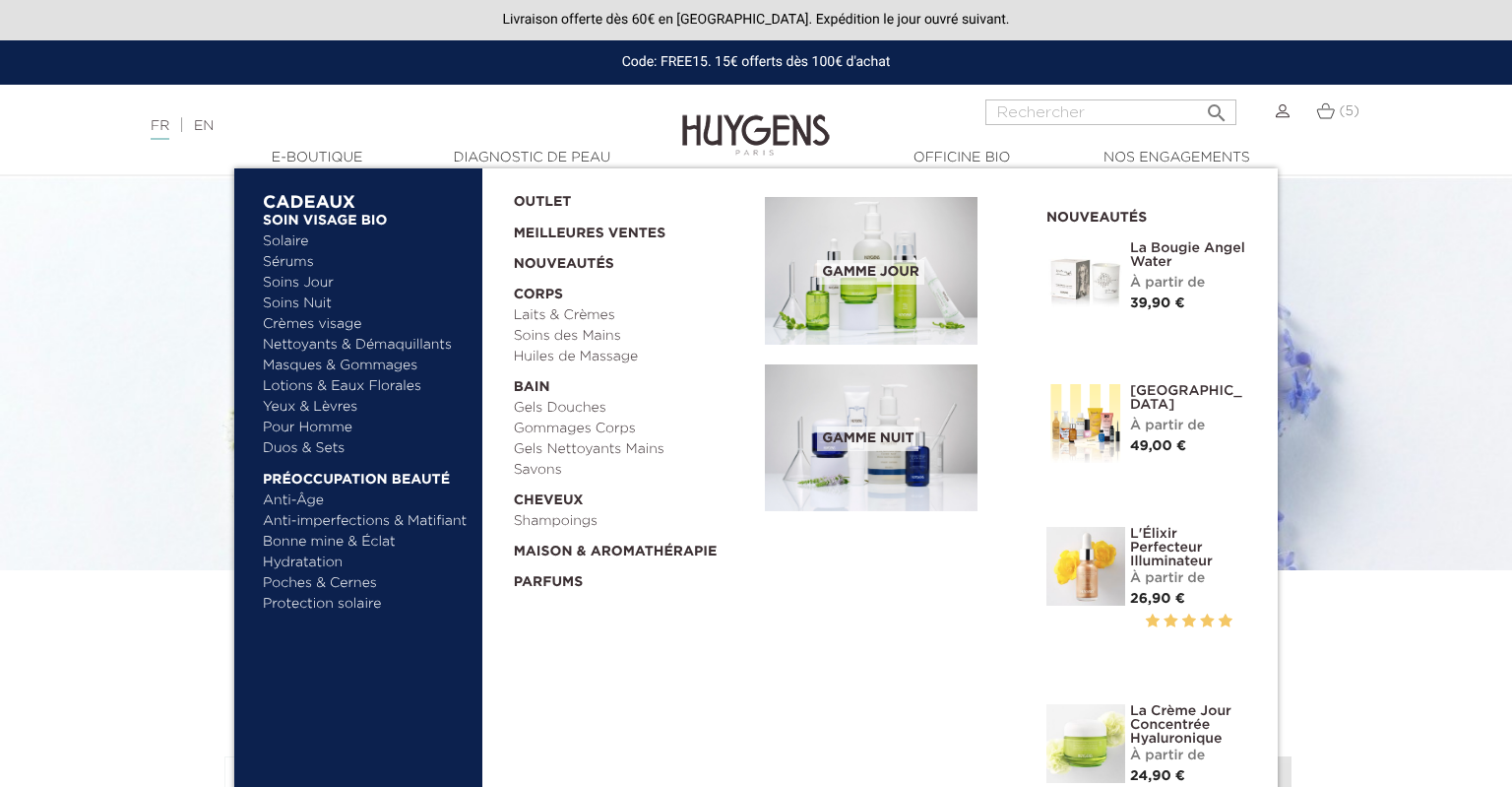 scroll, scrollTop: 0, scrollLeft: 0, axis: both 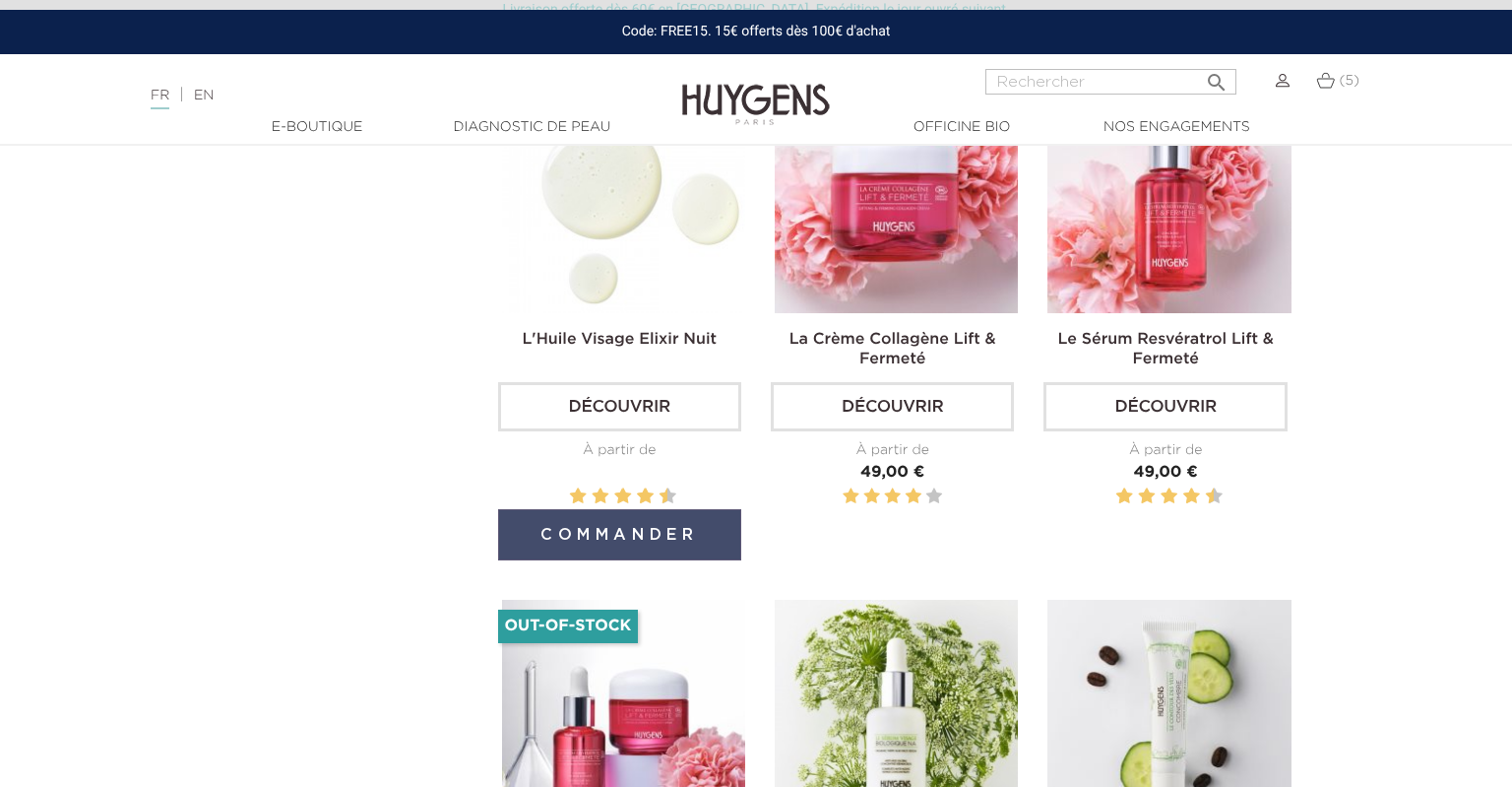 click on "Commander" at bounding box center [619, 535] 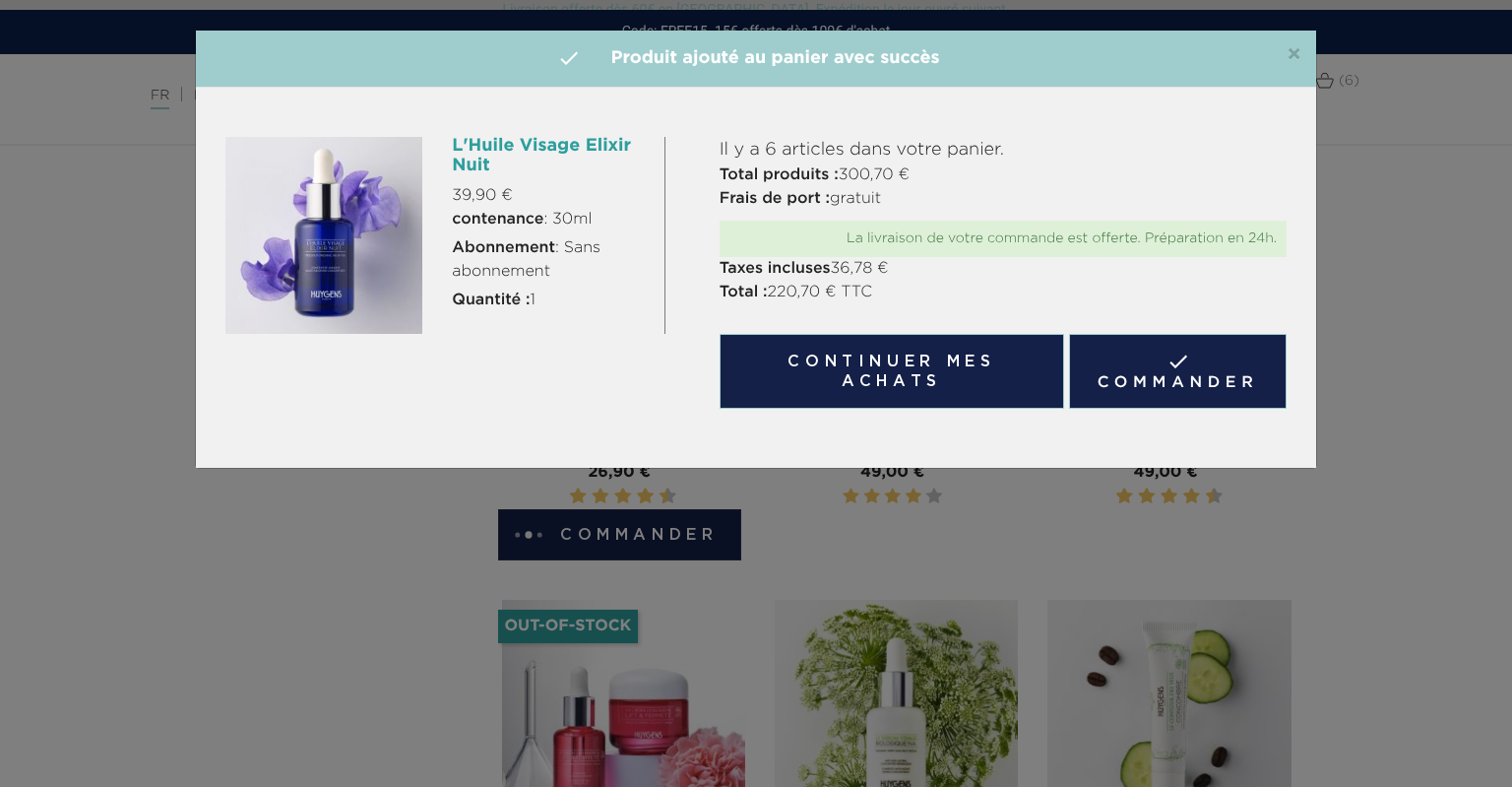 click on "" at bounding box center [569, 58] 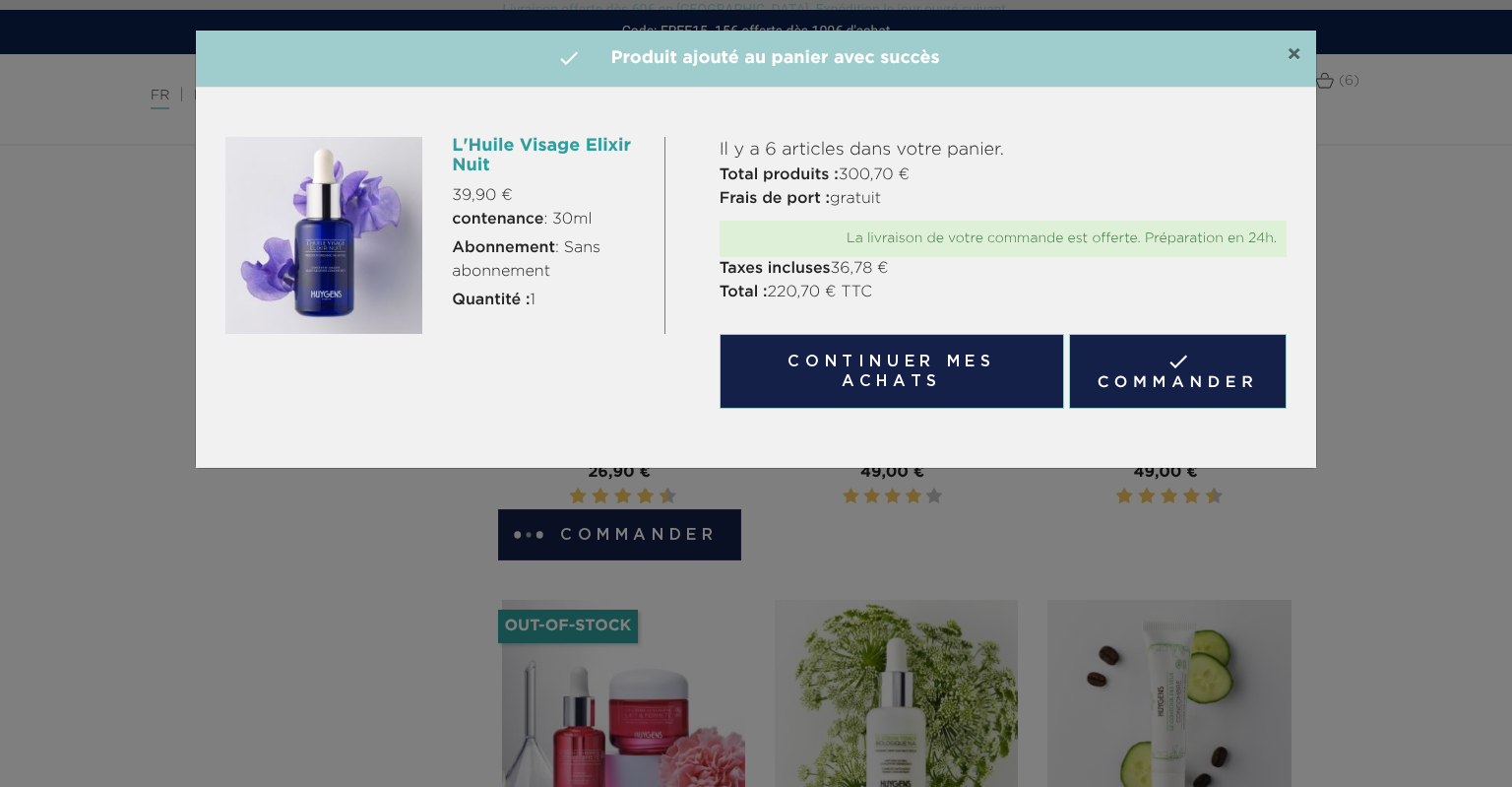 click on "×" at bounding box center (1293, 55) 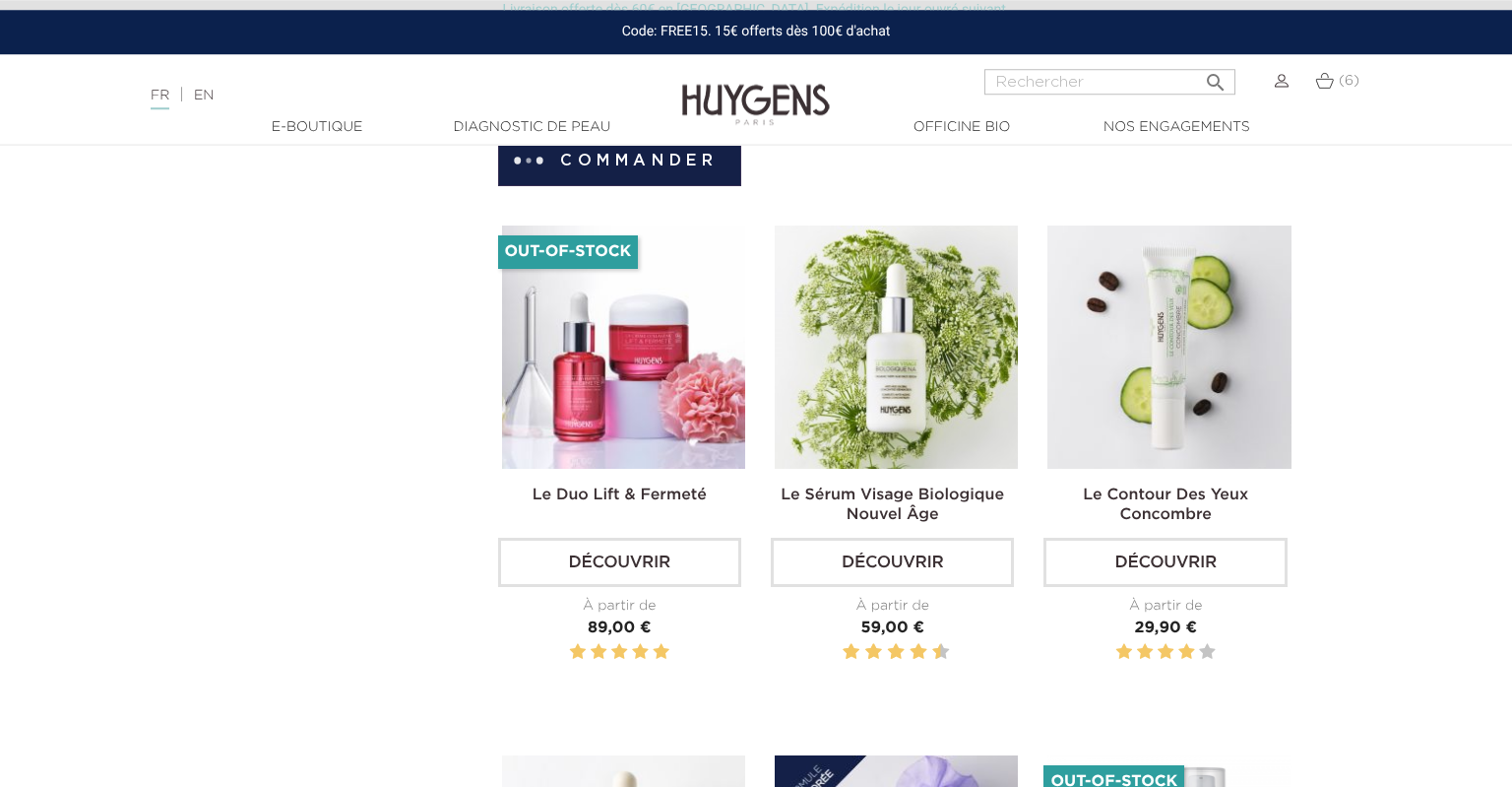 scroll, scrollTop: 1144, scrollLeft: 0, axis: vertical 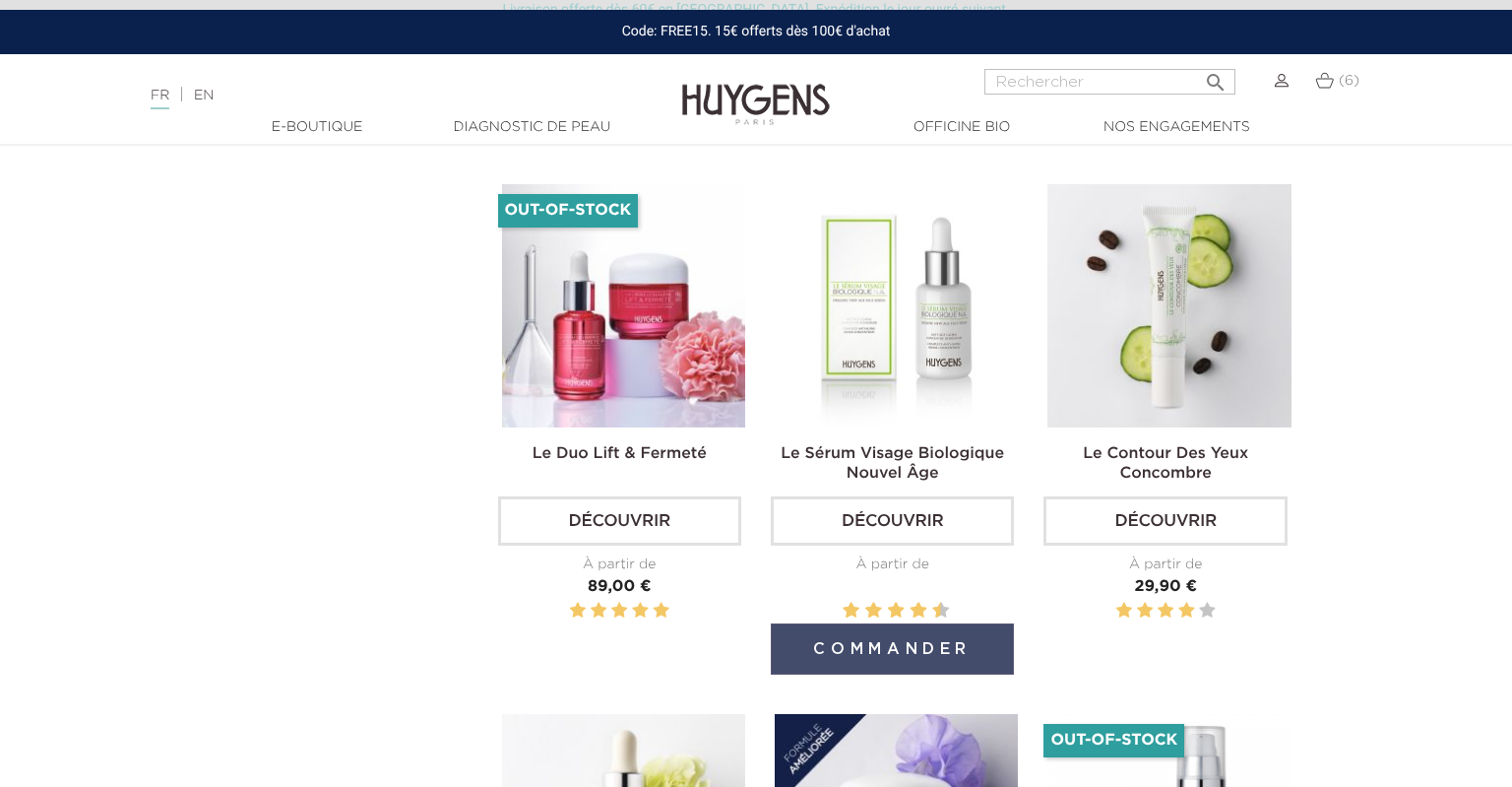 click on "Commander" at bounding box center [892, 649] 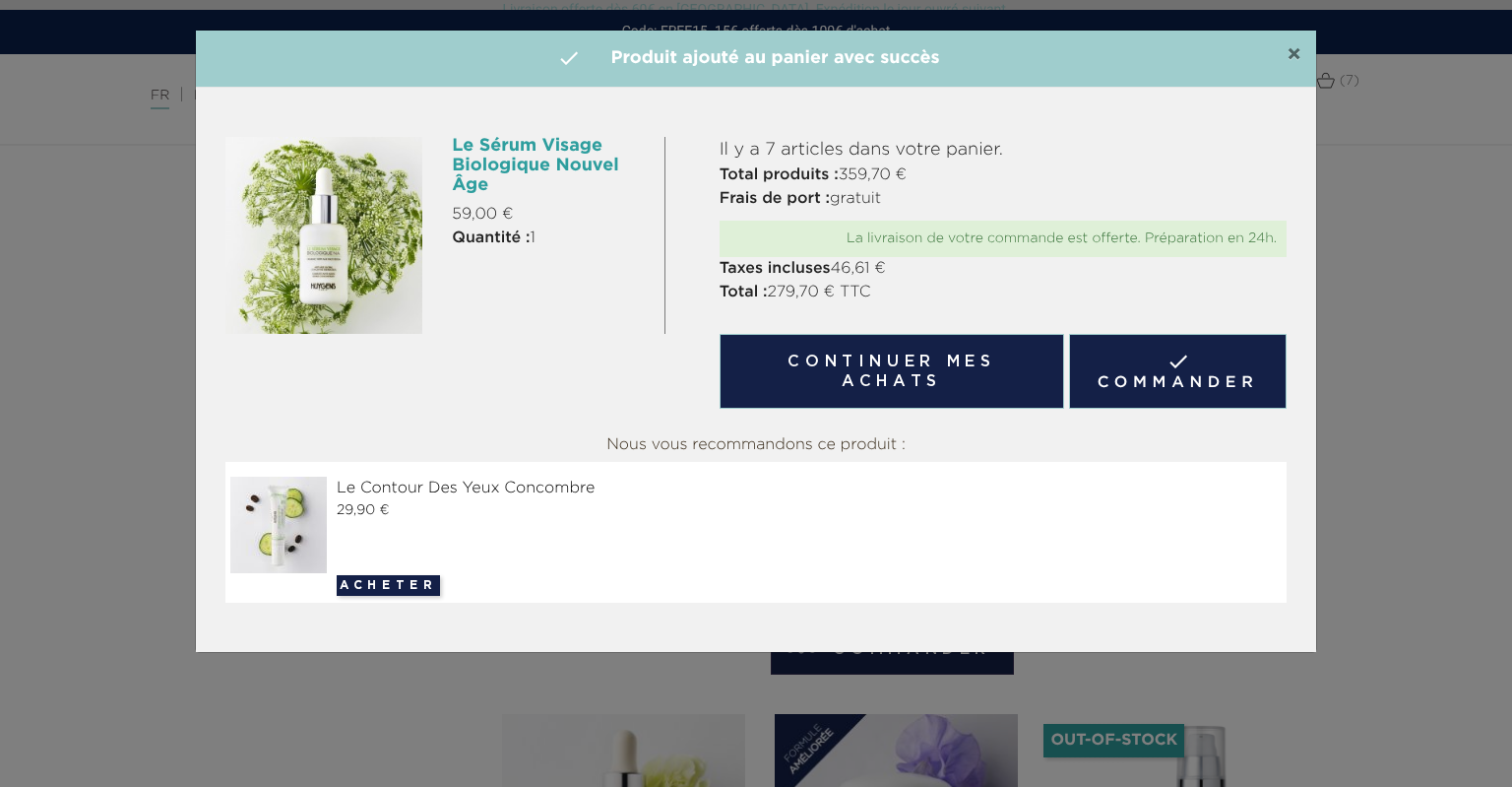 click on "×" at bounding box center [1293, 55] 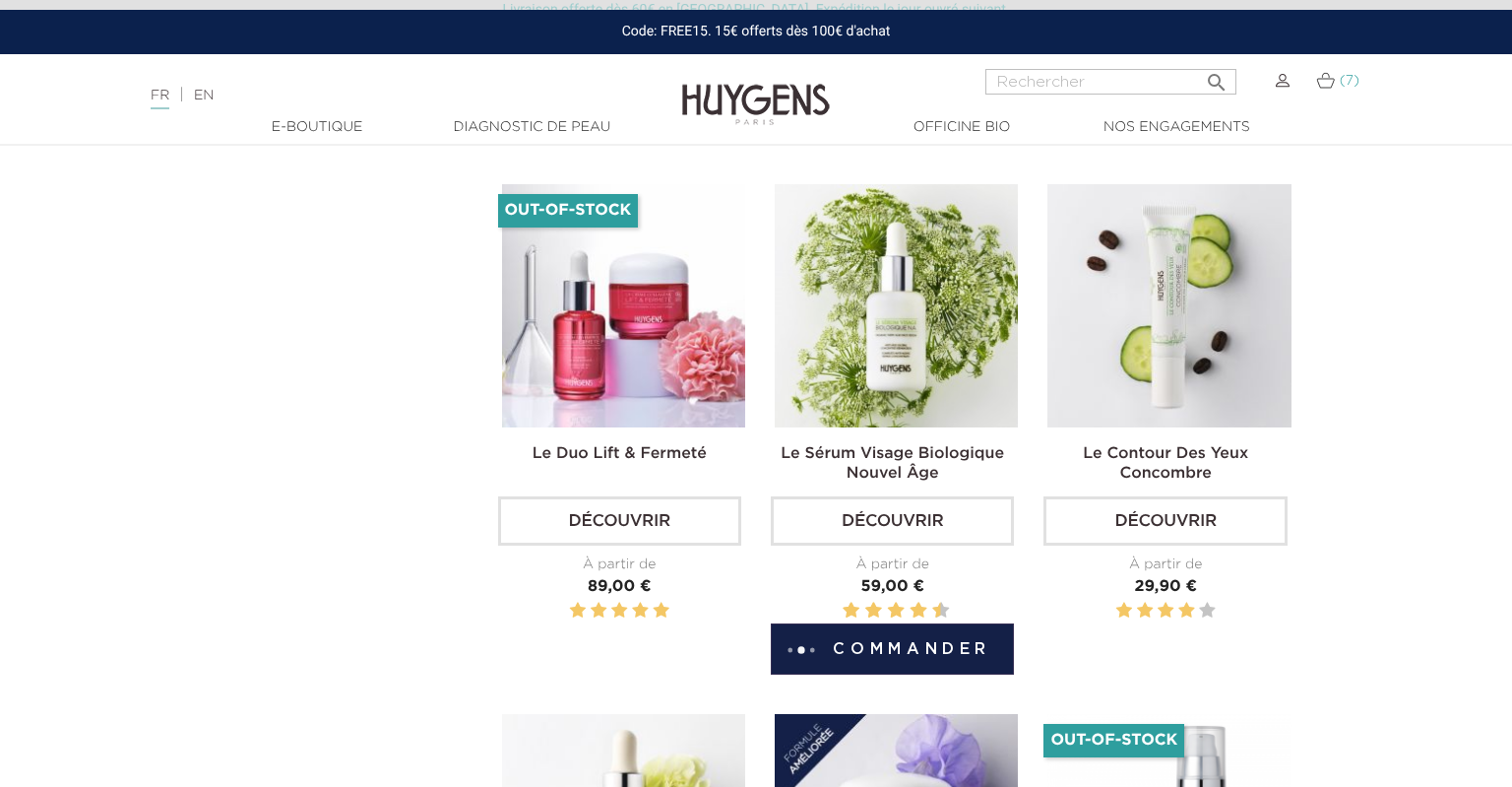 click at bounding box center [1325, 80] 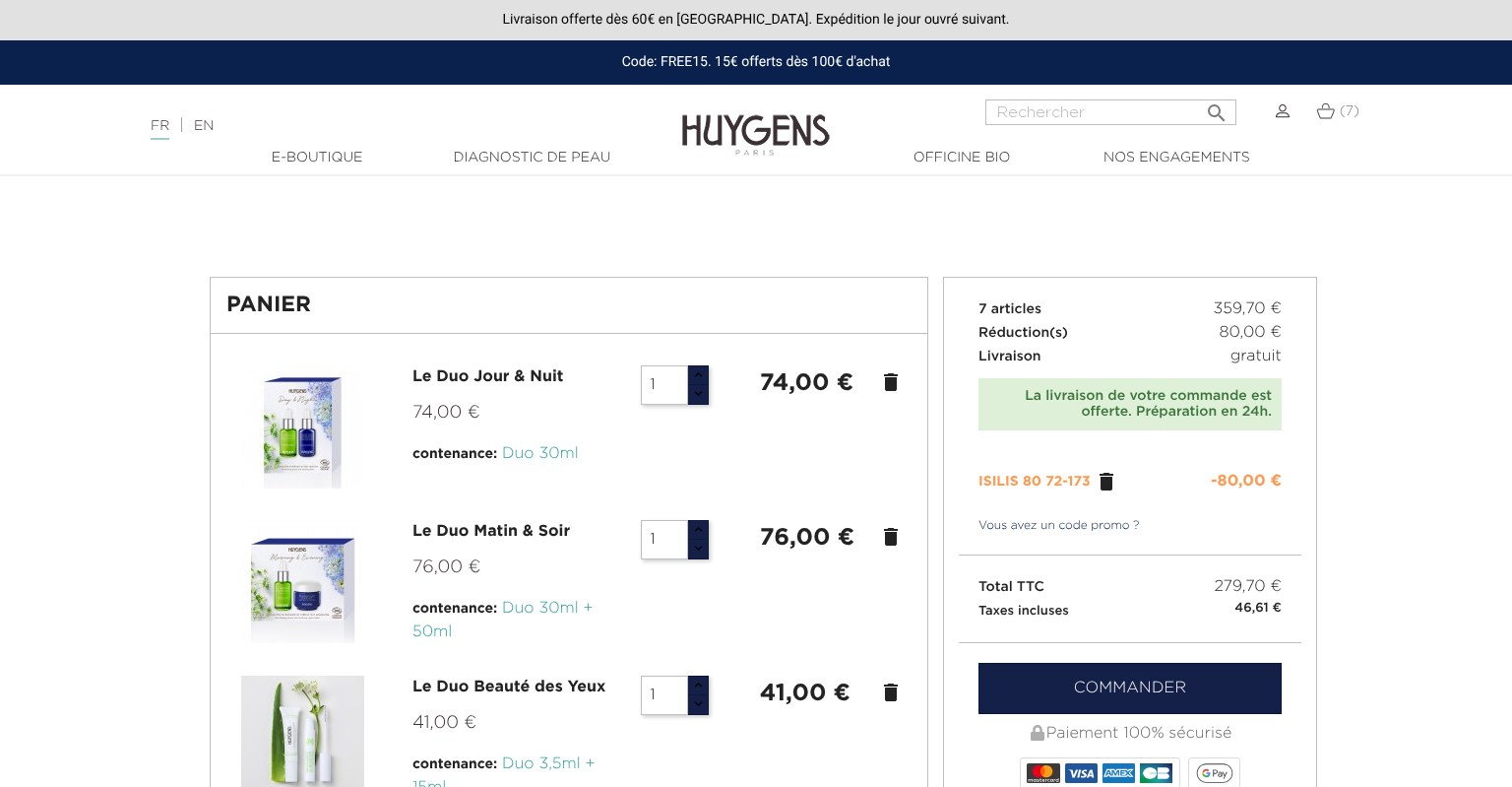 scroll, scrollTop: 0, scrollLeft: 0, axis: both 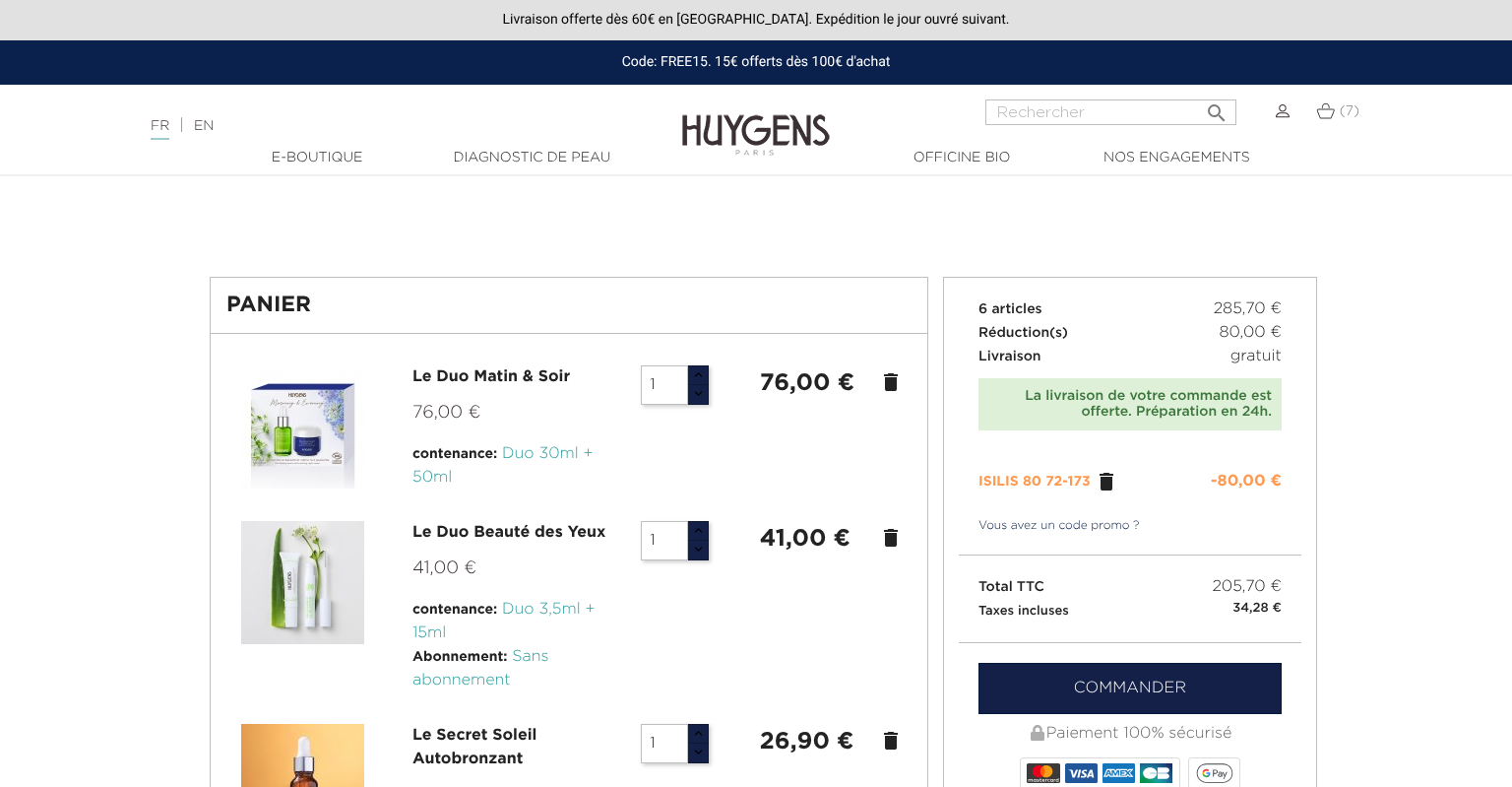 click on "delete" at bounding box center (891, 382) 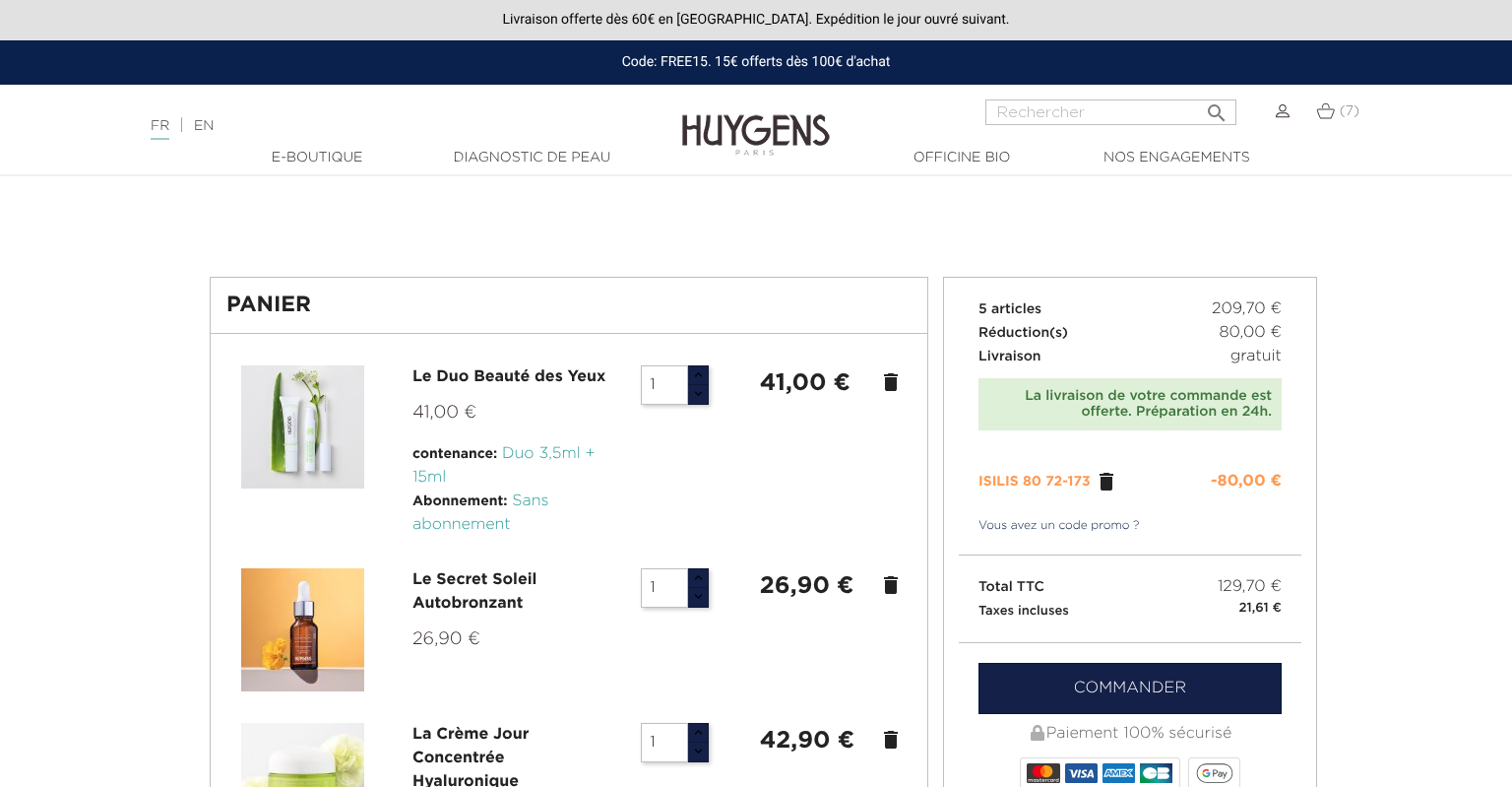 click on "delete" at bounding box center (891, 382) 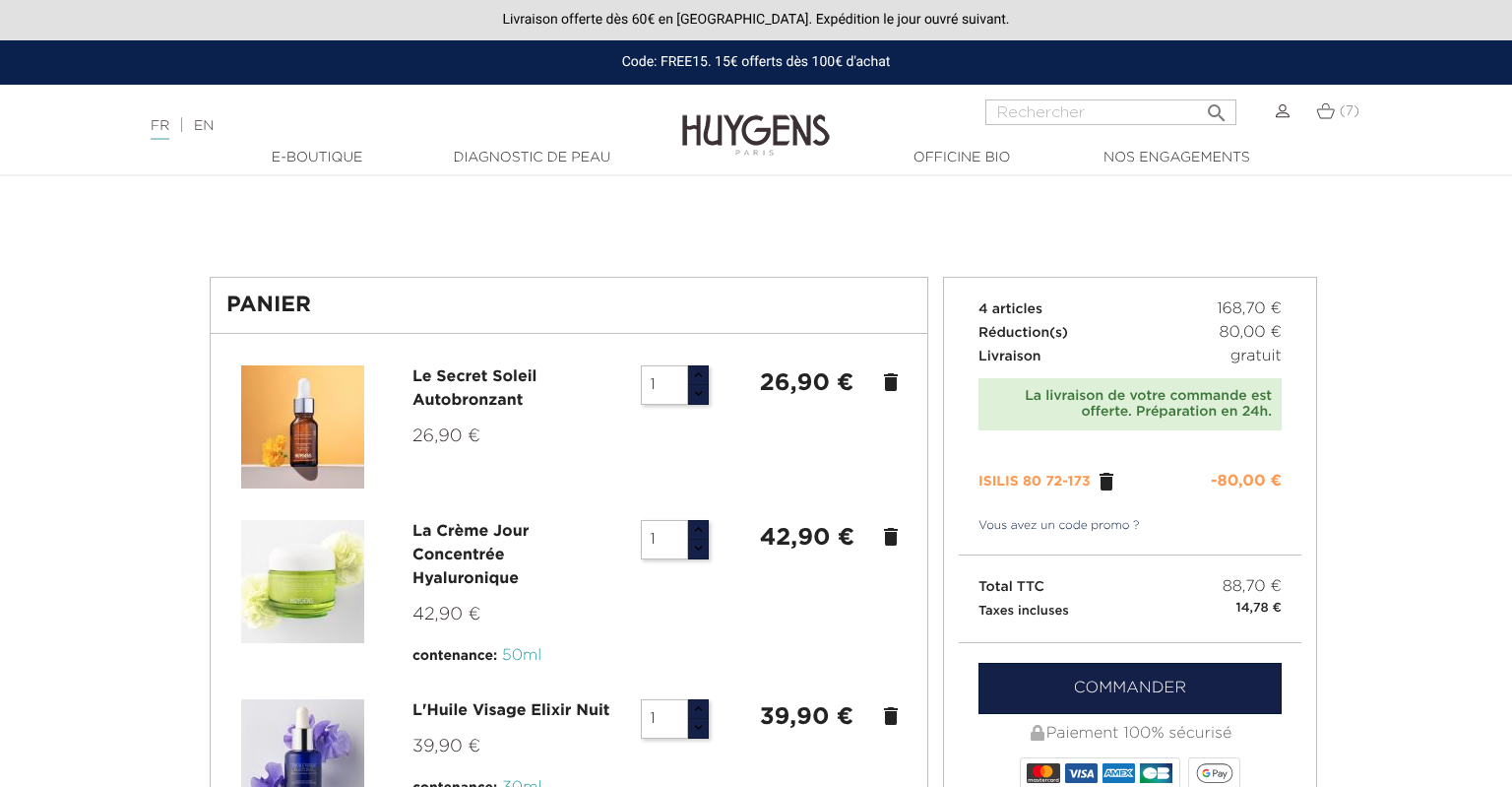 click on "delete" at bounding box center (891, 382) 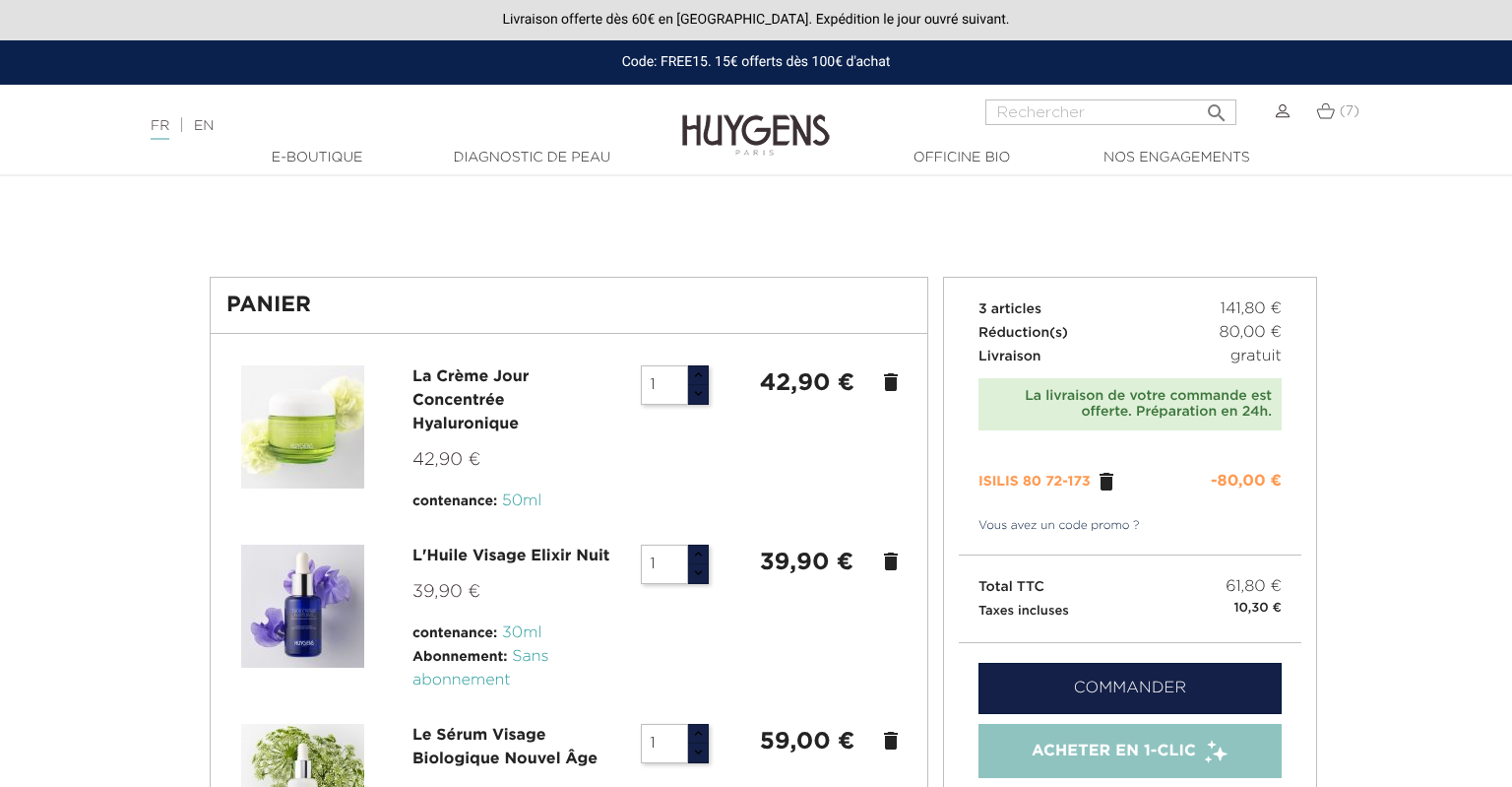 click on "delete" at bounding box center [891, 561] 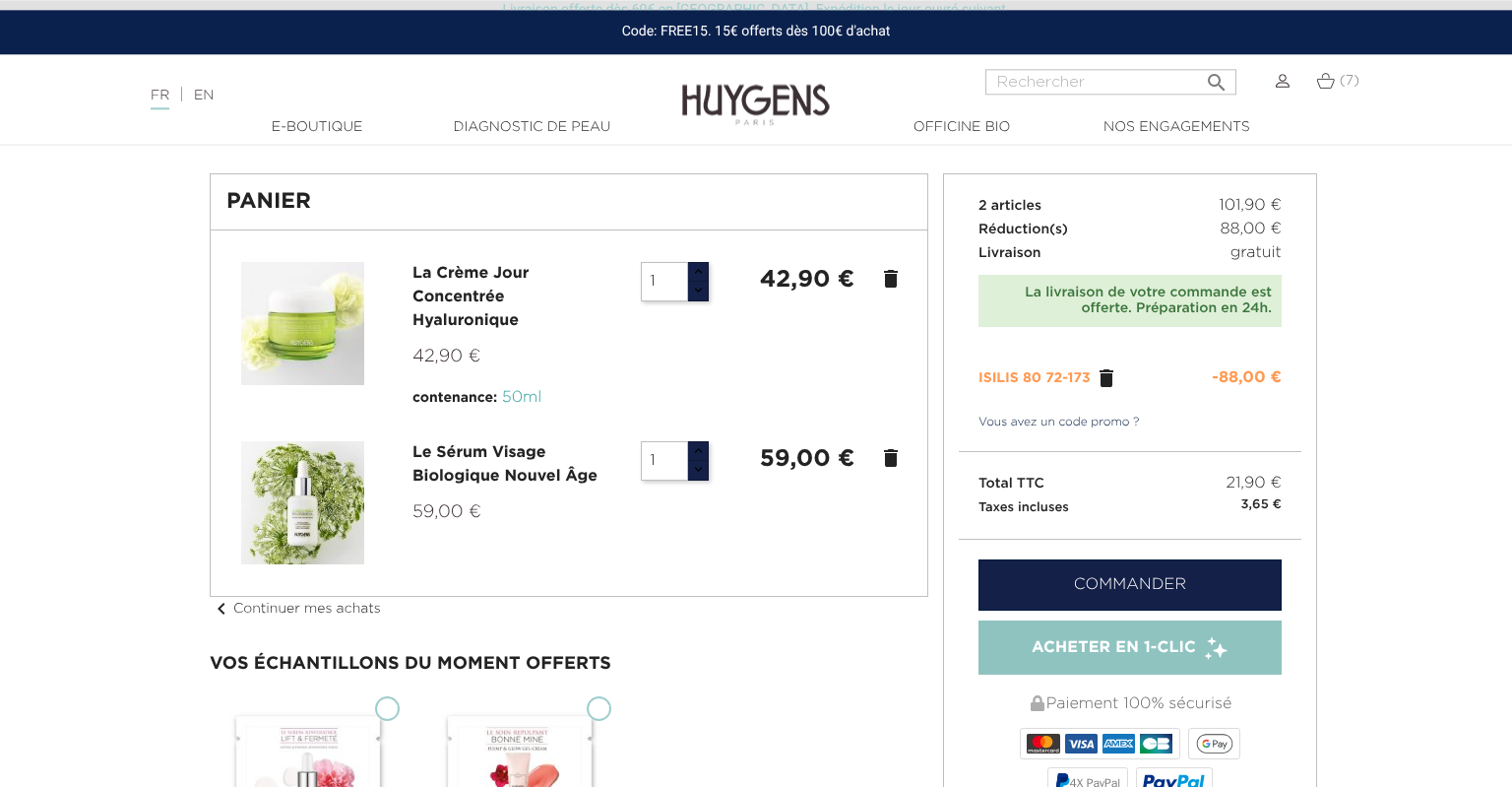 scroll, scrollTop: 103, scrollLeft: 0, axis: vertical 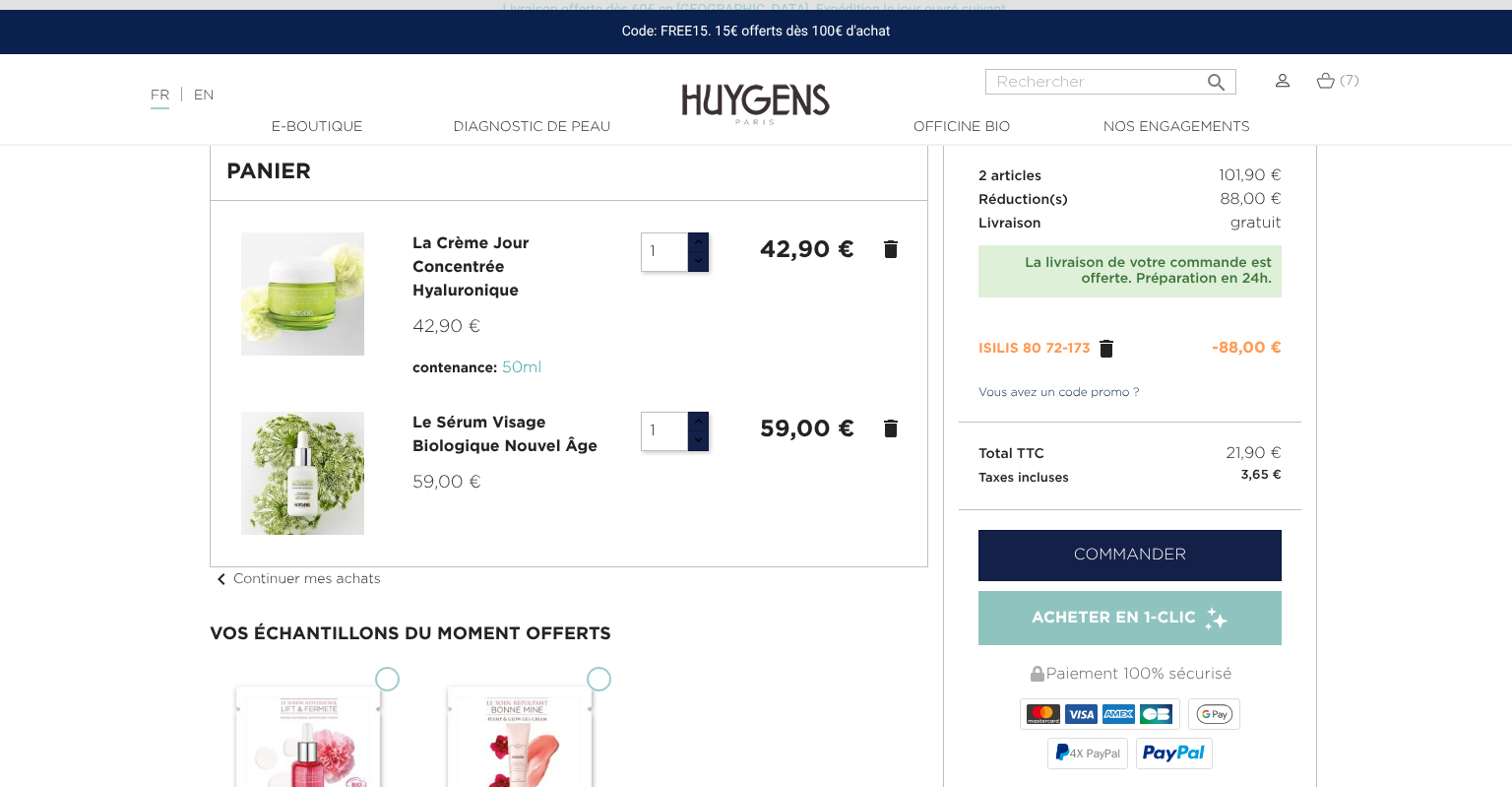 click on "delete" at bounding box center [891, 428] 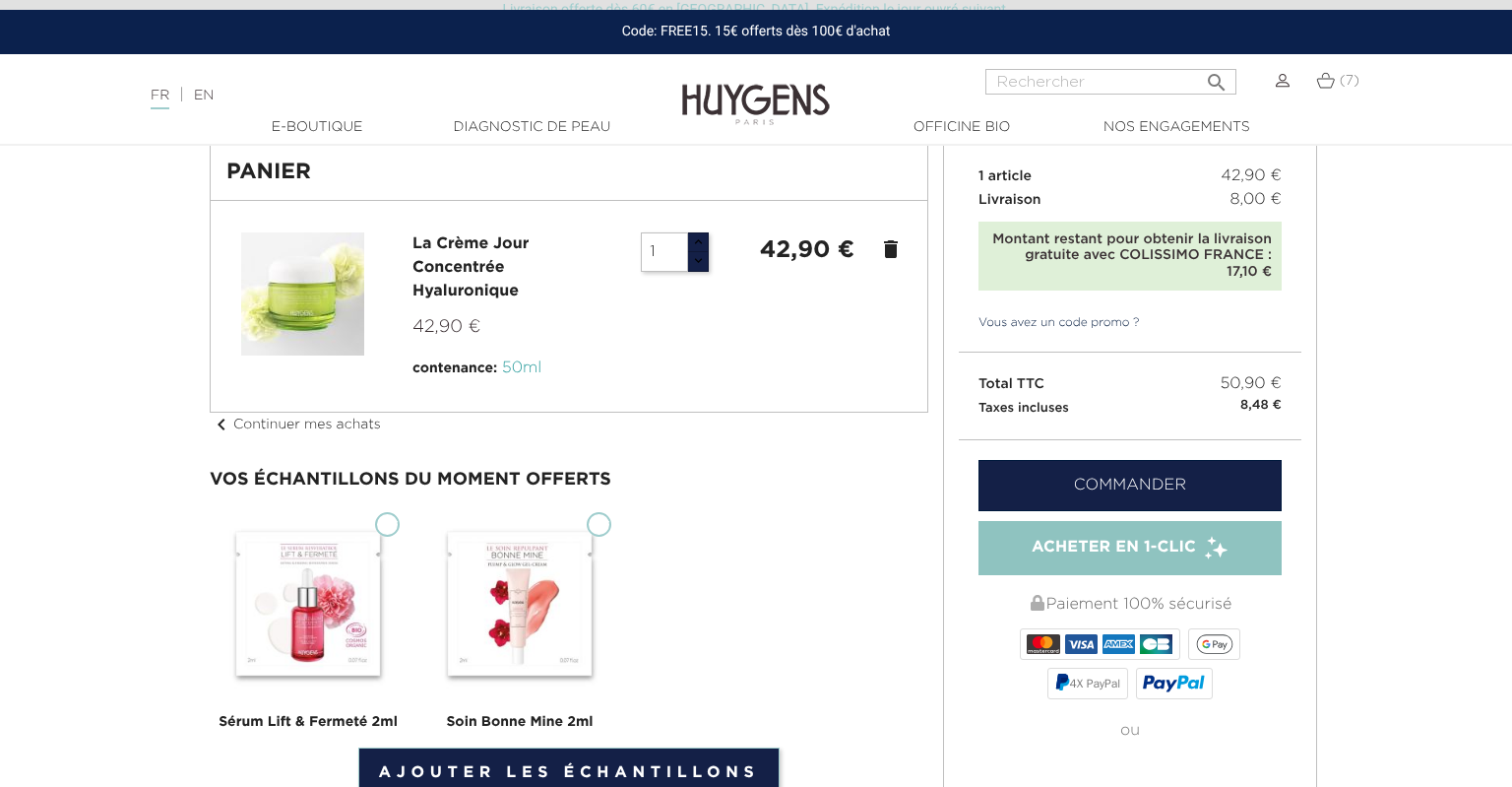scroll, scrollTop: 0, scrollLeft: 0, axis: both 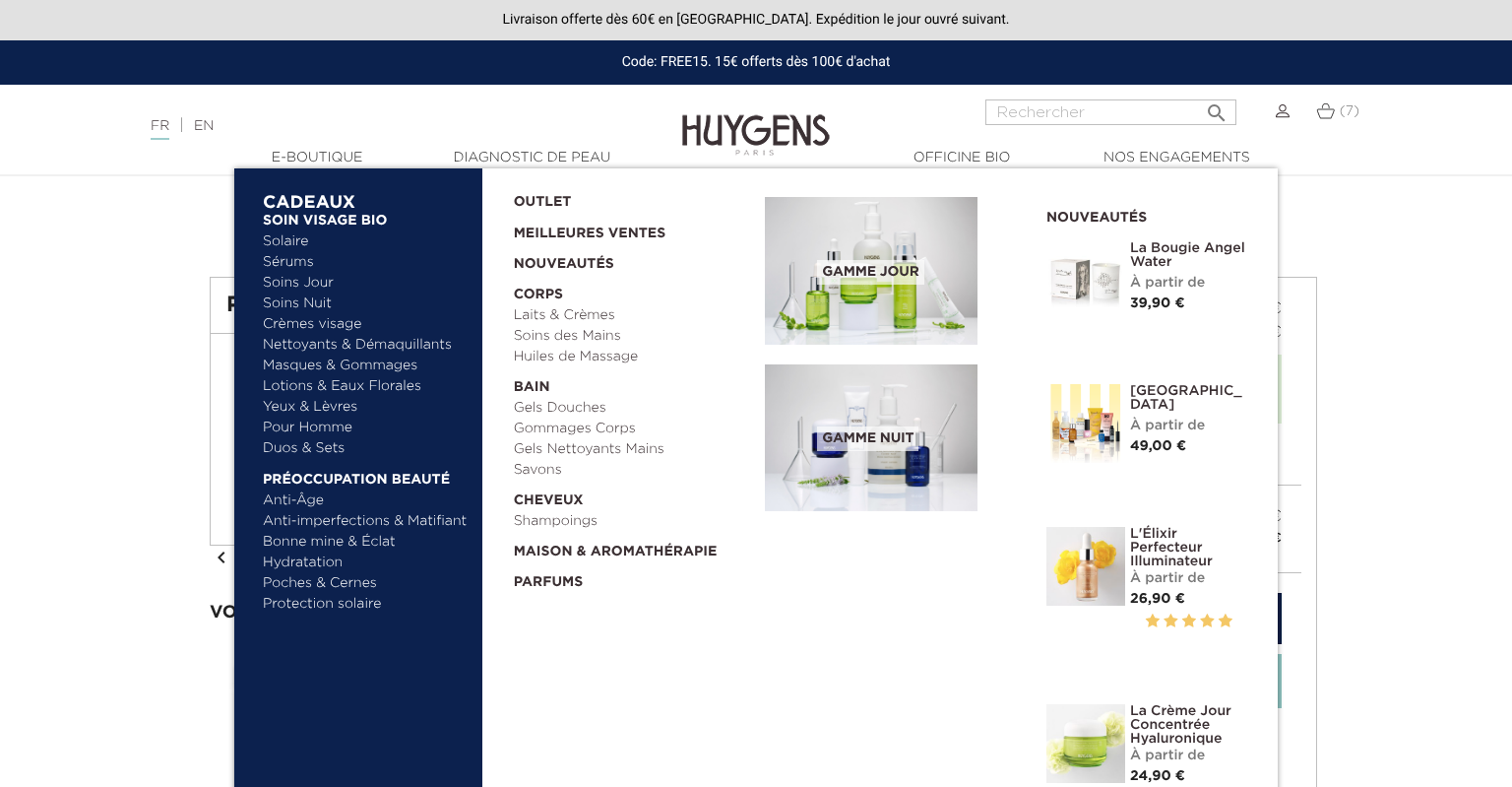 click on "Solaire" at bounding box center (365, 241) 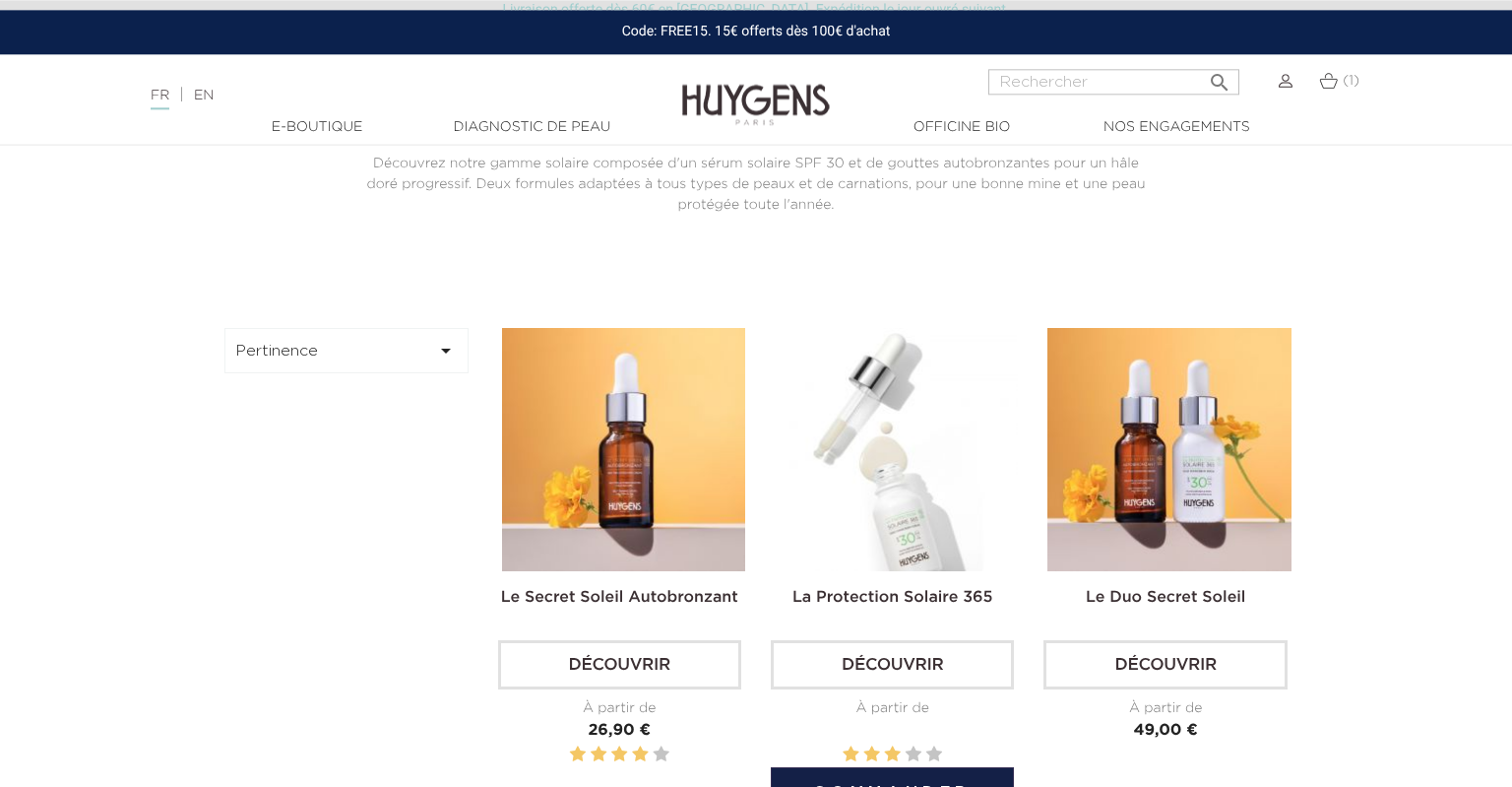 scroll, scrollTop: 520, scrollLeft: 0, axis: vertical 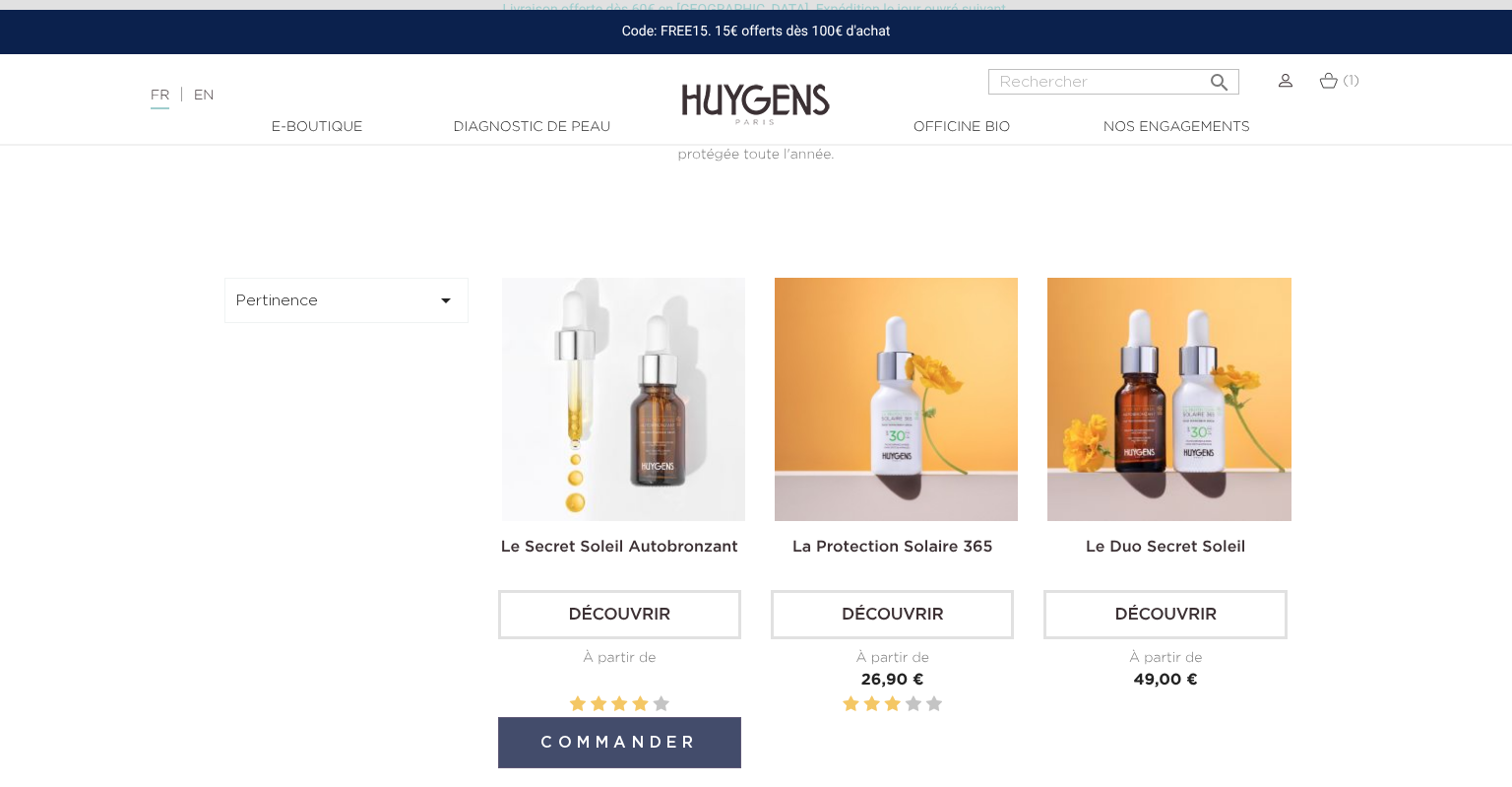 click on "Commander" at bounding box center (619, 743) 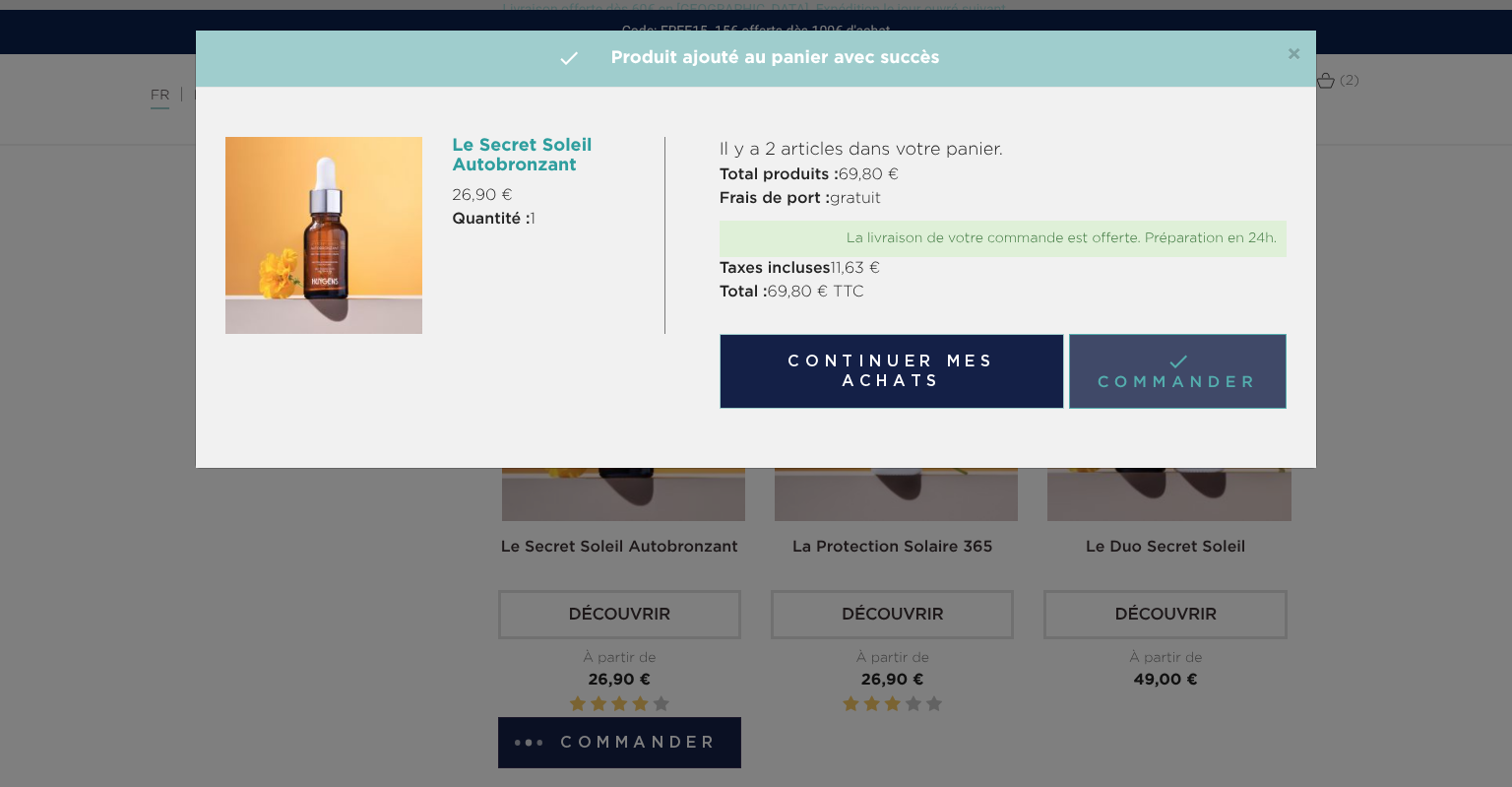 click on " Commander" at bounding box center [1177, 371] 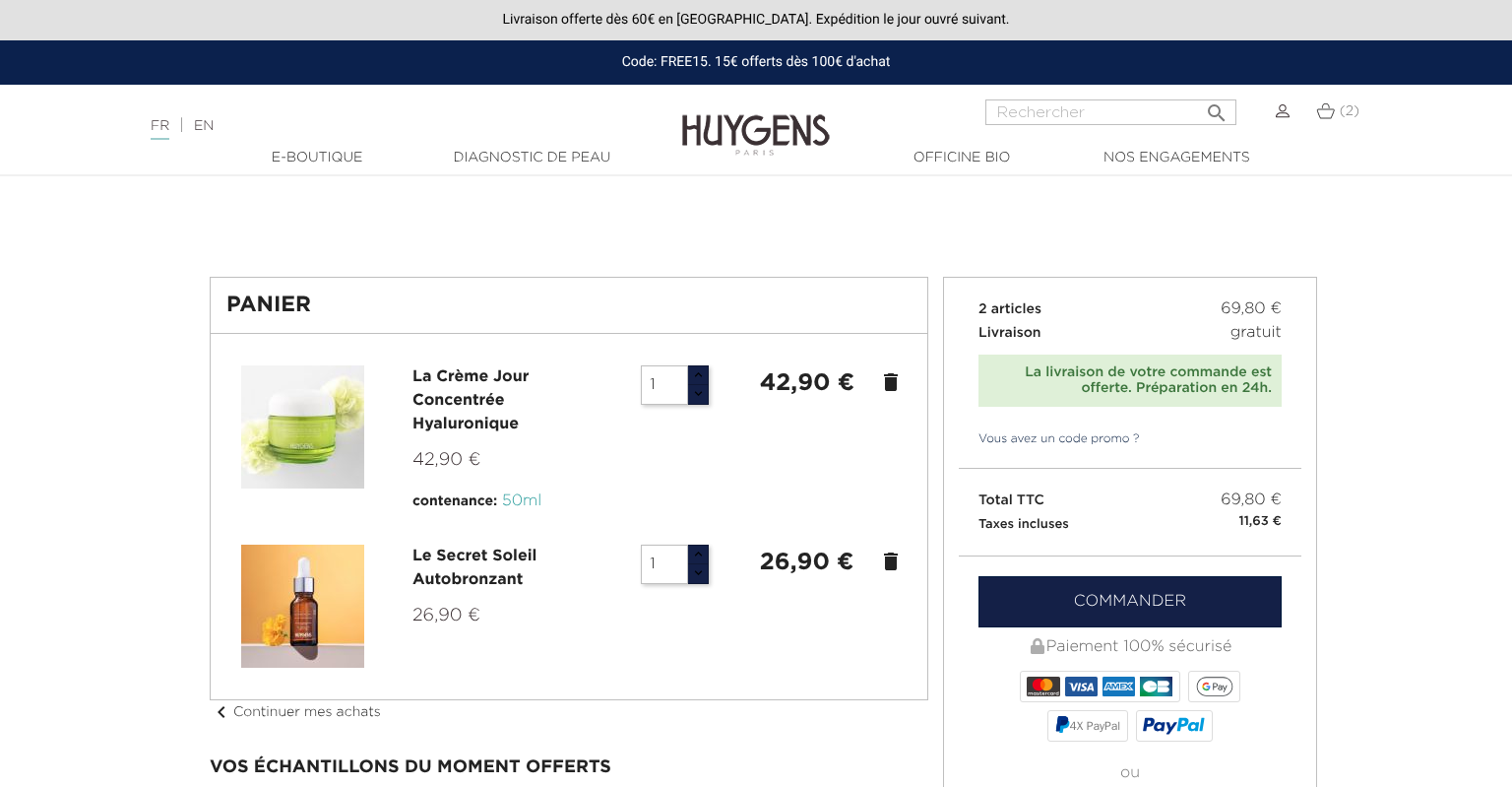 scroll, scrollTop: 0, scrollLeft: 0, axis: both 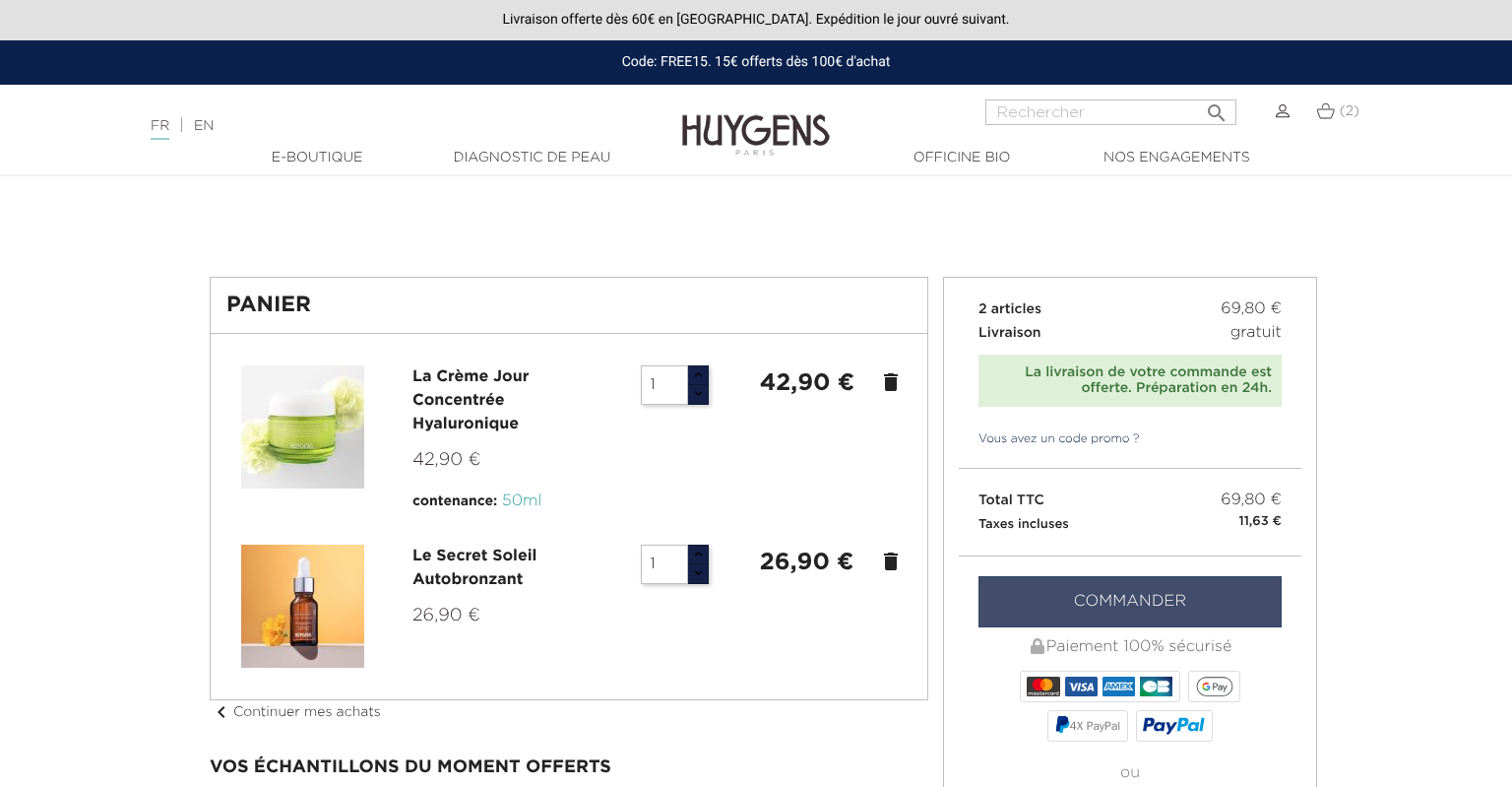 click on "Commander" at bounding box center (1130, 602) 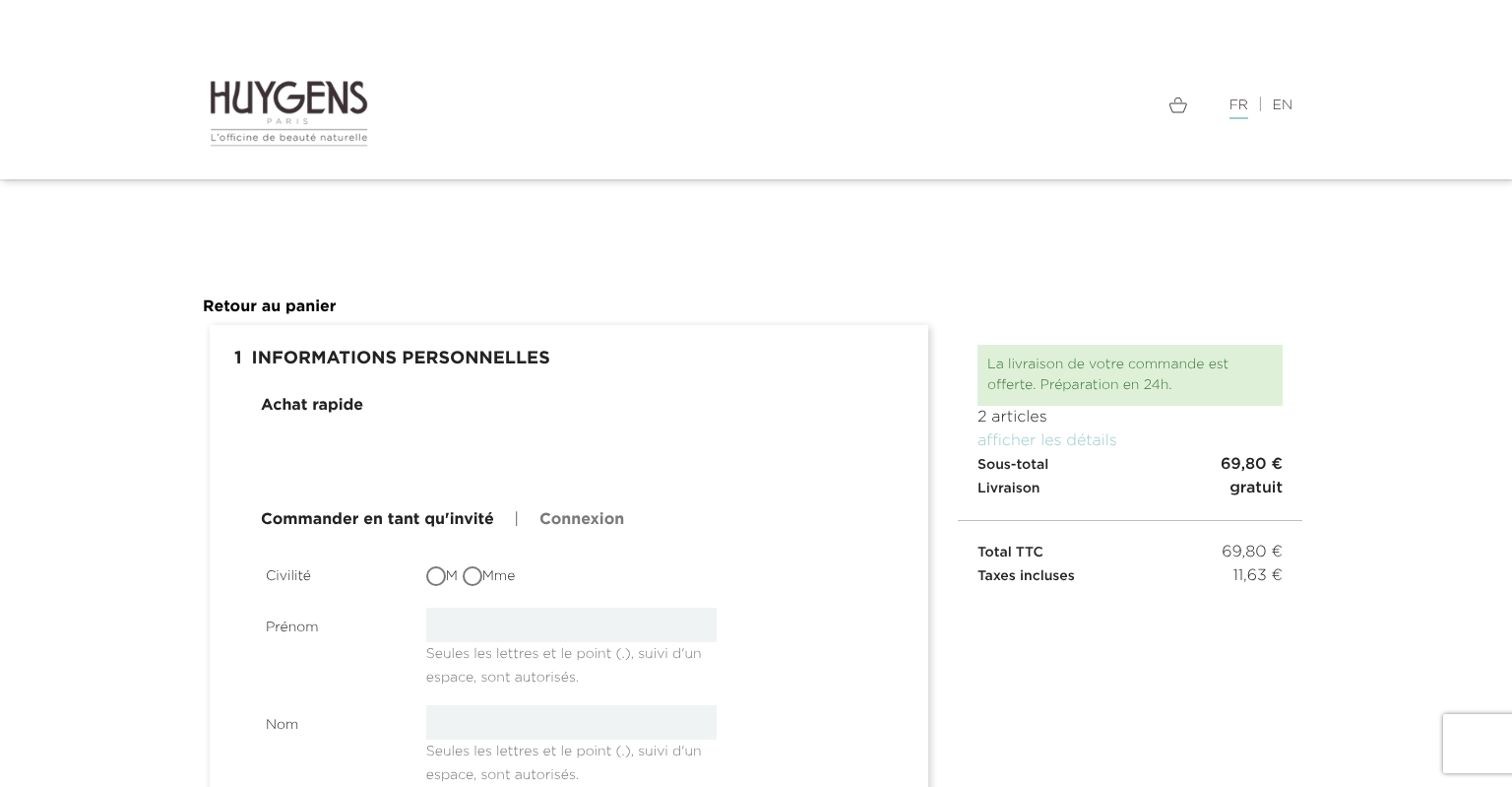 scroll, scrollTop: 0, scrollLeft: 0, axis: both 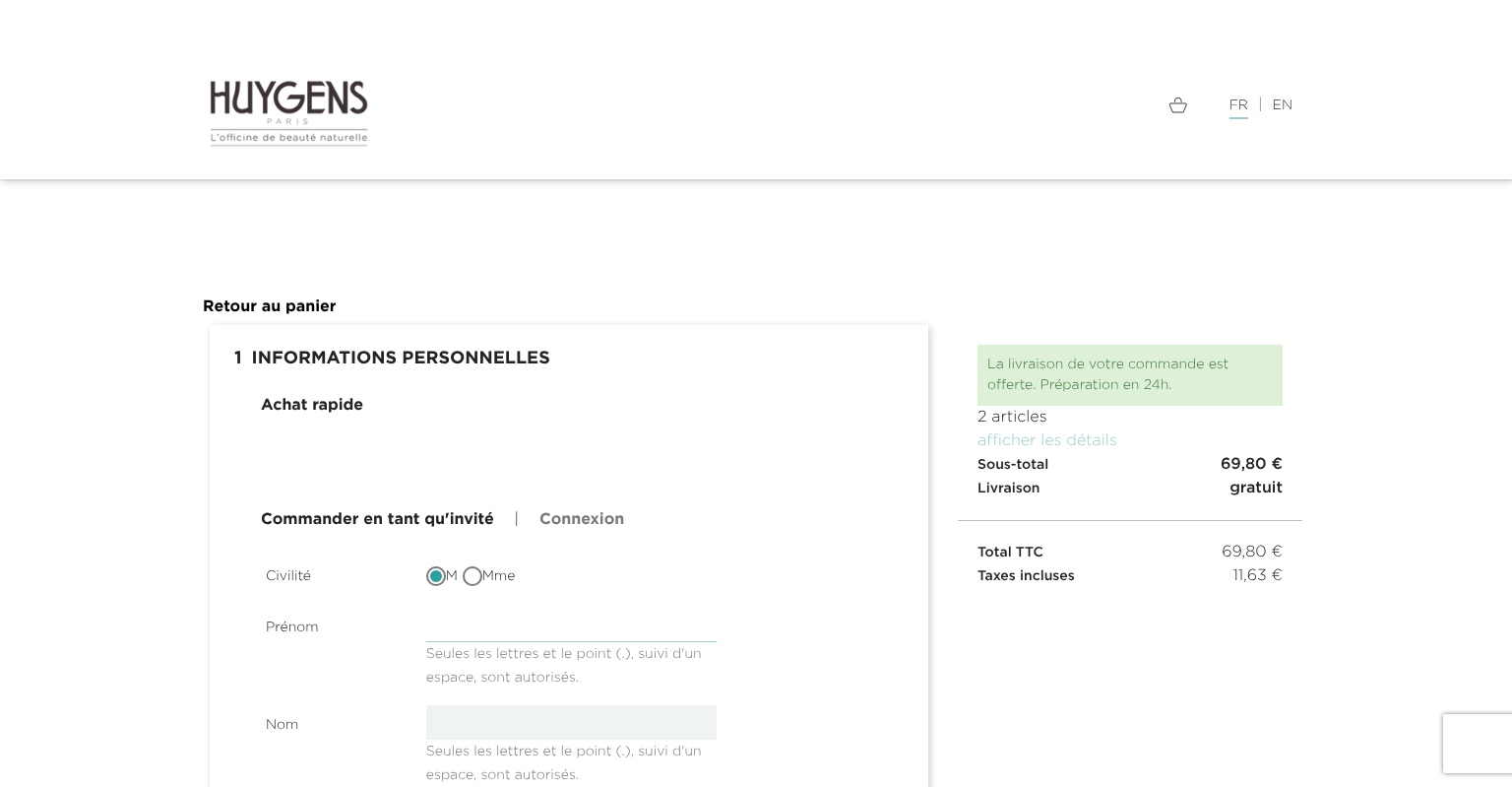 click at bounding box center [572, 624] 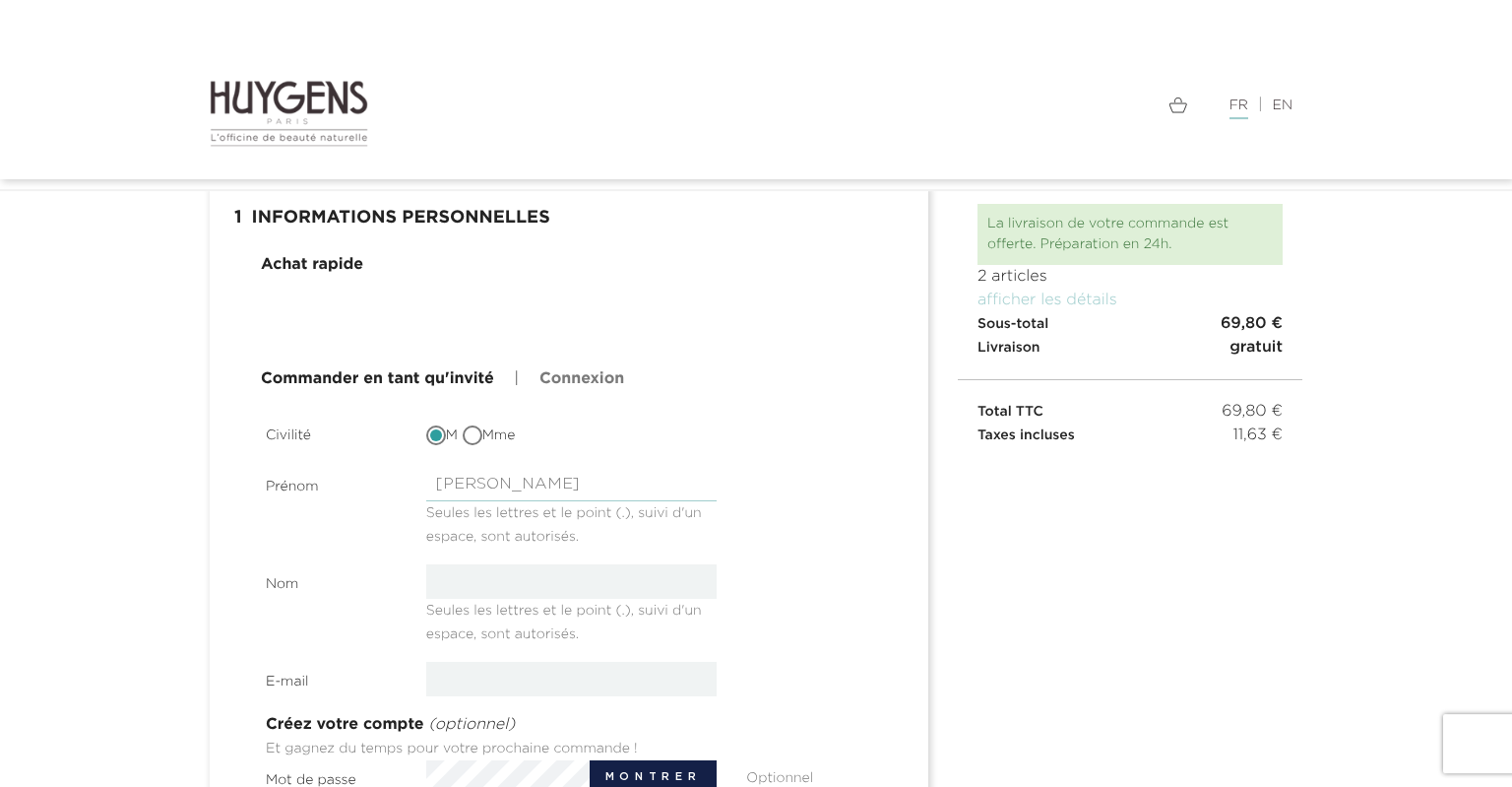 scroll, scrollTop: 103, scrollLeft: 0, axis: vertical 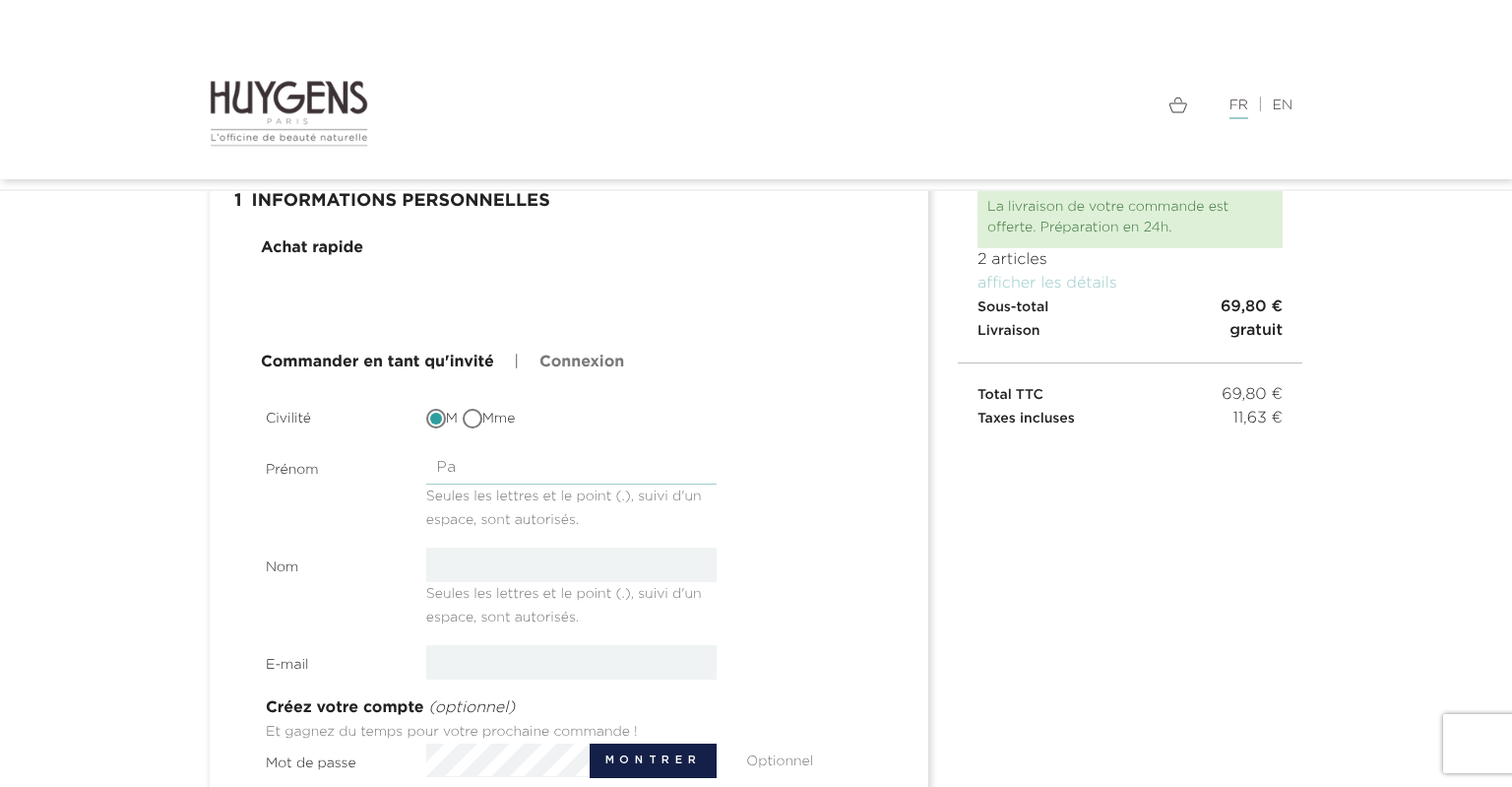 type on "P" 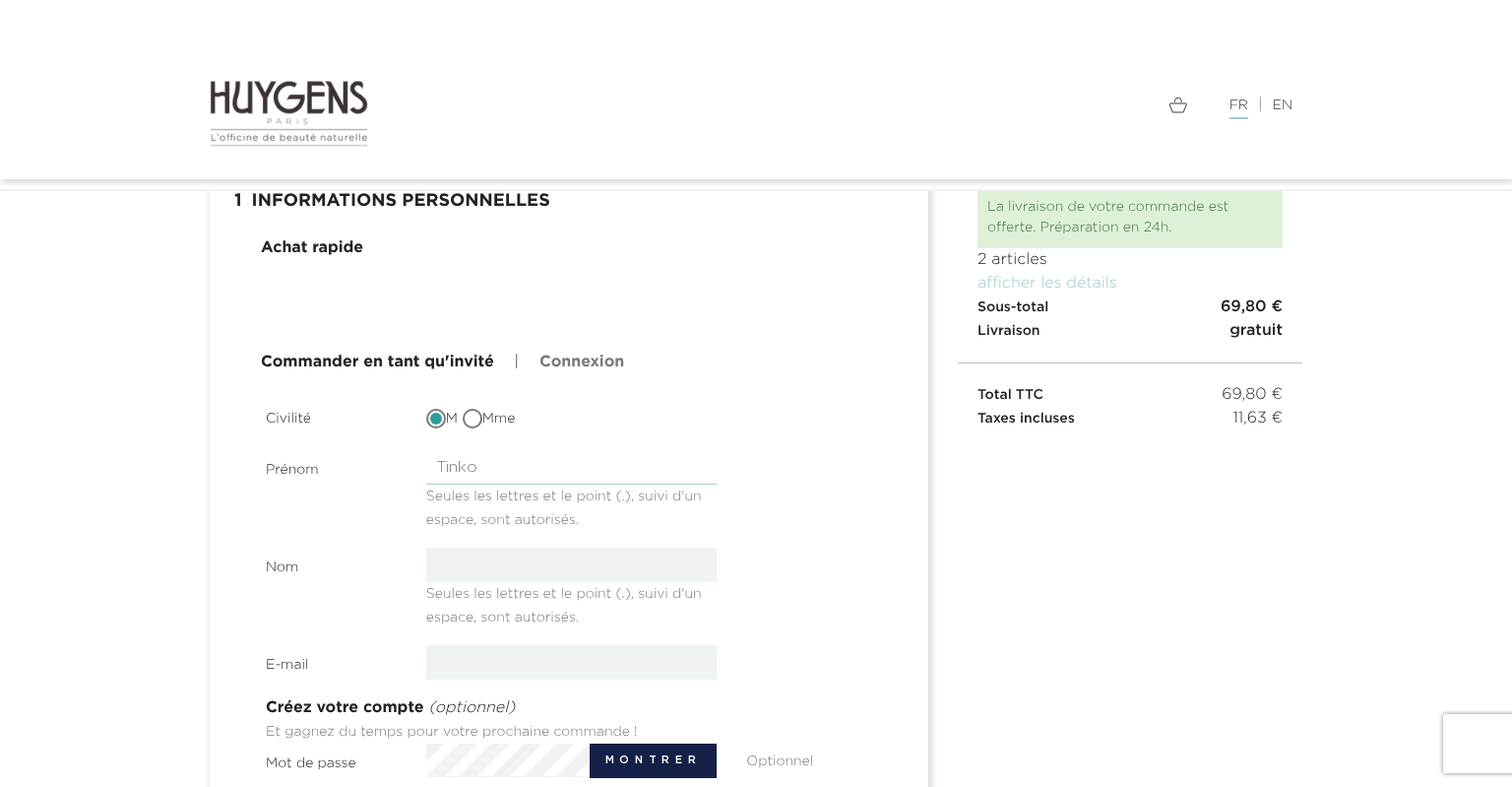 type on "Tinko" 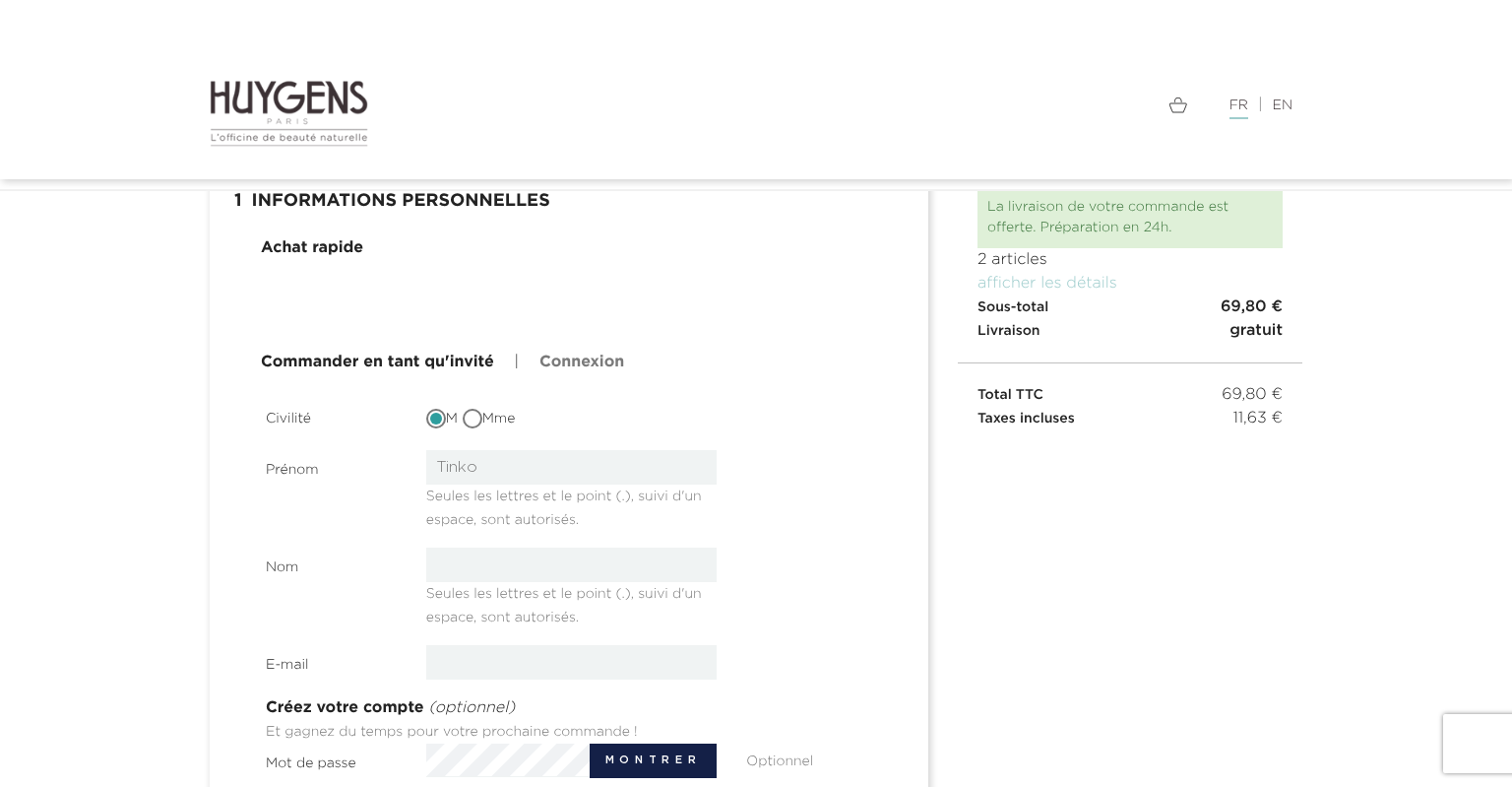 click on "Prénom
Tinko
Seules les lettres et le point (.), suivi d'un espace, sont autorisés." at bounding box center (571, 491) 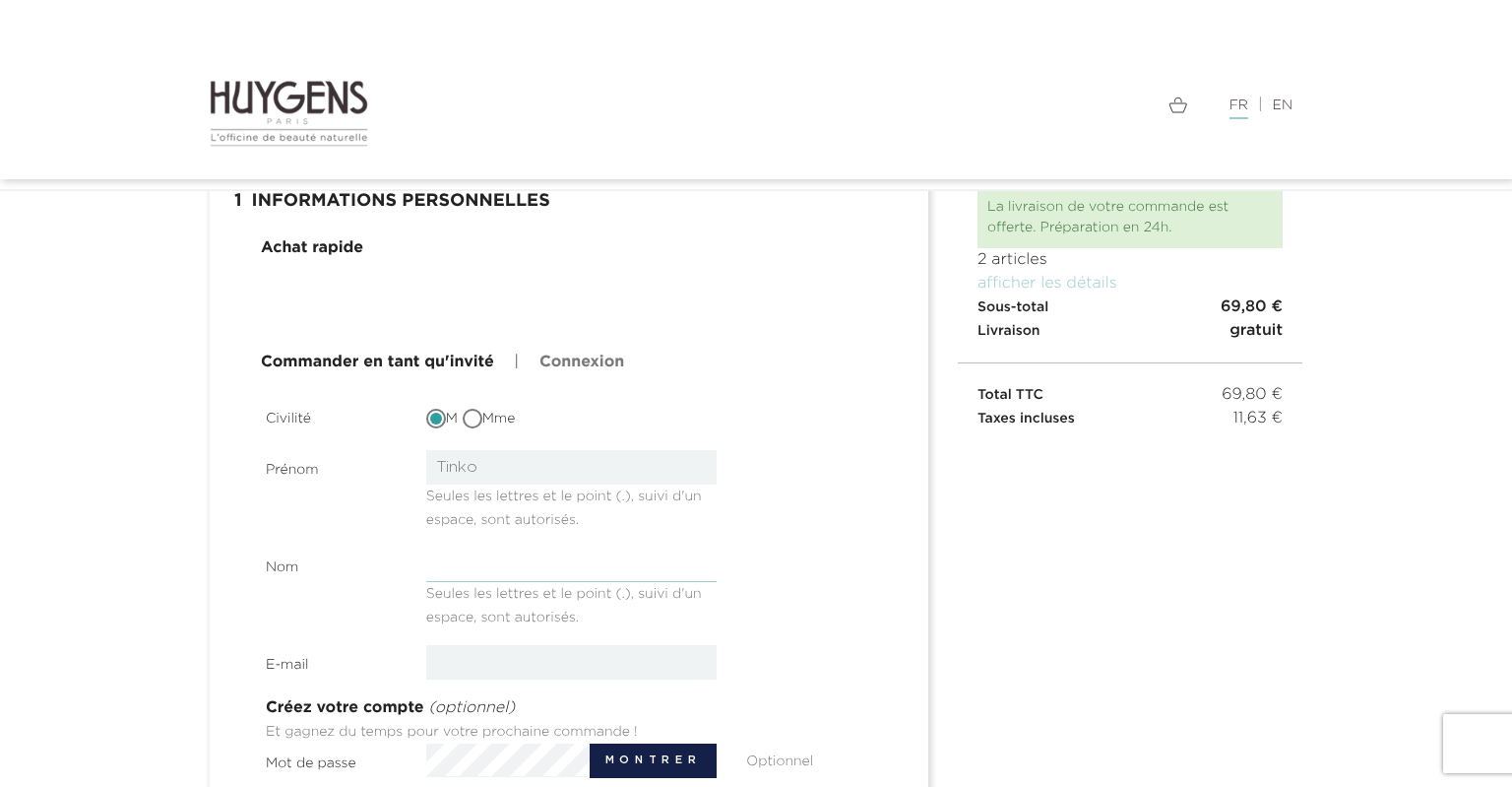 click at bounding box center [572, 564] 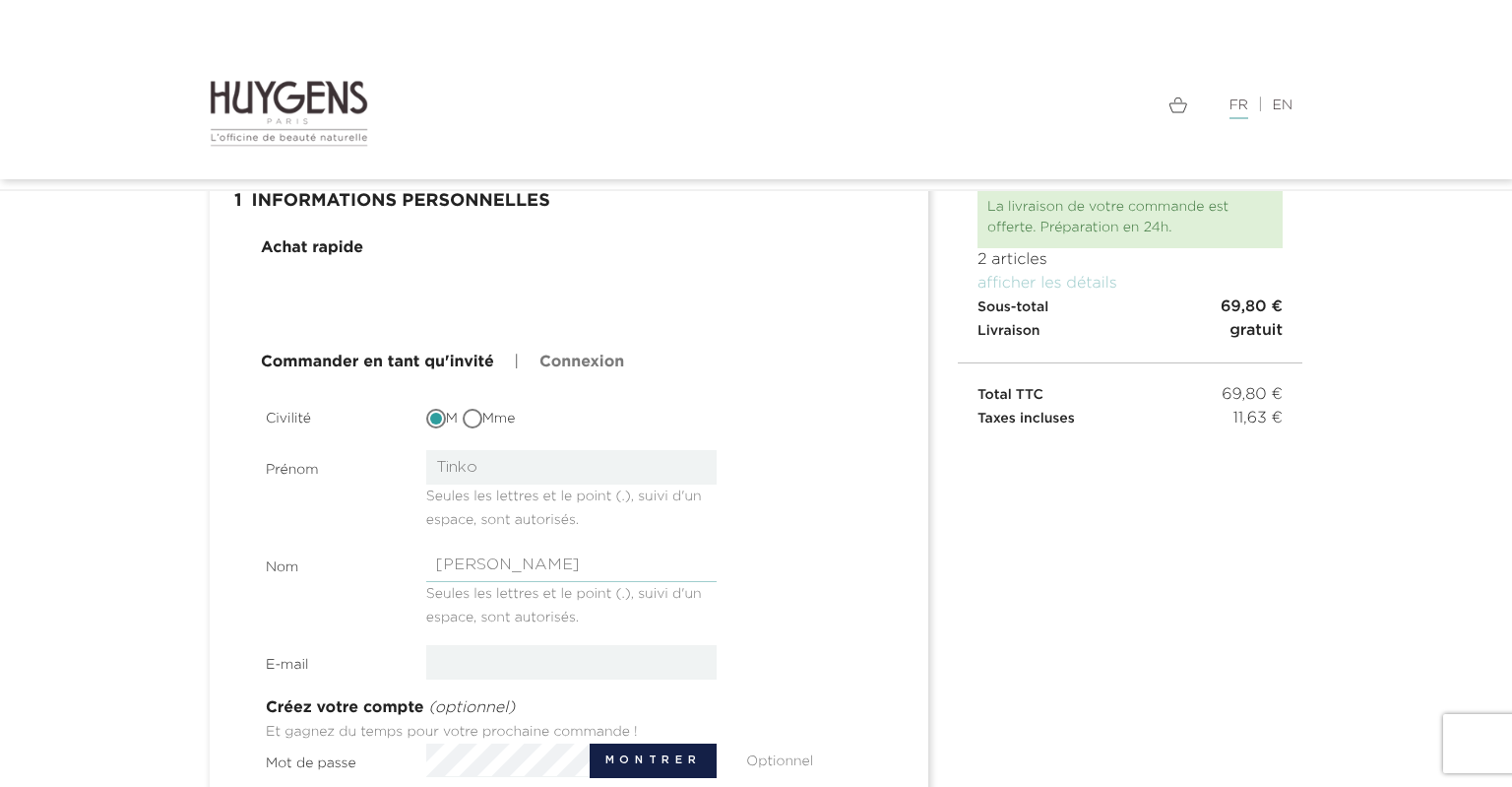 type on "Panevski" 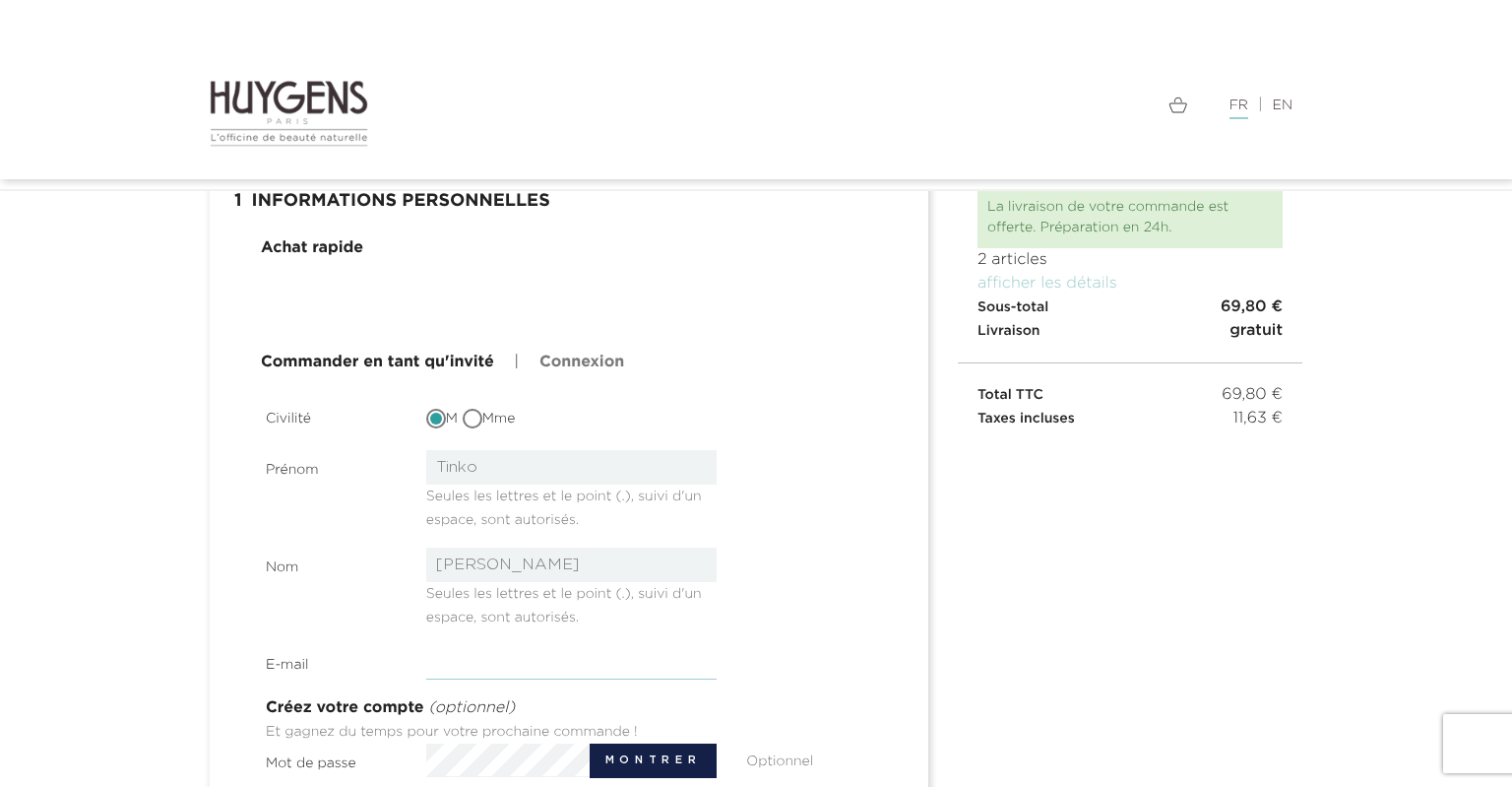 click at bounding box center (572, 662) 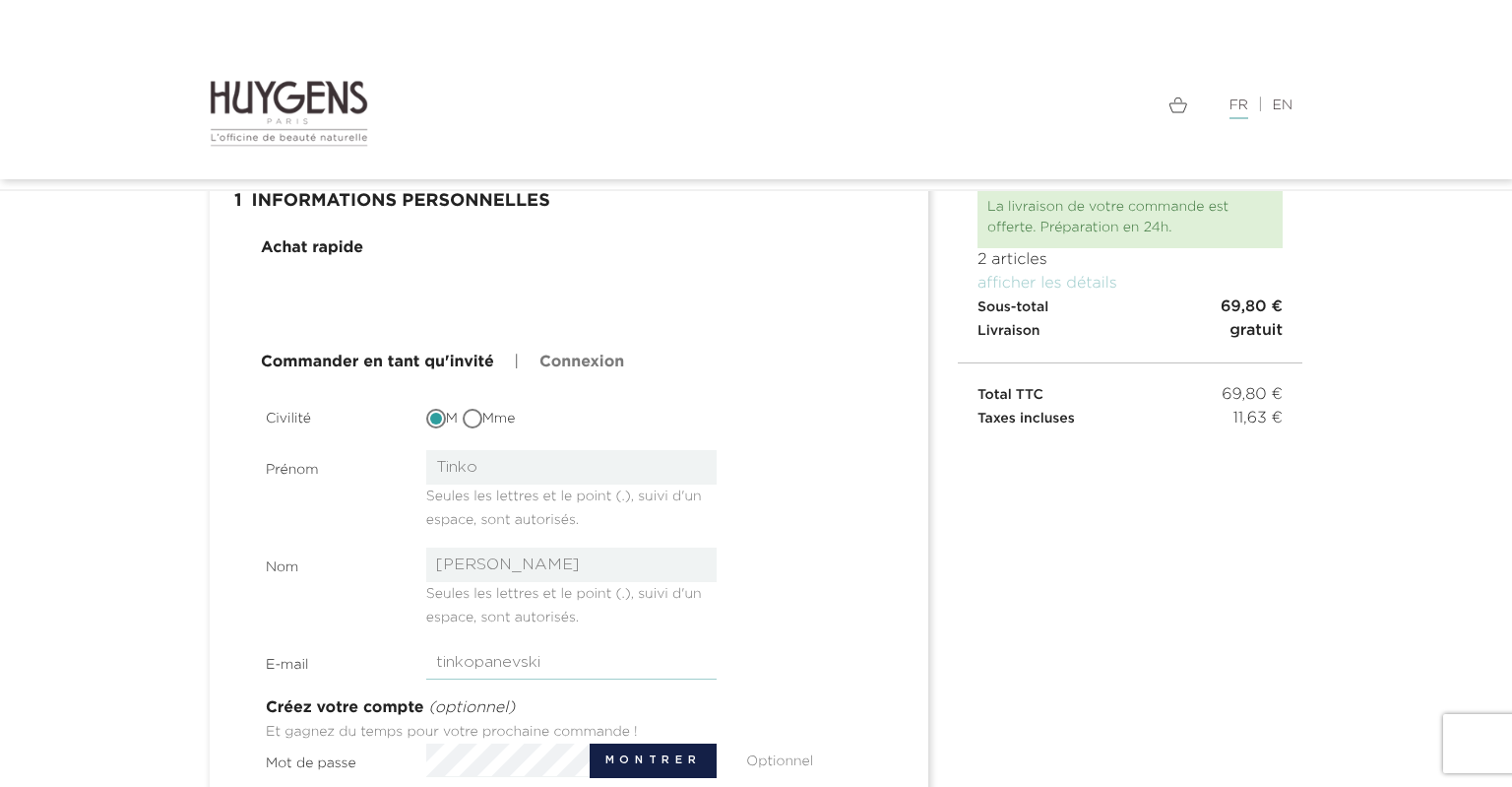 type on "tinkopanevski@gmail.com" 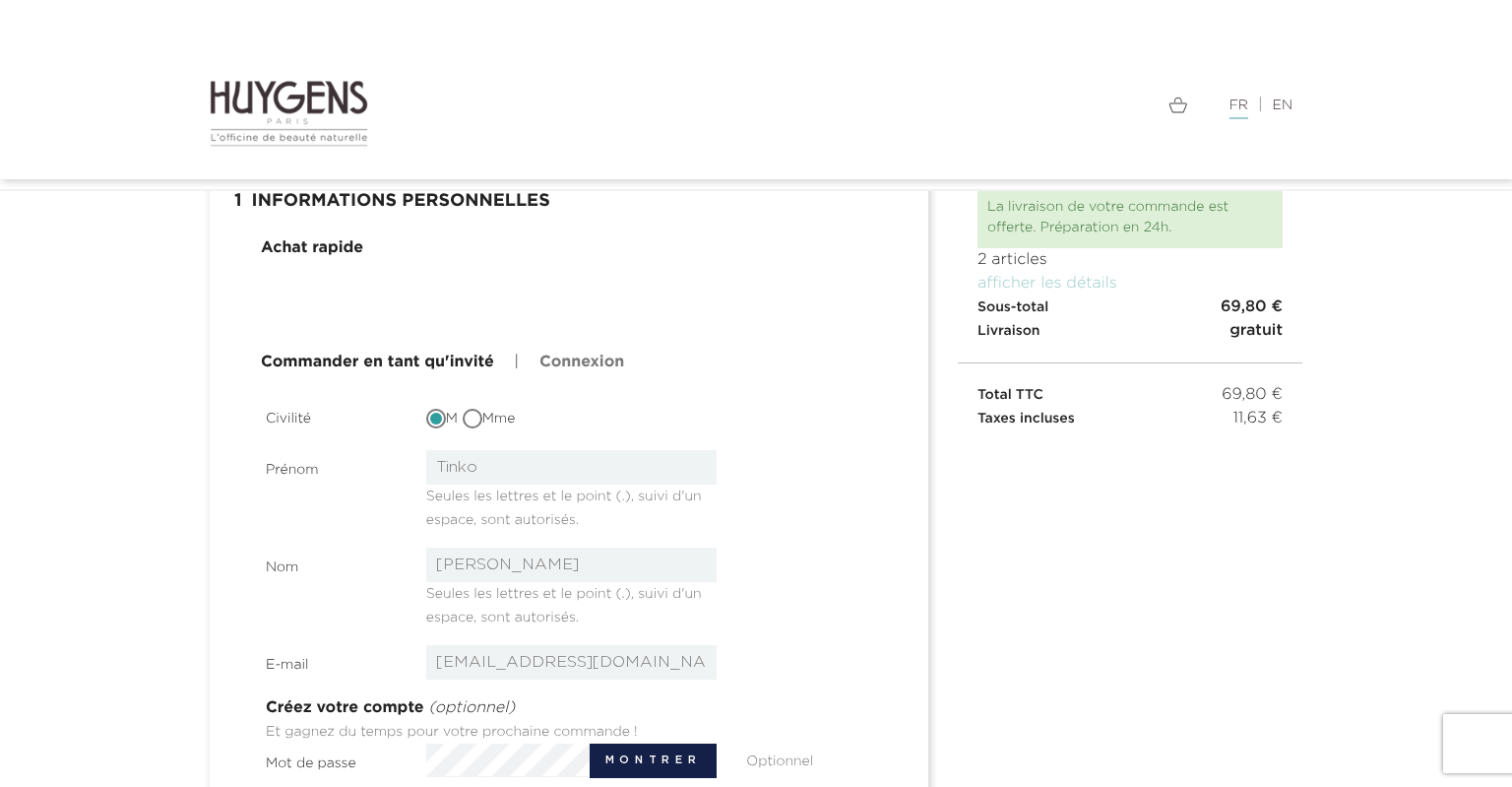 type on "tinkopanevski@gmail.com" 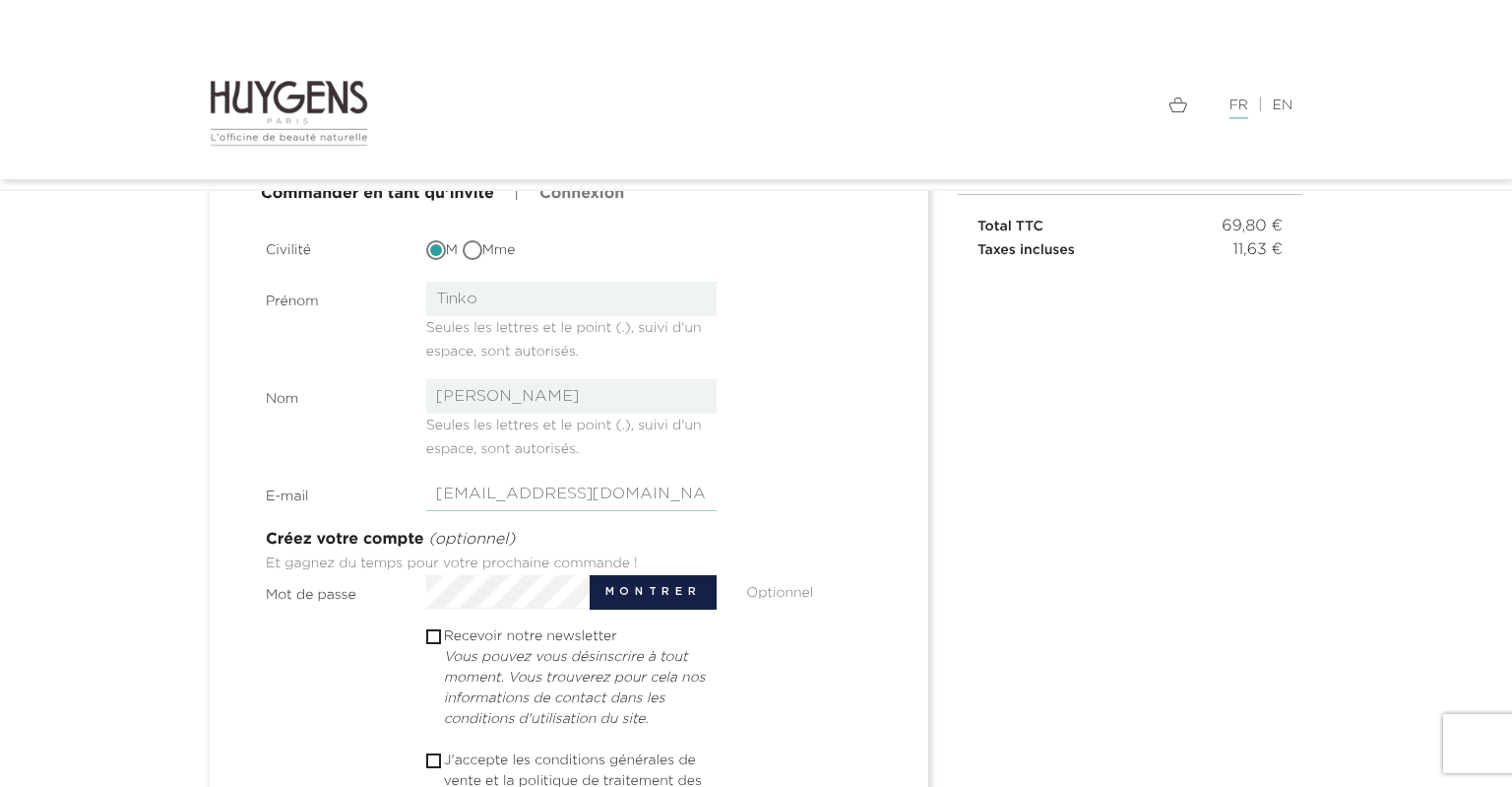 scroll, scrollTop: 416, scrollLeft: 0, axis: vertical 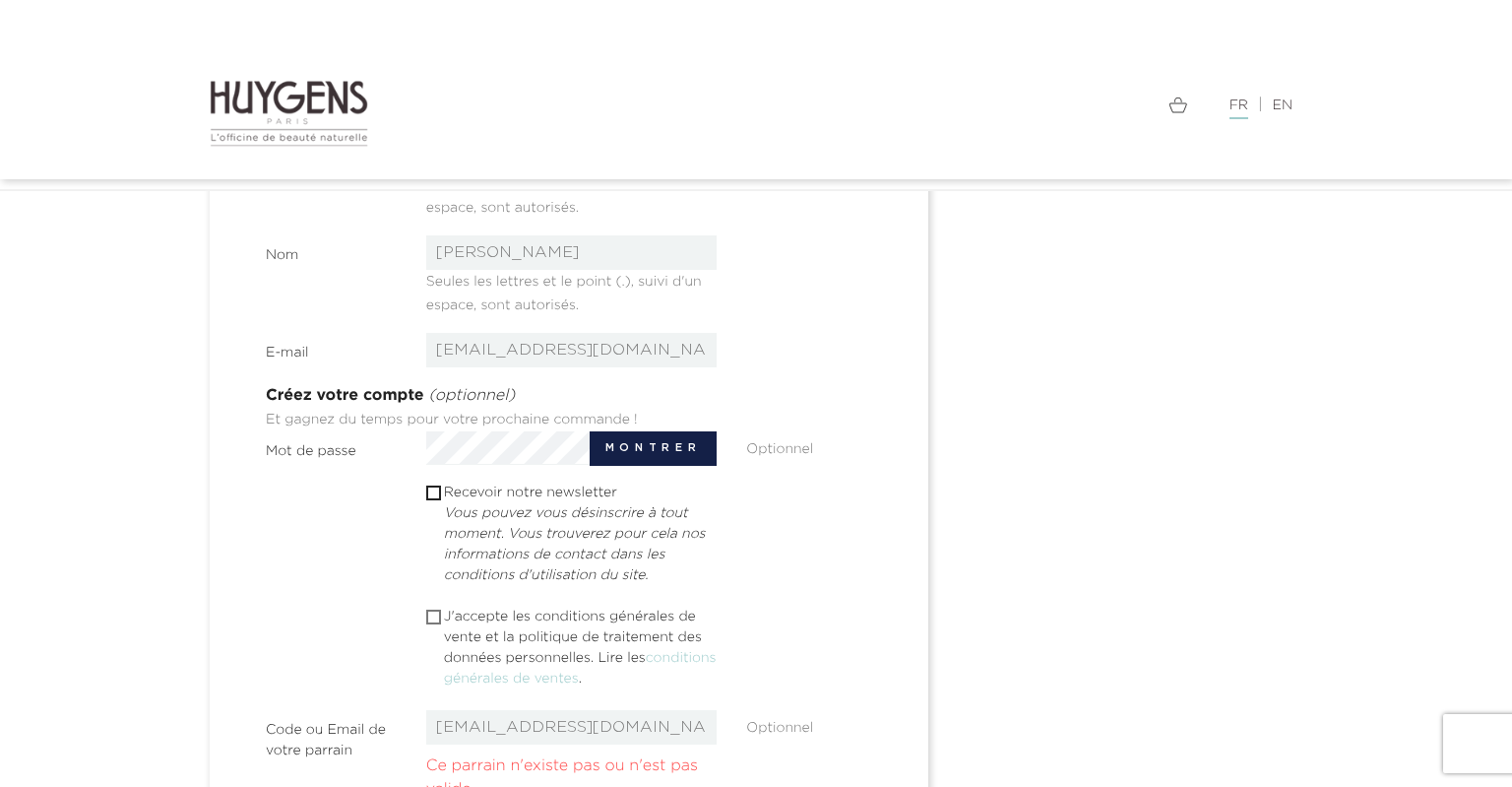 click at bounding box center (432, 617) 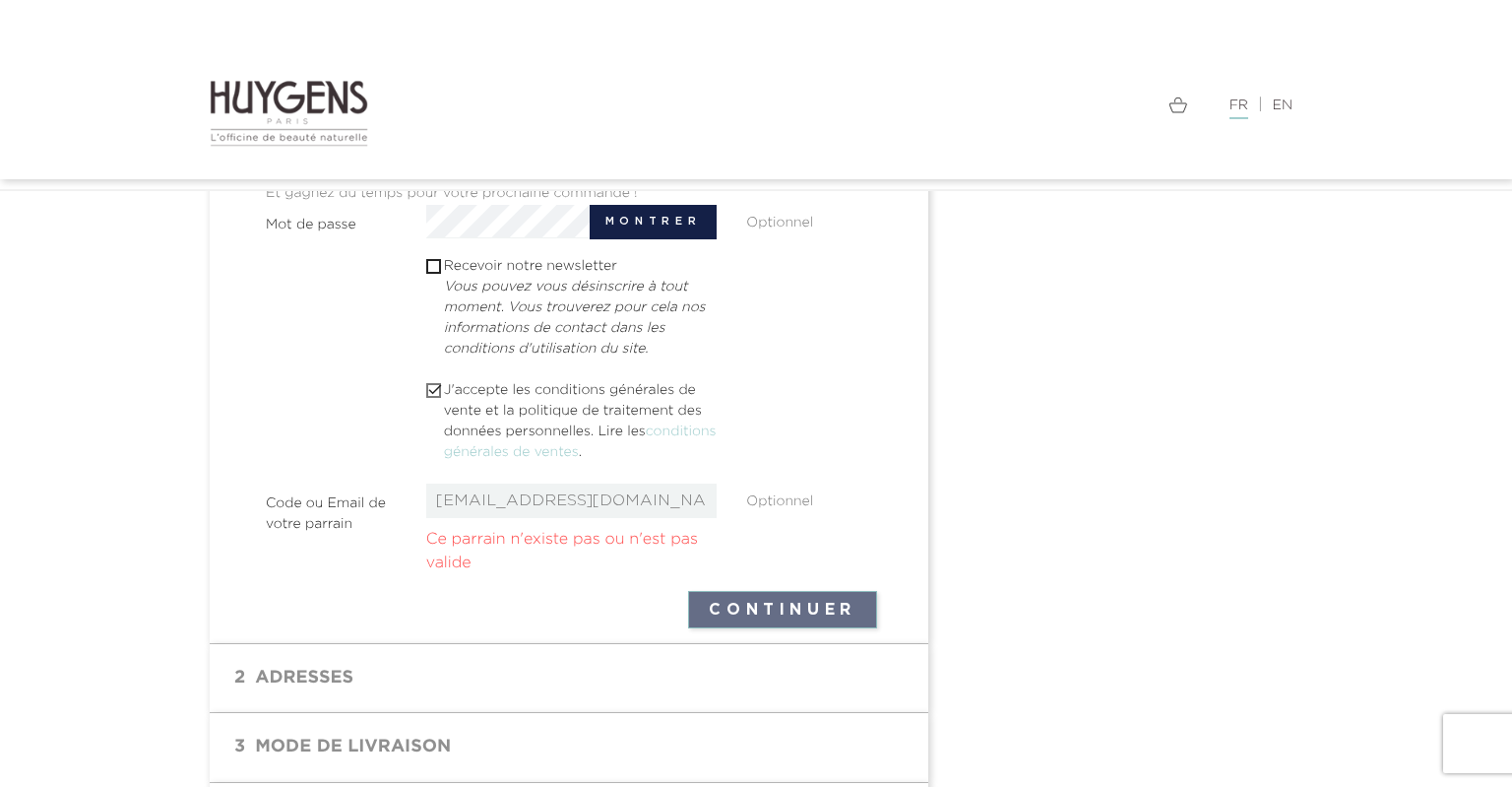 scroll, scrollTop: 728, scrollLeft: 0, axis: vertical 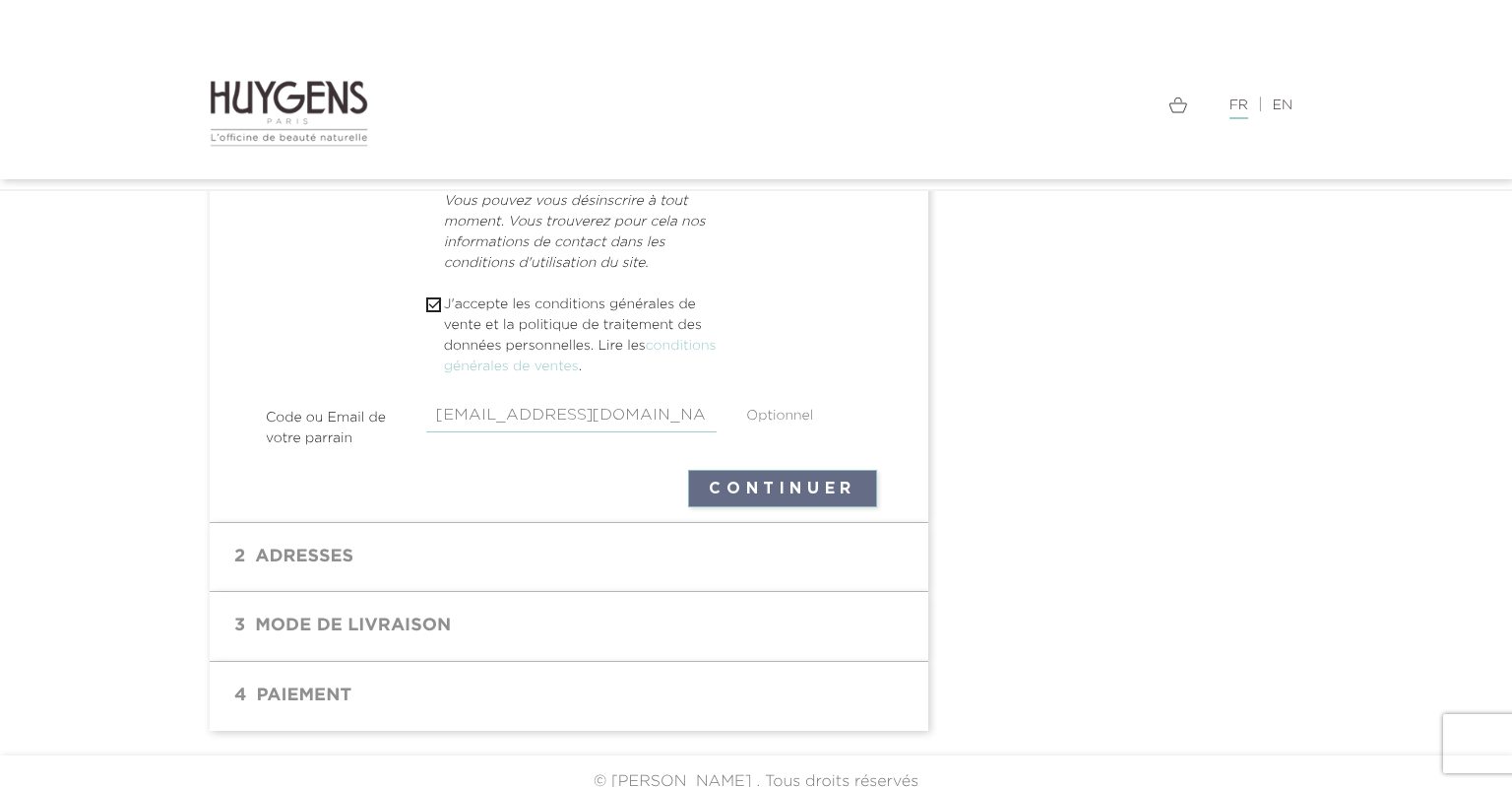 drag, startPoint x: 655, startPoint y: 417, endPoint x: 395, endPoint y: 424, distance: 260.09421 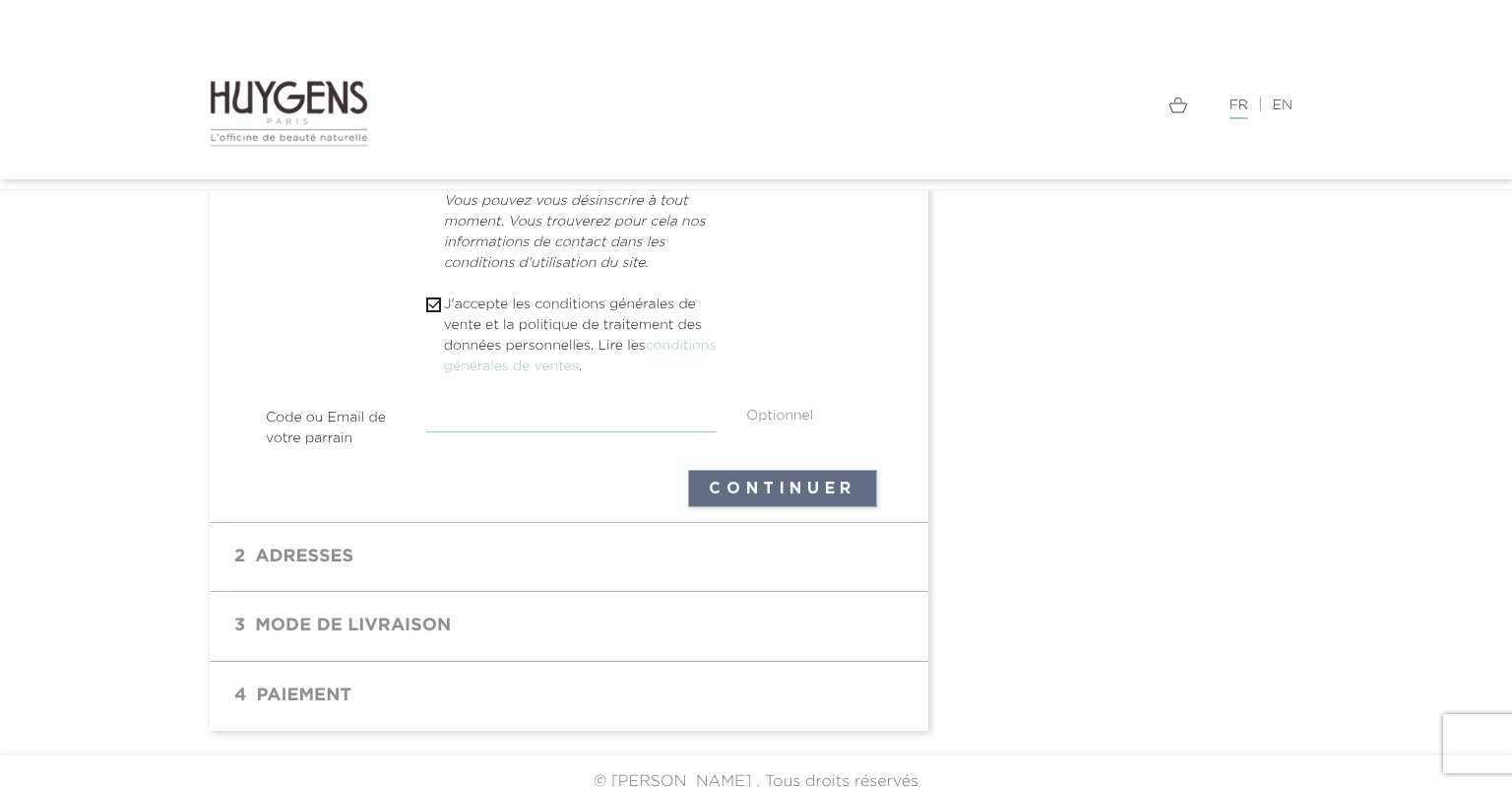 paste on "N3WM-AFX9-6QTY-3HIZ" 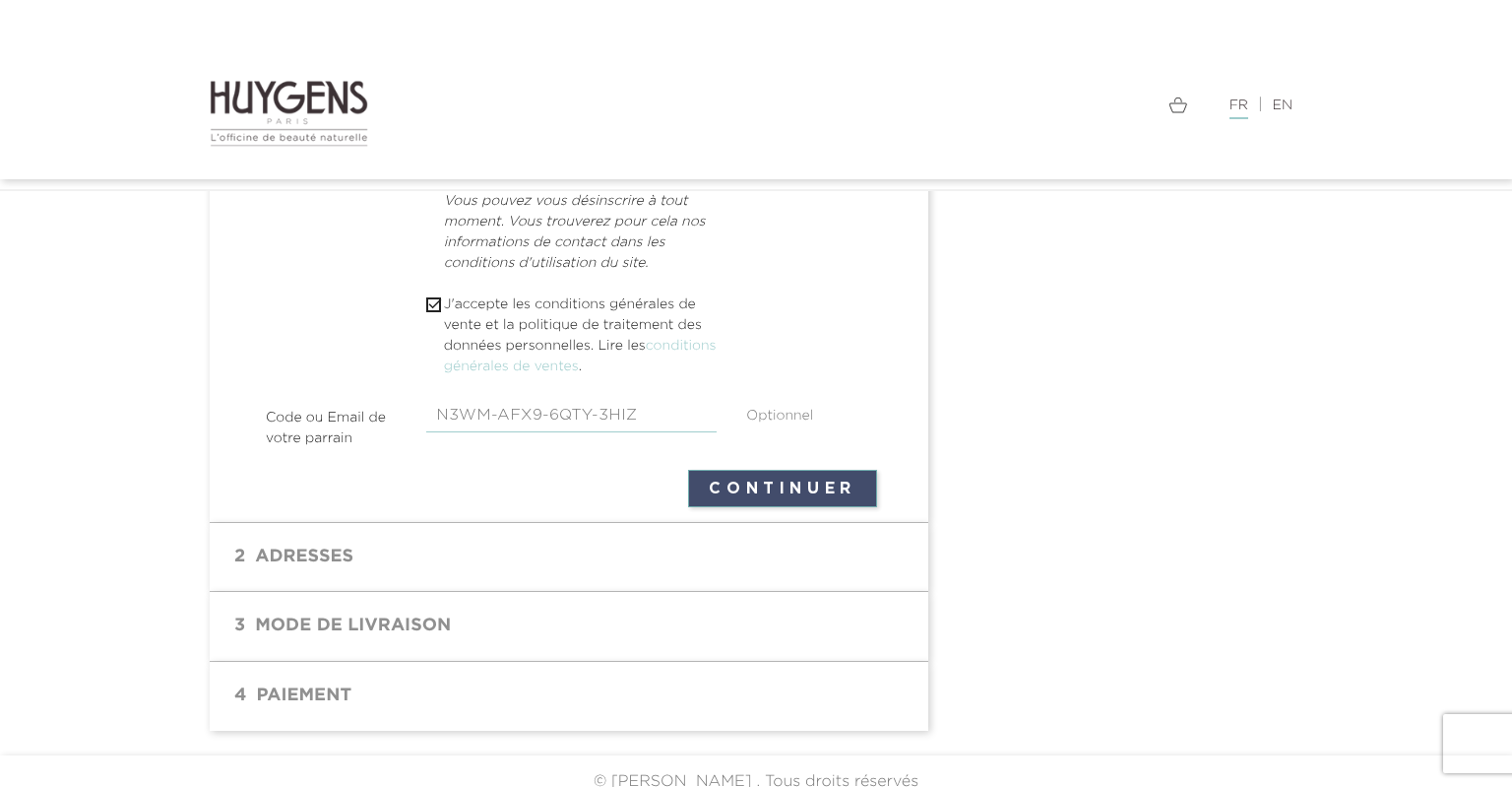 type on "N3WM-AFX9-6QTY-3HIZ" 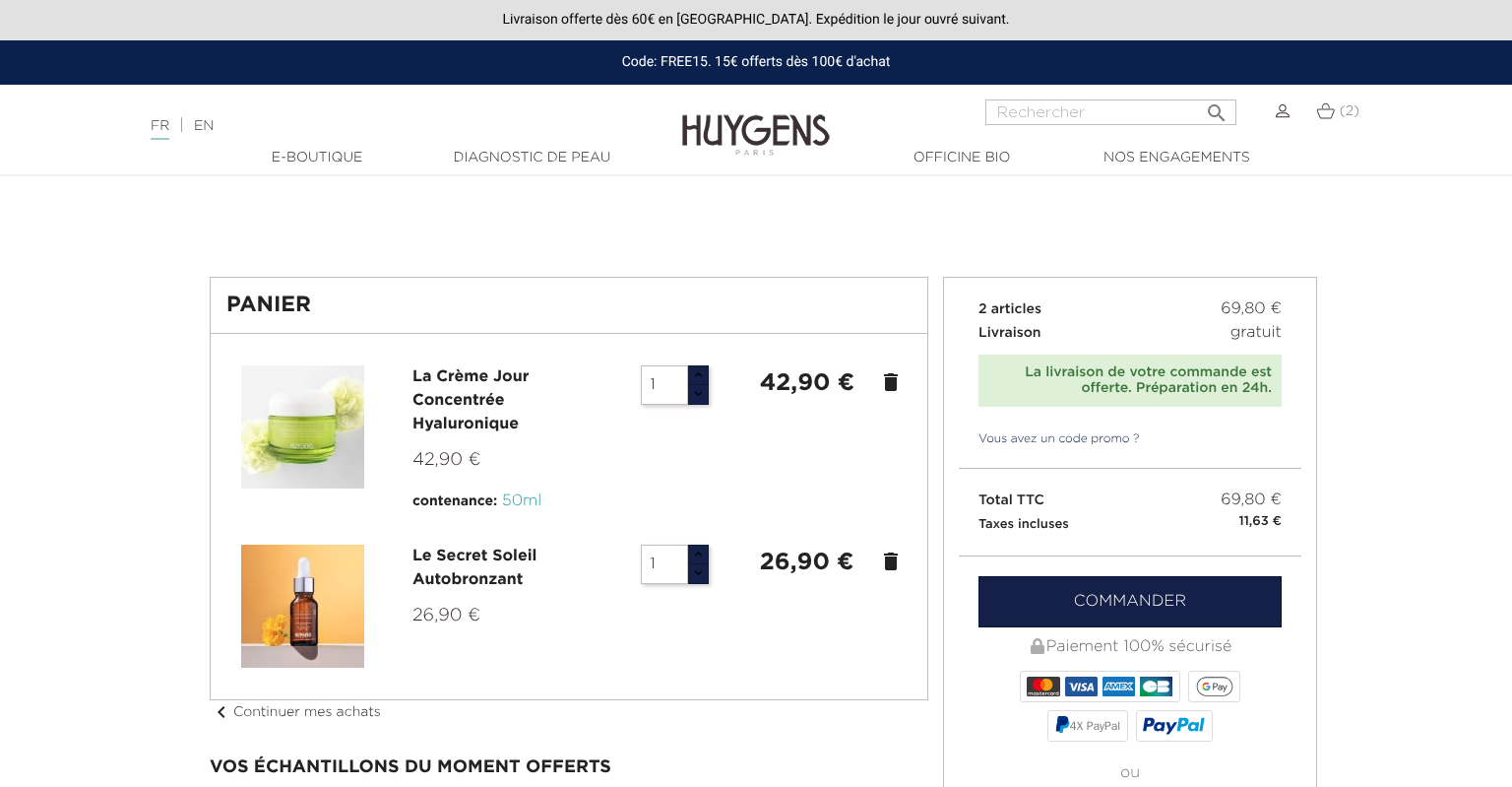 scroll, scrollTop: 0, scrollLeft: 0, axis: both 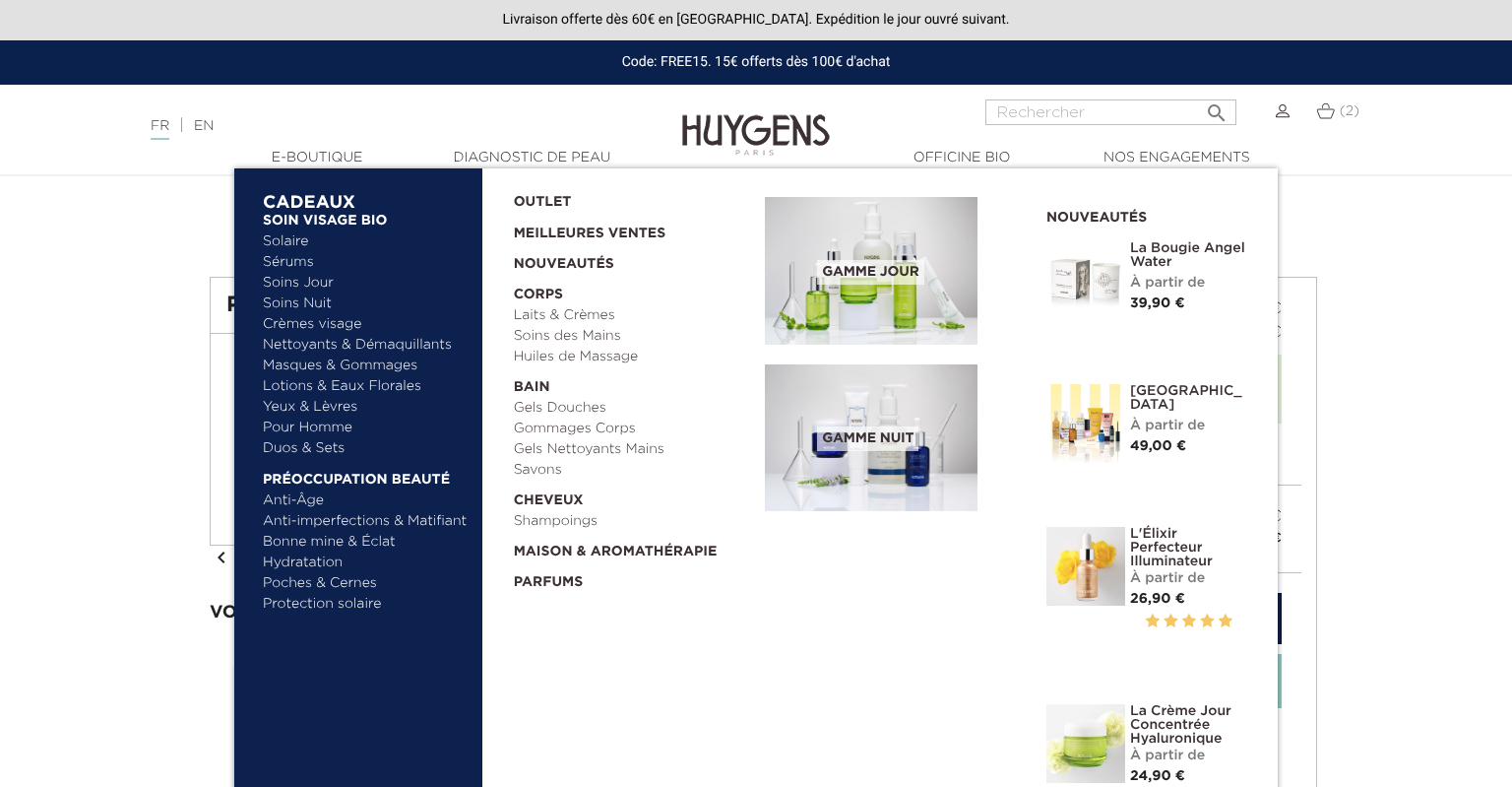 click on "Solaire" at bounding box center [365, 241] 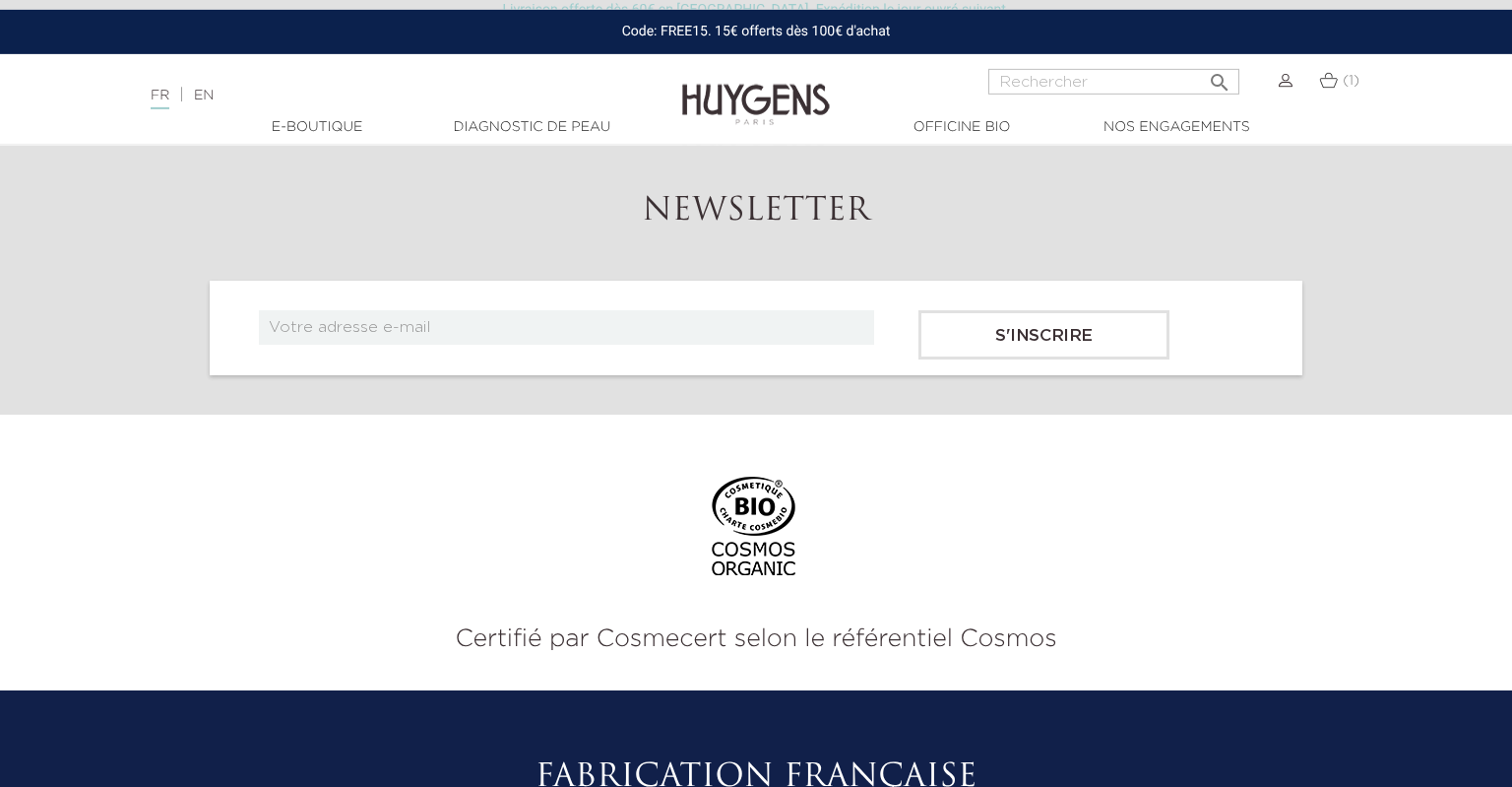 scroll, scrollTop: 2496, scrollLeft: 0, axis: vertical 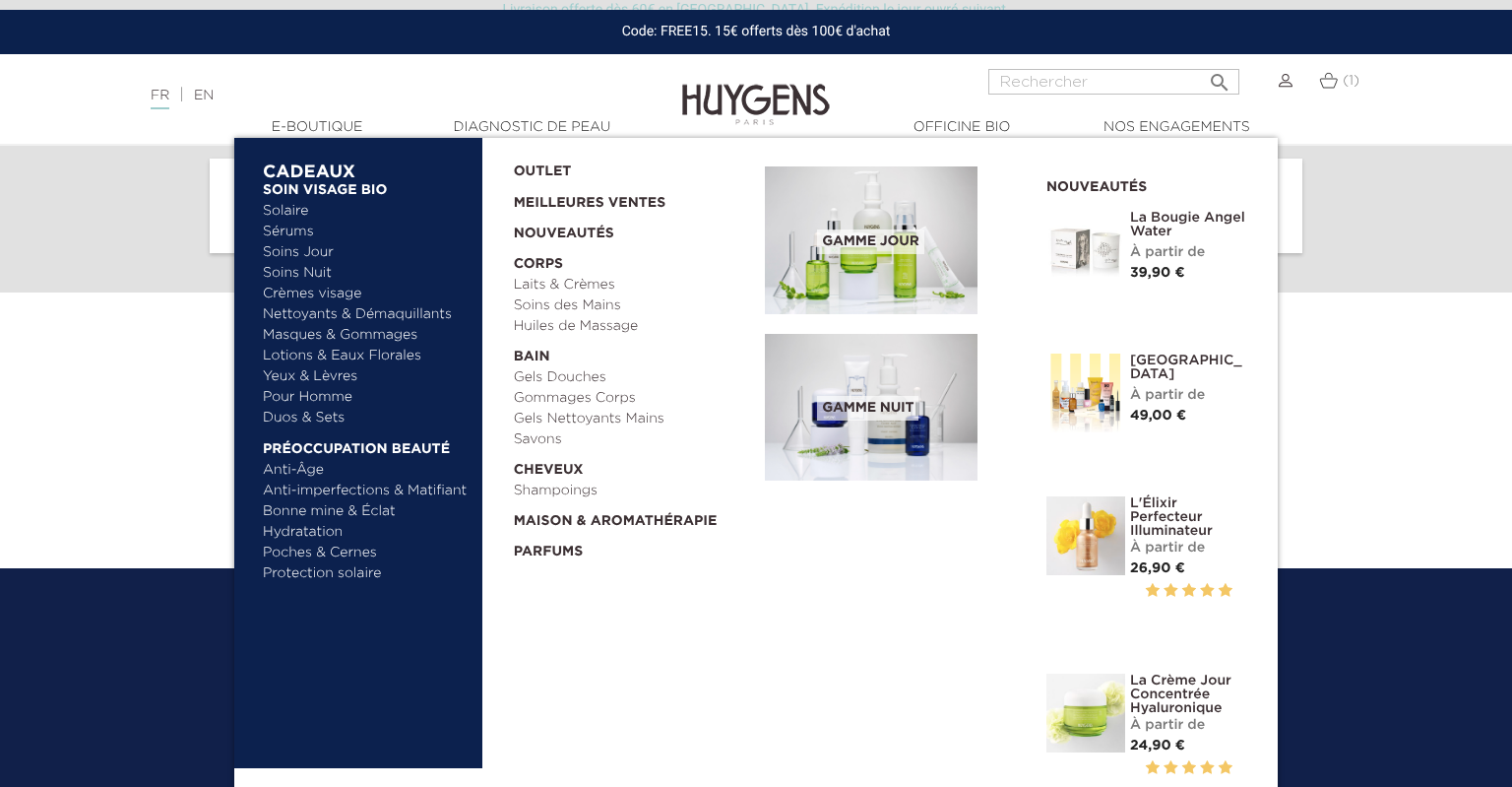 click on "Sérums" at bounding box center (365, 231) 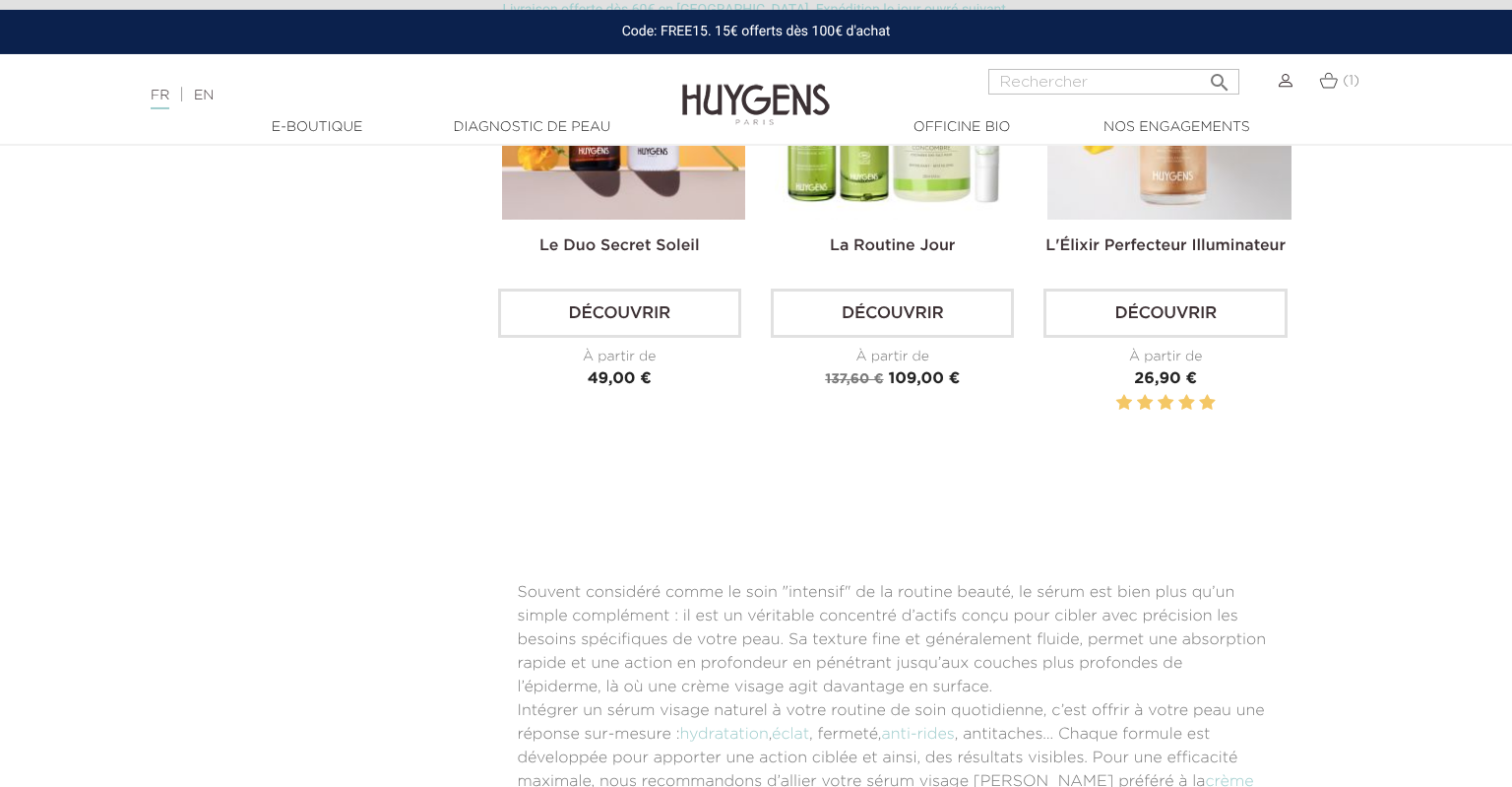 scroll, scrollTop: 3432, scrollLeft: 0, axis: vertical 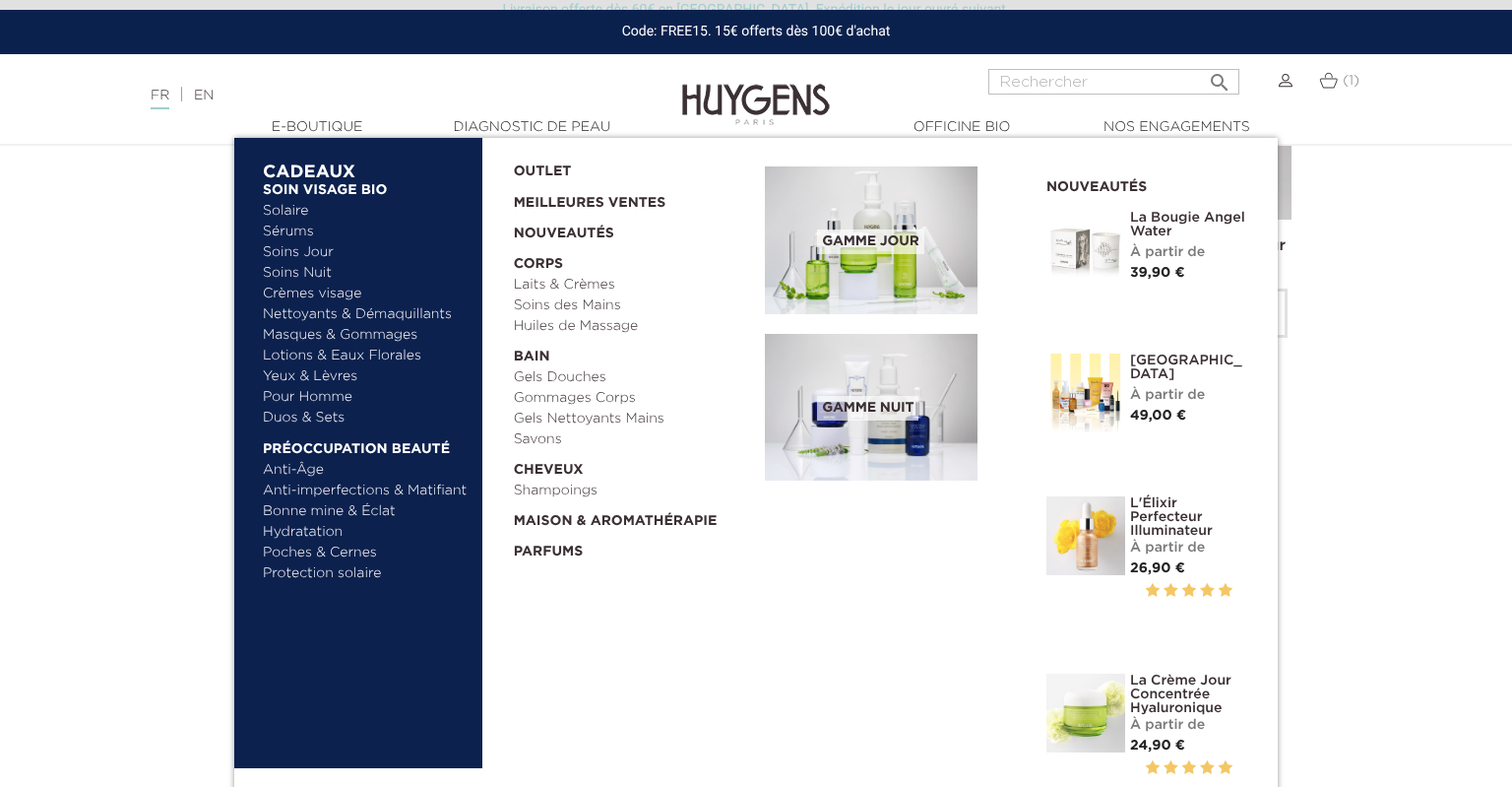 click on "Soins Jour" at bounding box center [365, 252] 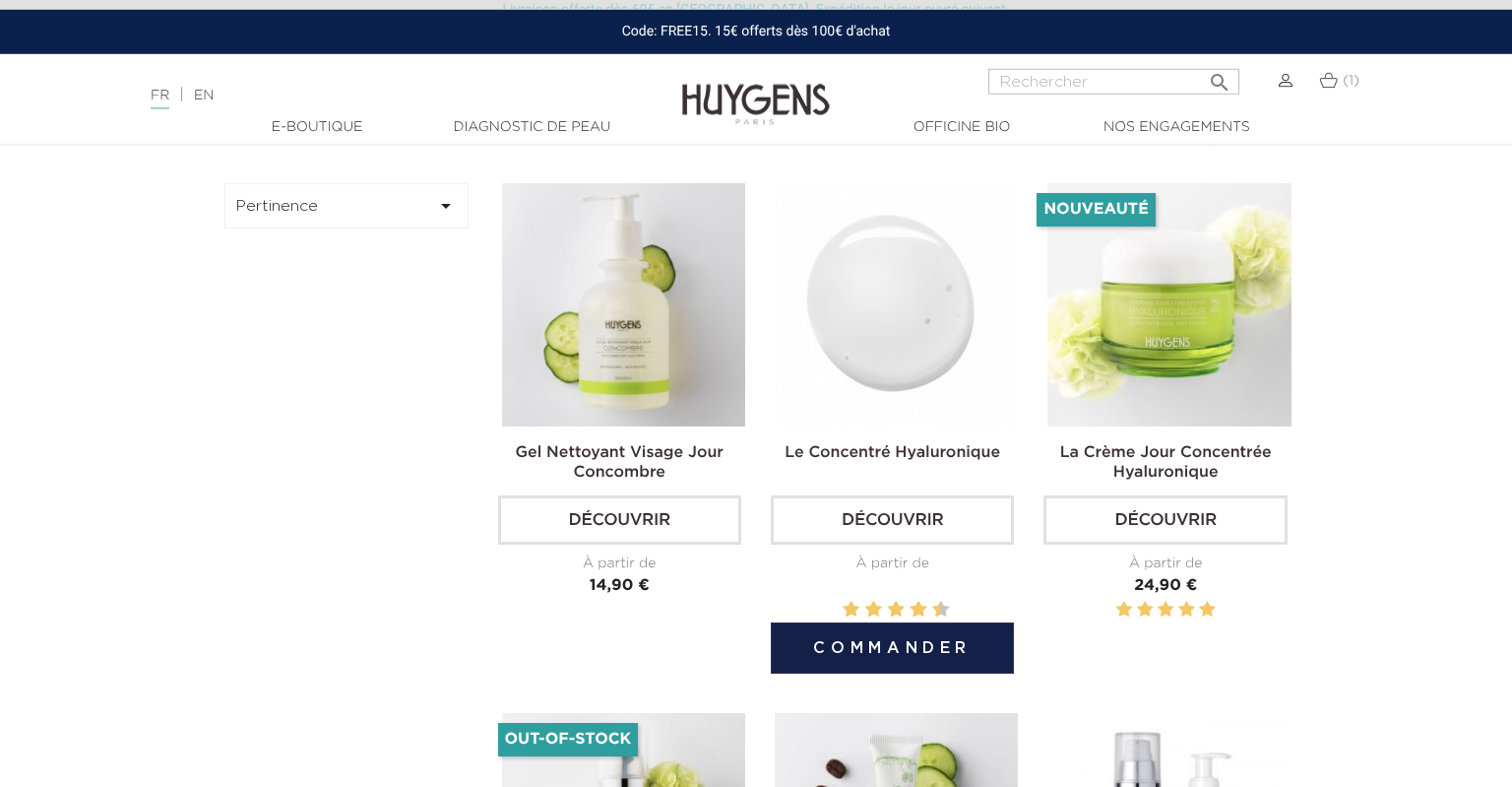scroll, scrollTop: 623, scrollLeft: 0, axis: vertical 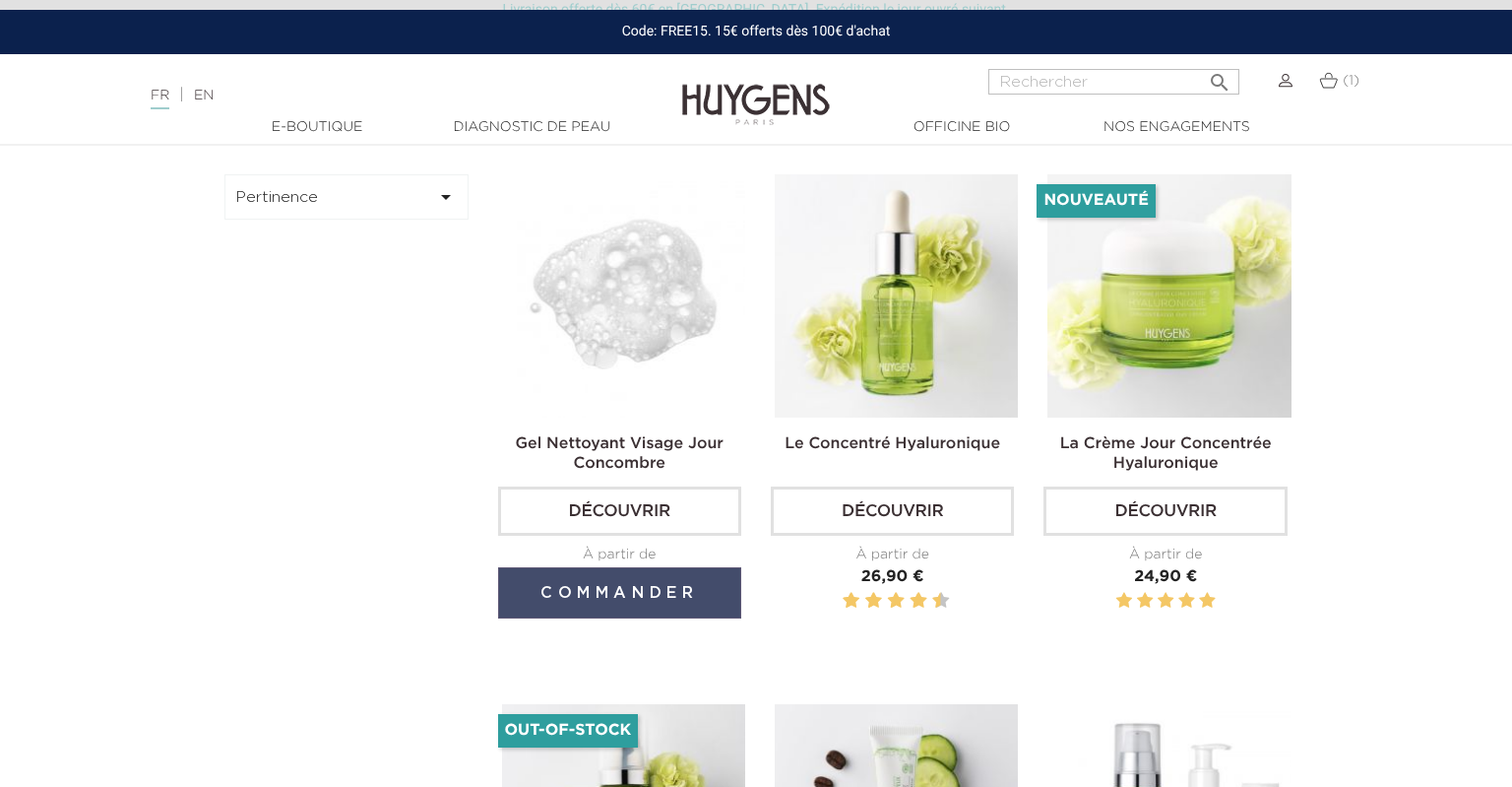 click on "Commander" at bounding box center (619, 593) 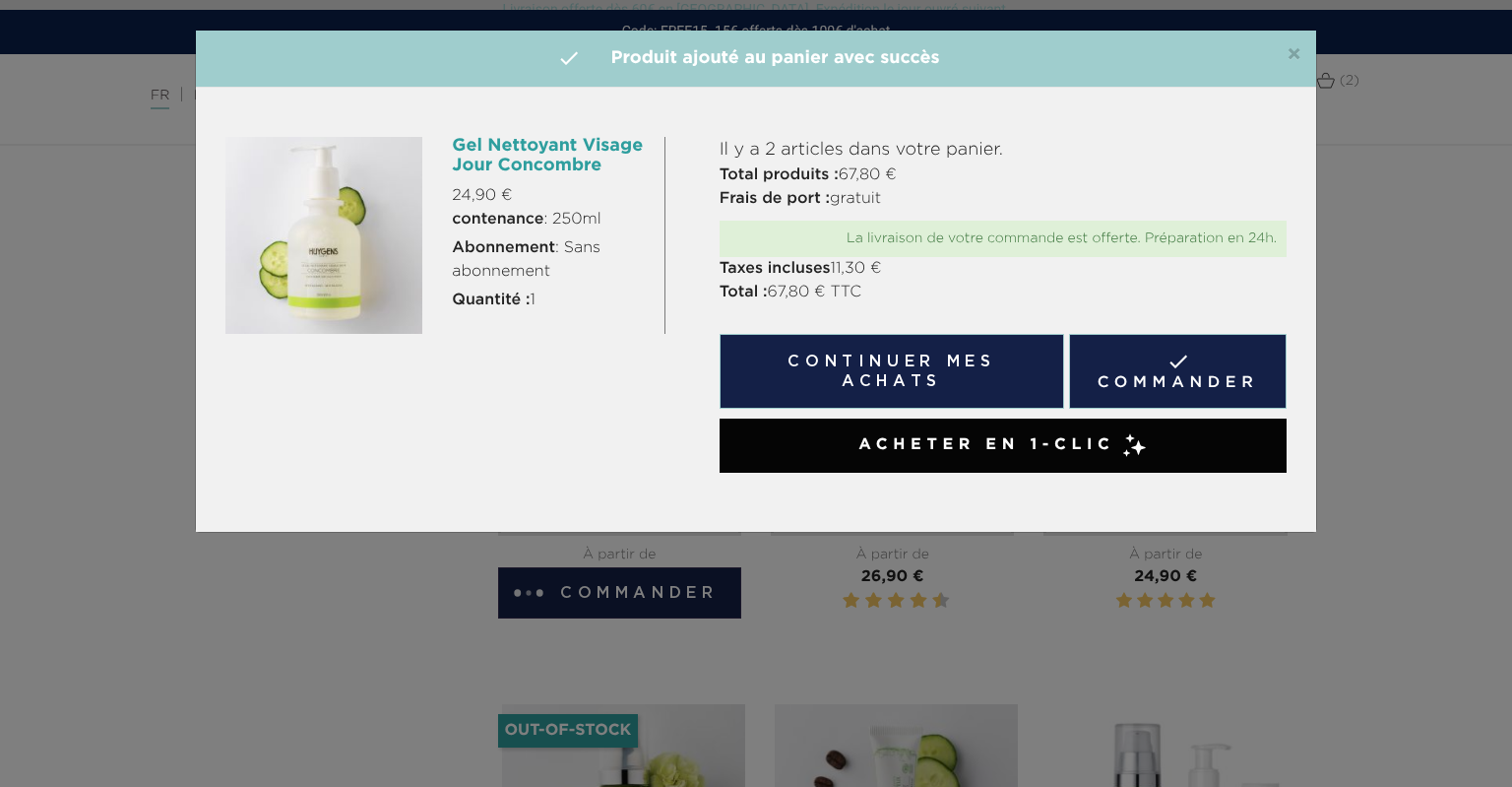 click on "Acheter en 1-clic" at bounding box center [986, 445] 